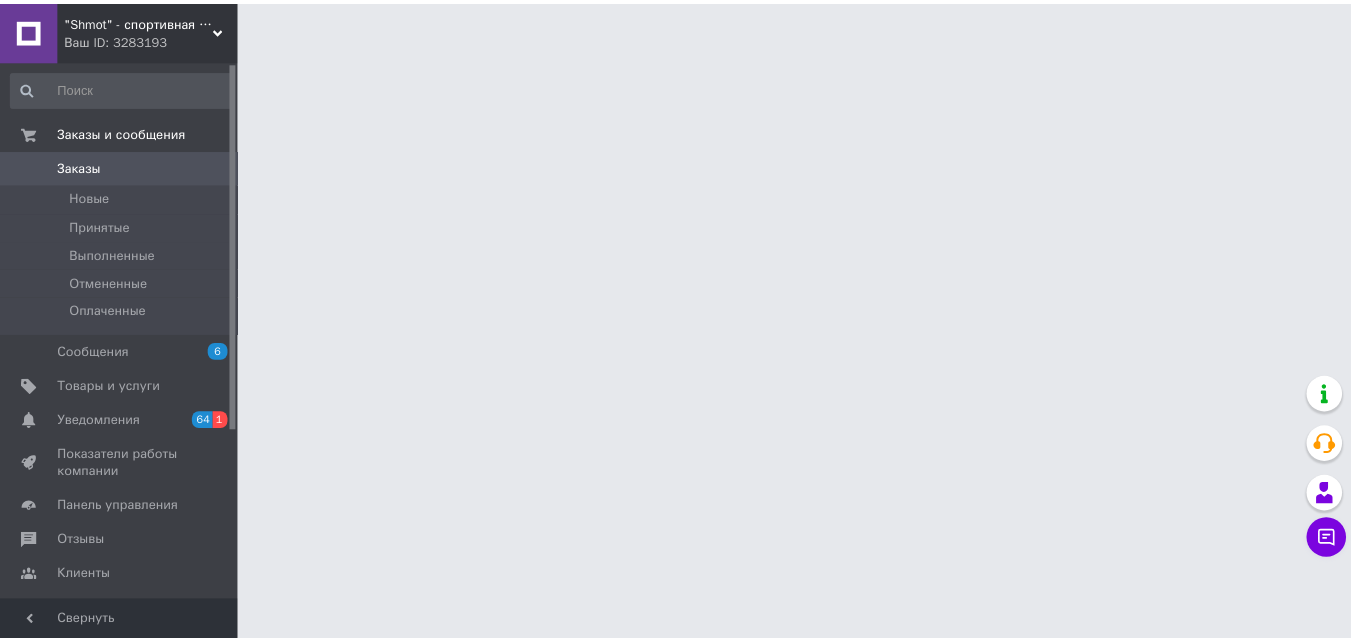 scroll, scrollTop: 0, scrollLeft: 0, axis: both 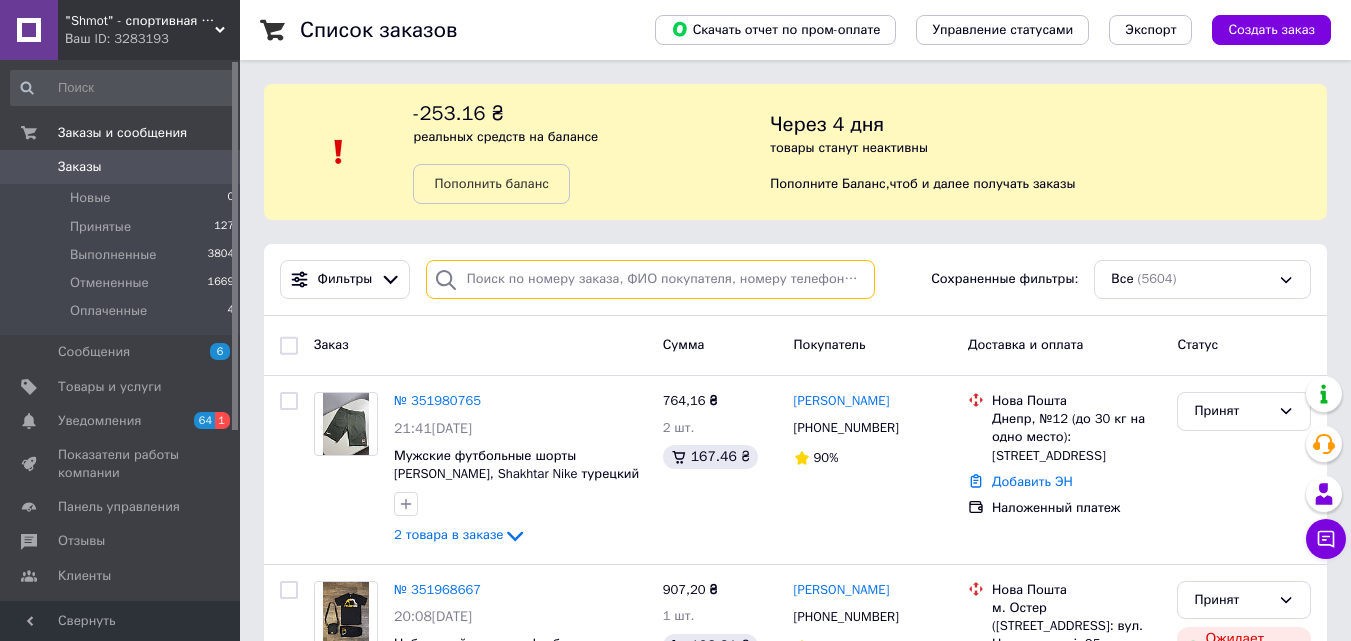 click at bounding box center [650, 279] 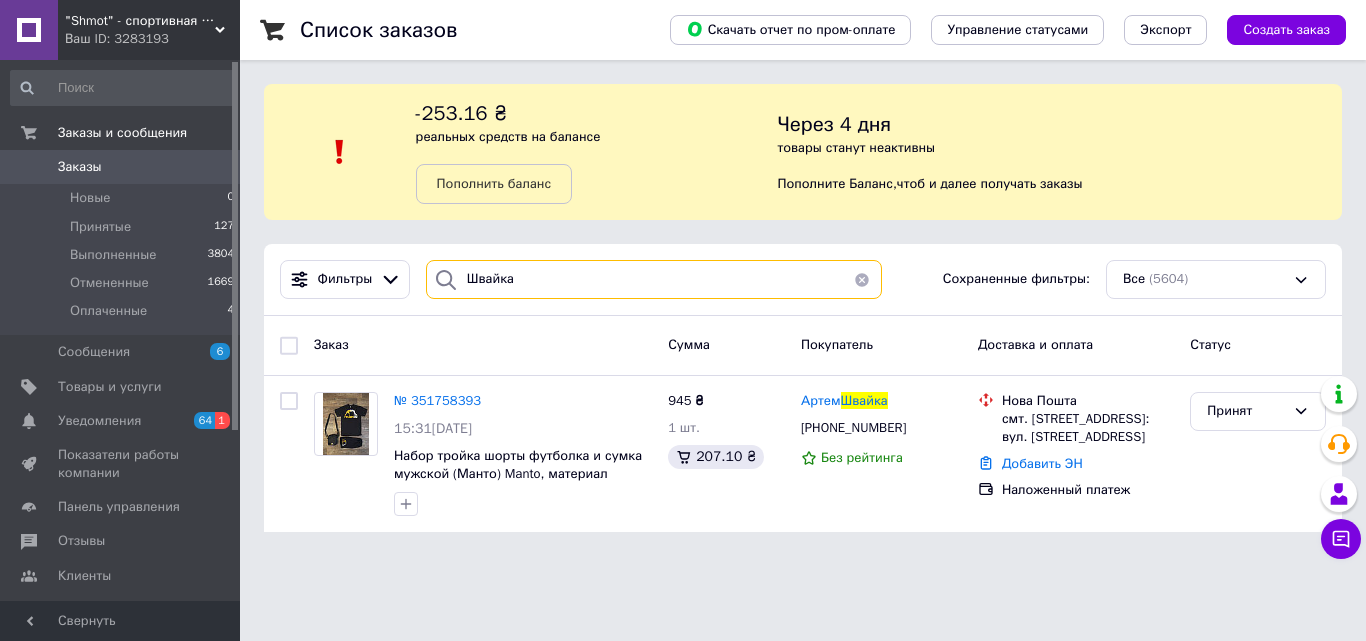 type on "Швайка" 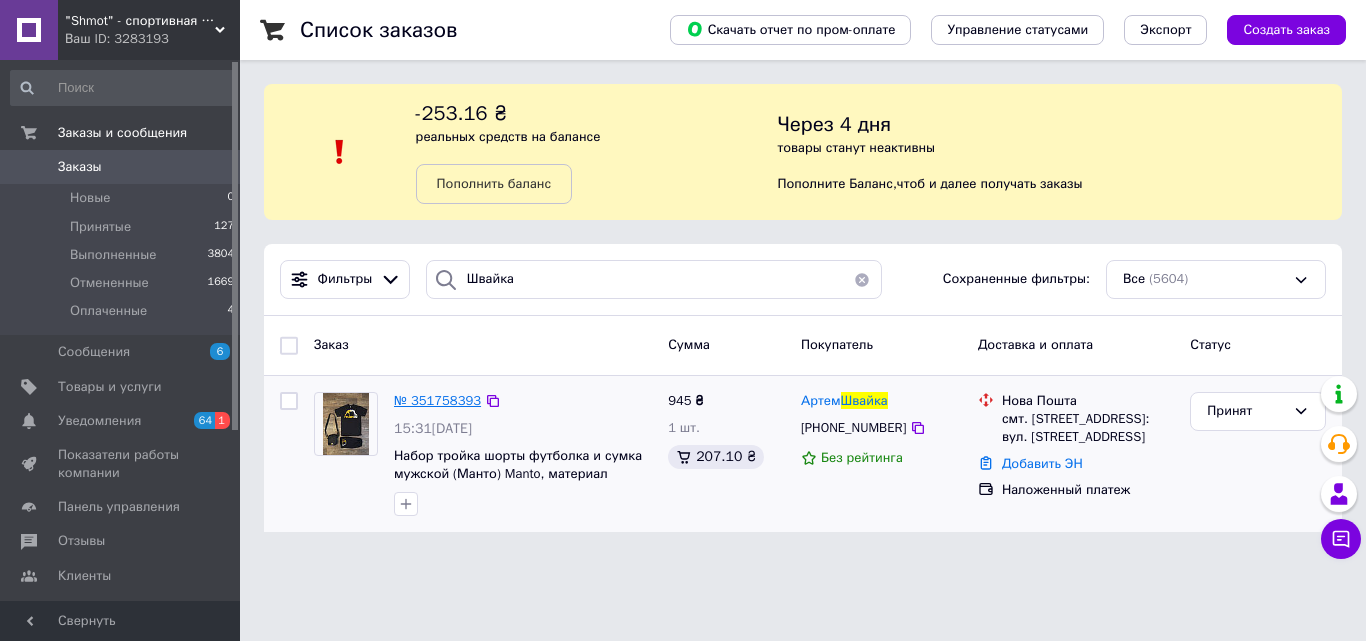 click on "№ 351758393" at bounding box center [437, 400] 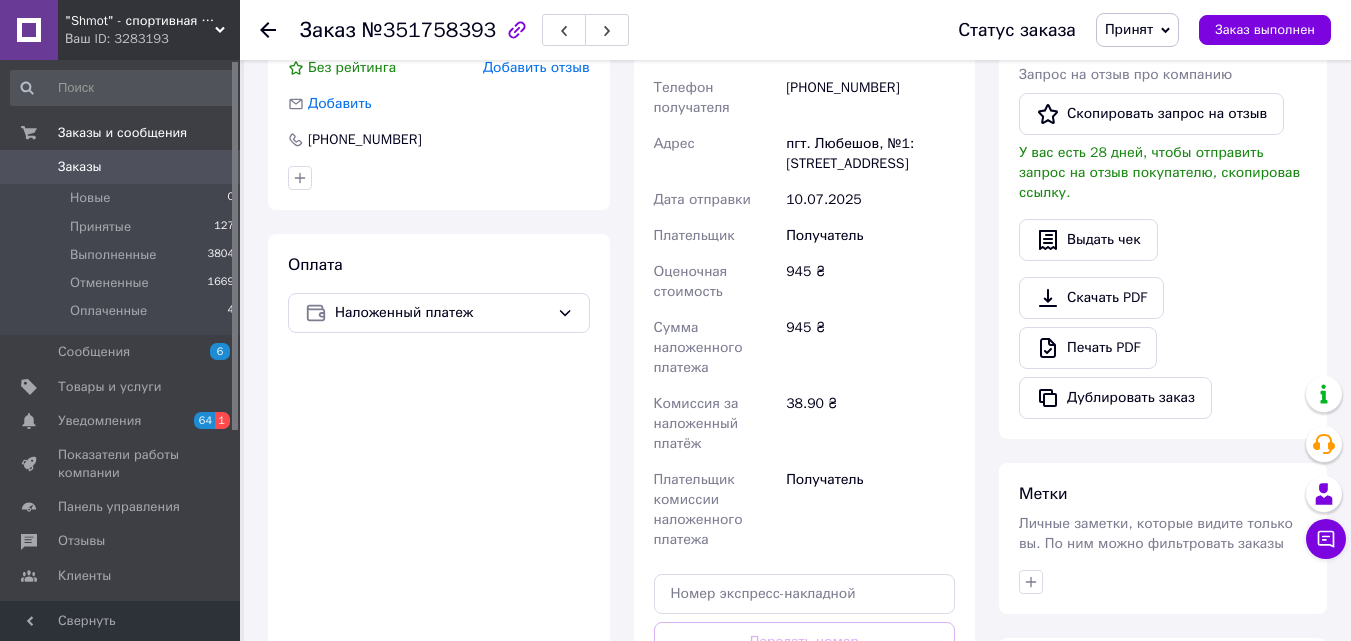 scroll, scrollTop: 700, scrollLeft: 0, axis: vertical 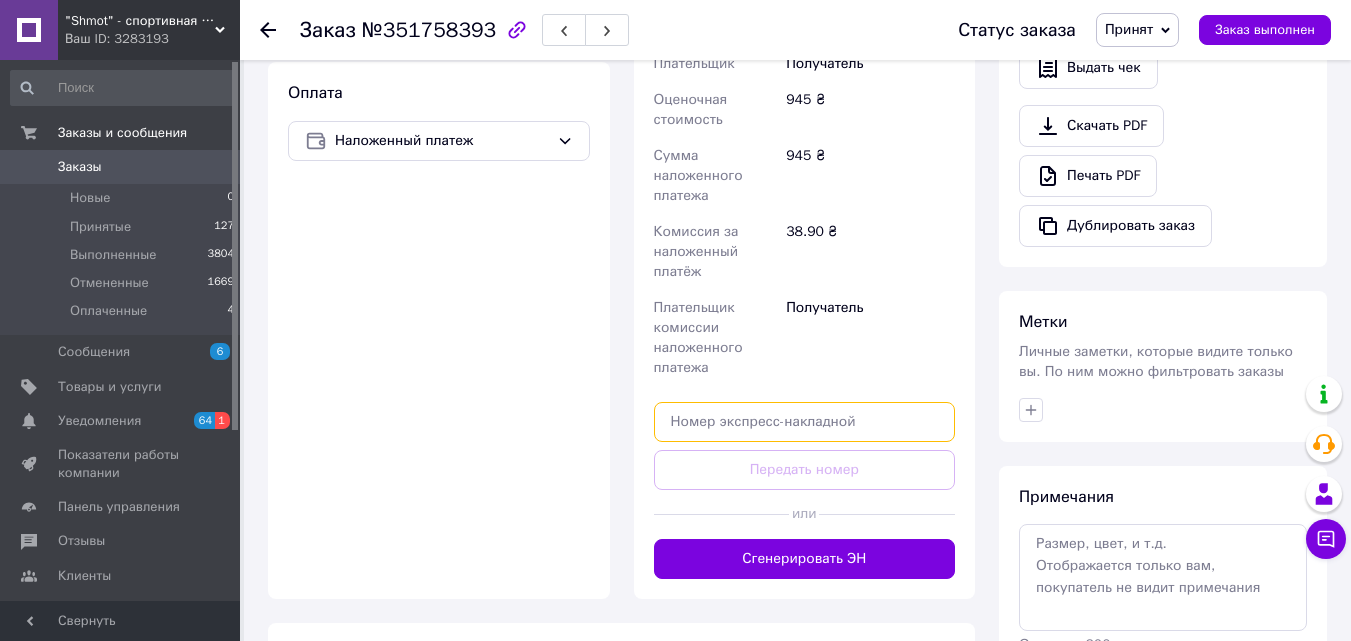paste on "20451202790429" 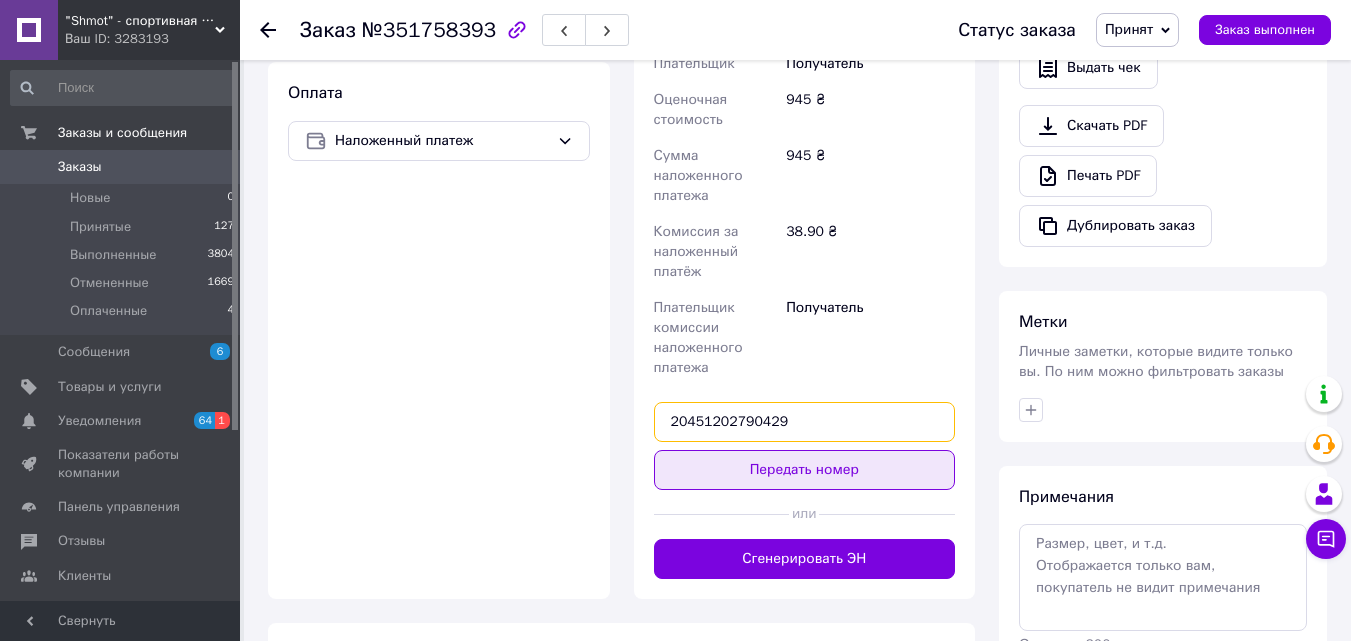 type on "20451202790429" 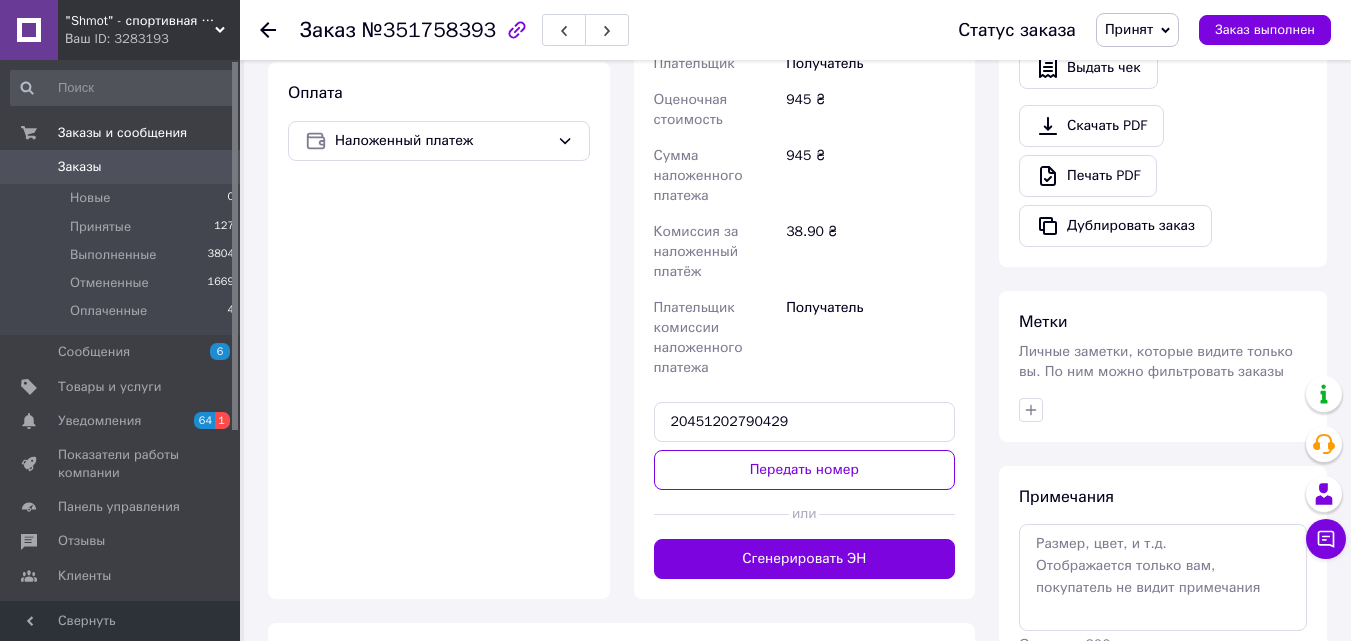 click on "Передать номер" at bounding box center [805, 470] 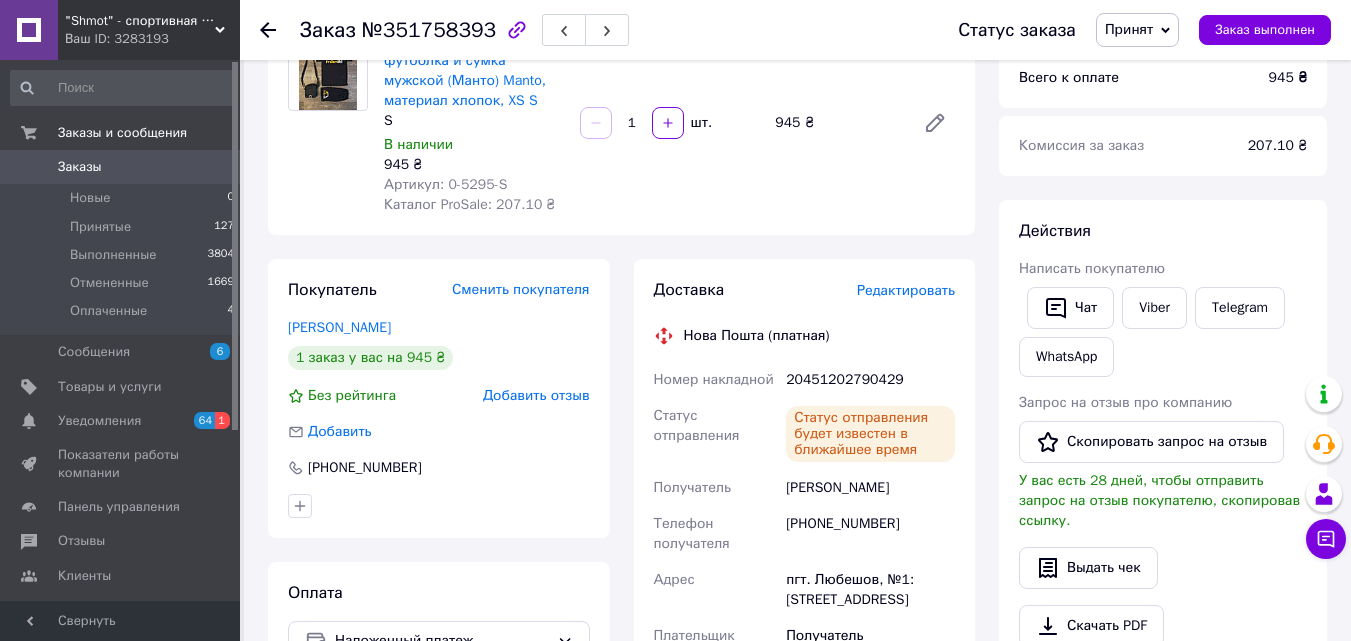 scroll, scrollTop: 0, scrollLeft: 0, axis: both 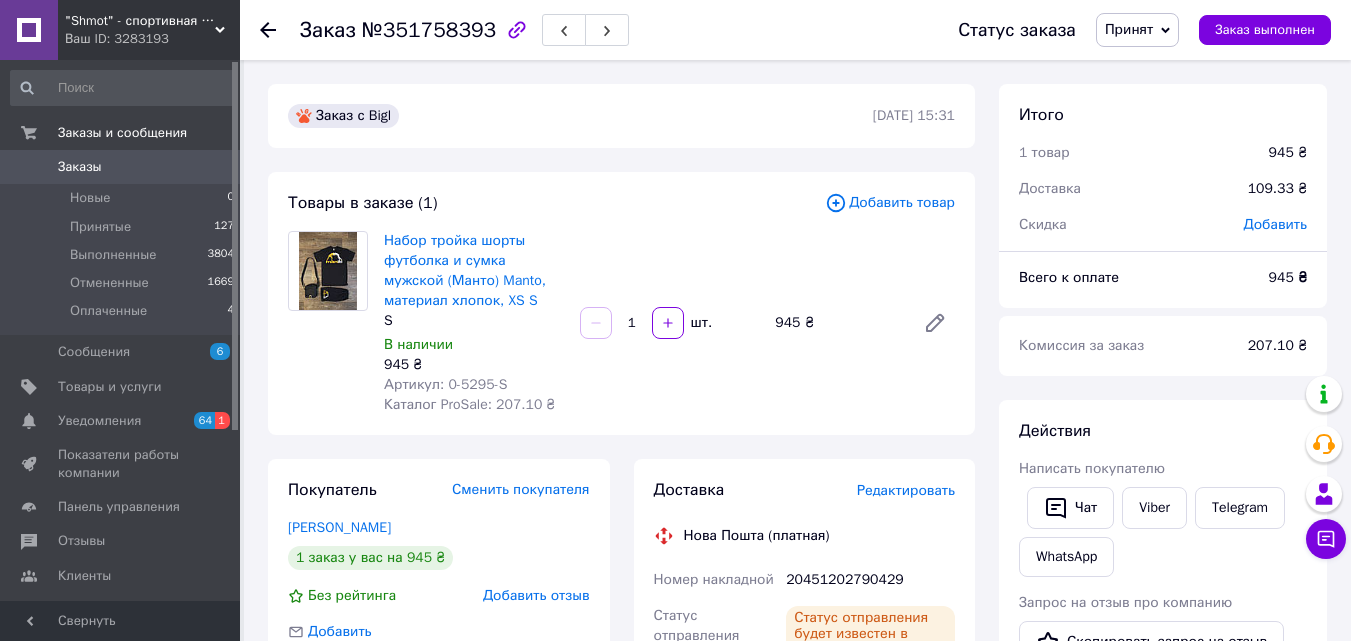 click on "Ваш ID: 3283193" at bounding box center (152, 39) 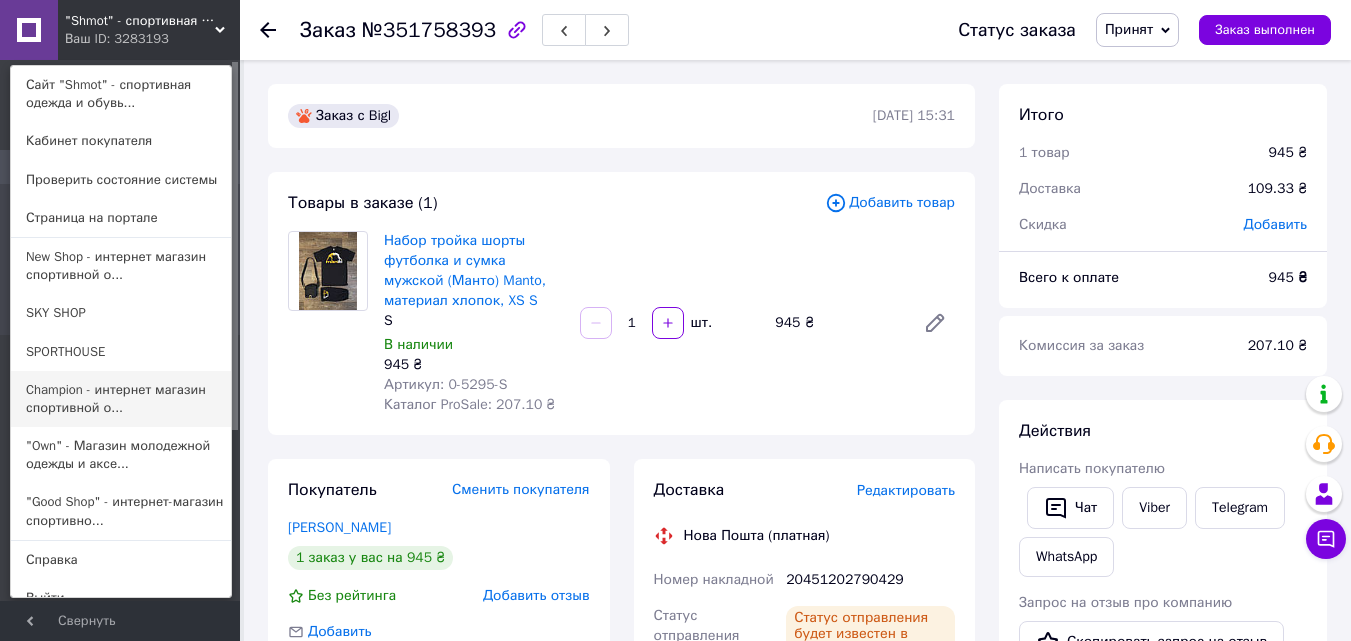 scroll, scrollTop: 20, scrollLeft: 0, axis: vertical 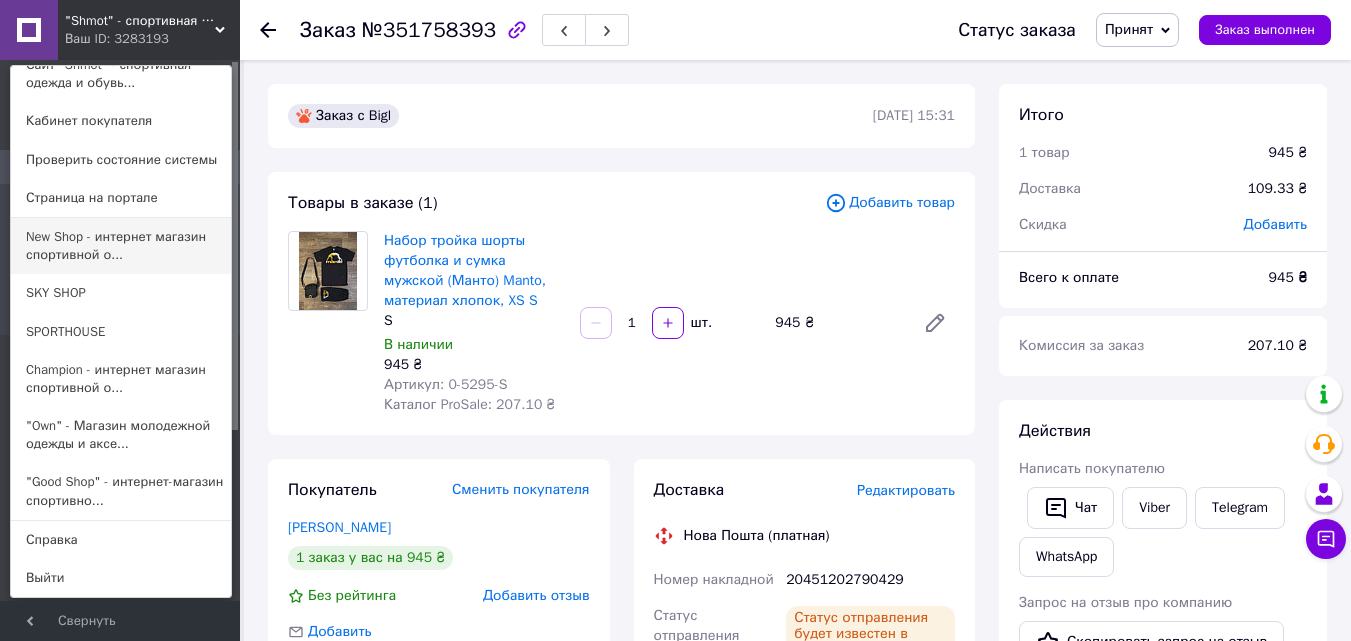click on "New Shop - интернет магазин спортивной о..." at bounding box center (121, 246) 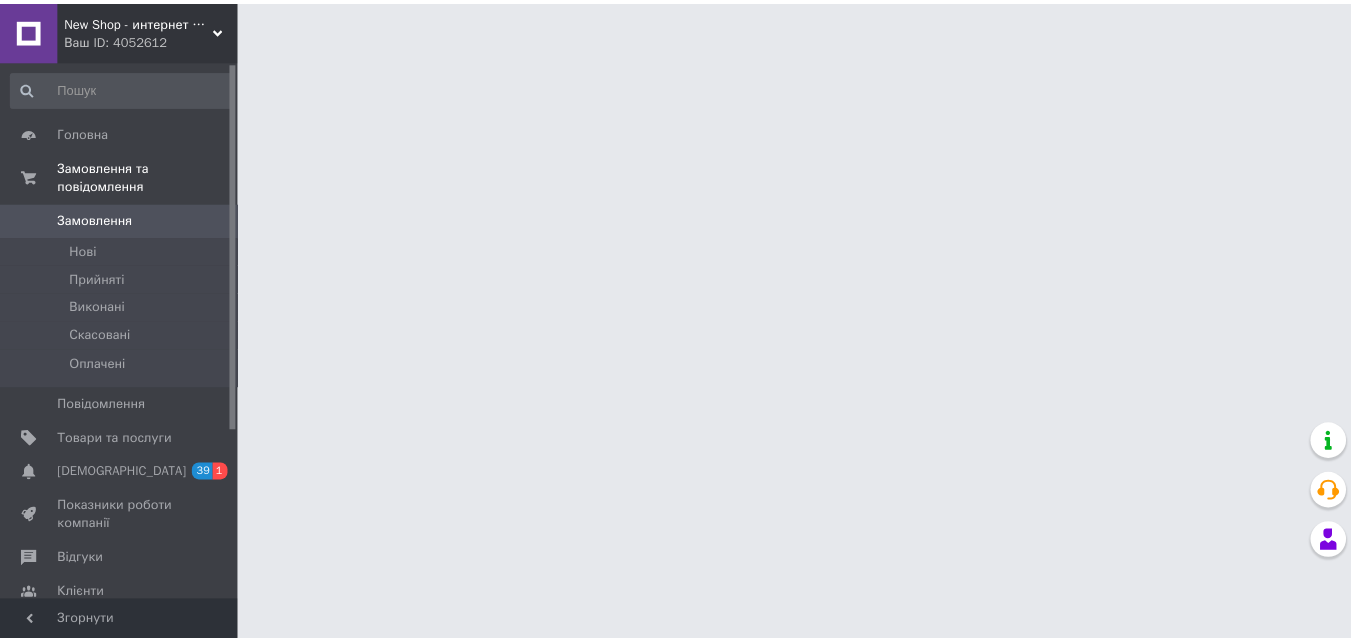 scroll, scrollTop: 0, scrollLeft: 0, axis: both 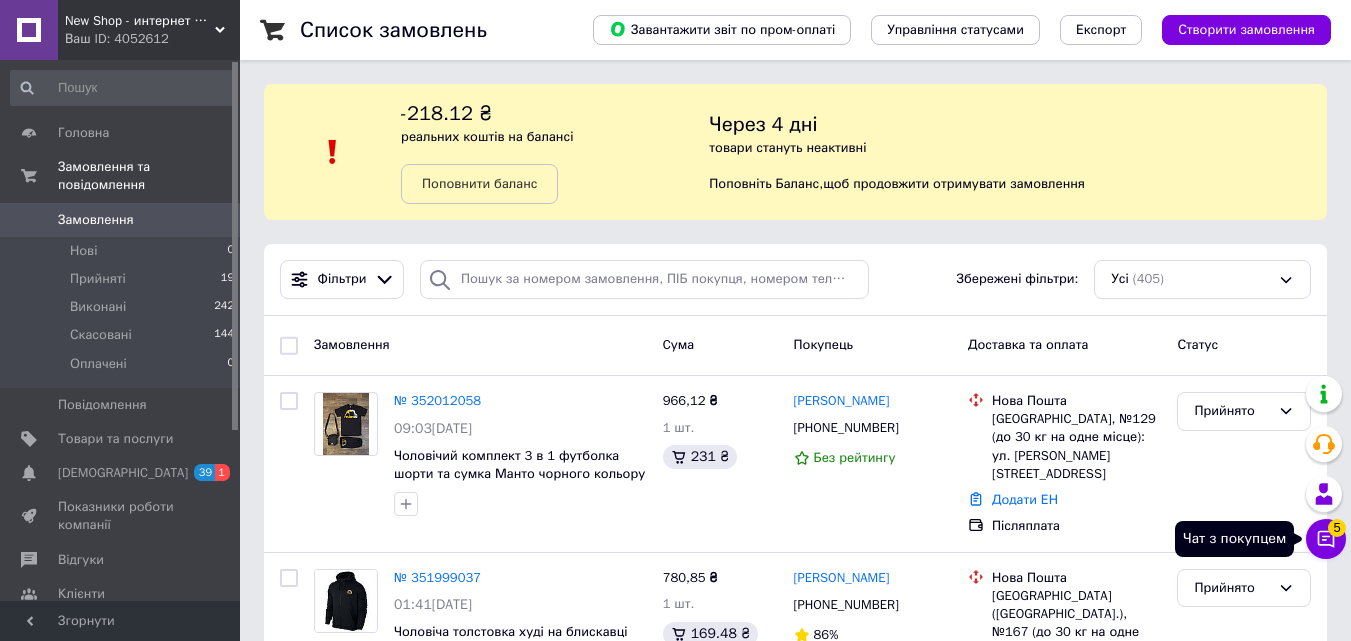 click on "Чат з покупцем 5" at bounding box center [1326, 539] 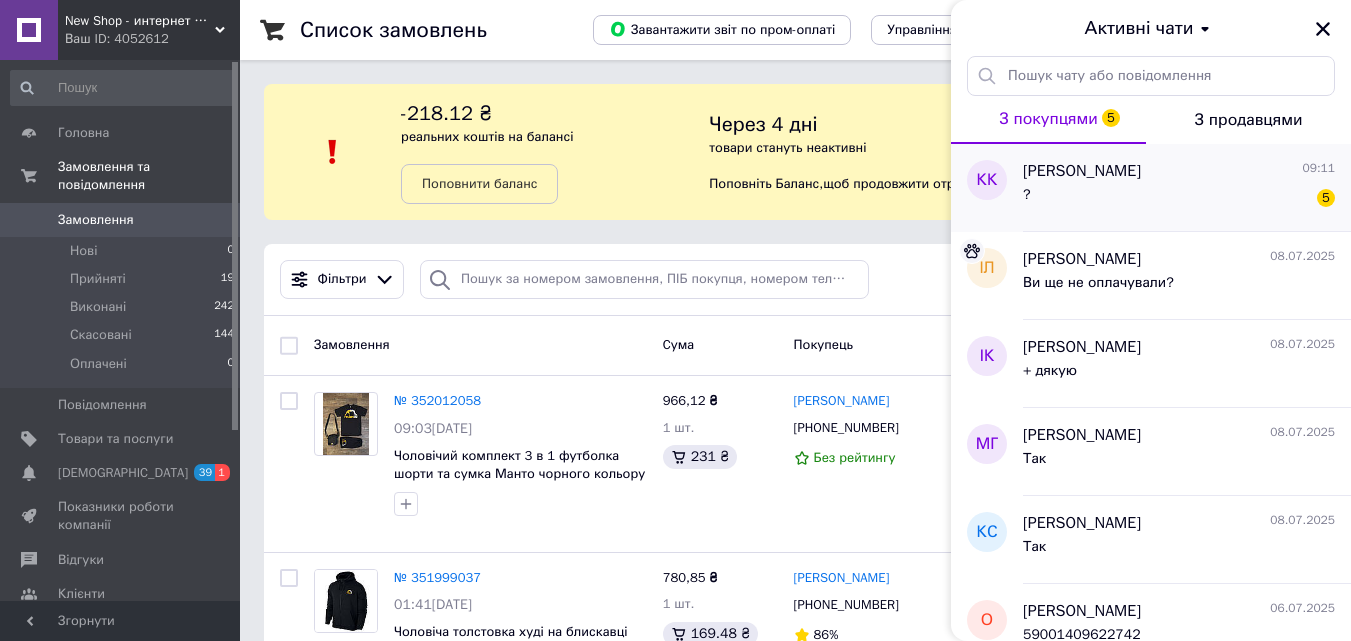 click on "? 5" at bounding box center [1179, 199] 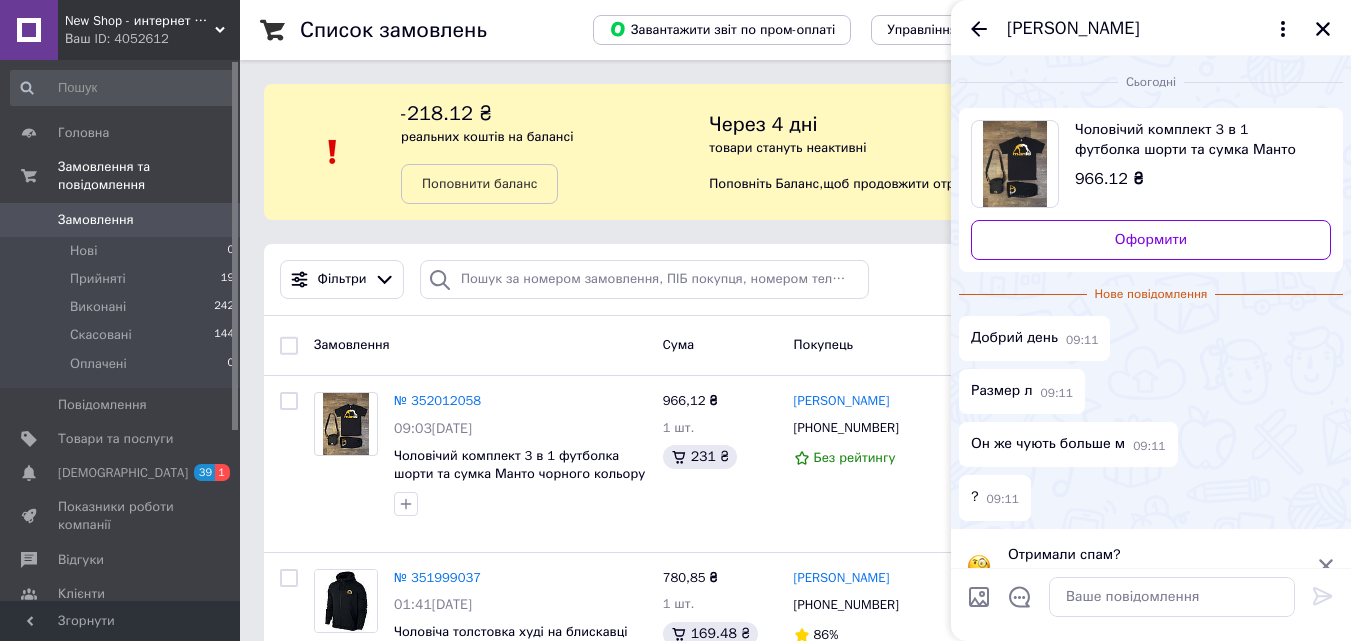 scroll, scrollTop: 34, scrollLeft: 0, axis: vertical 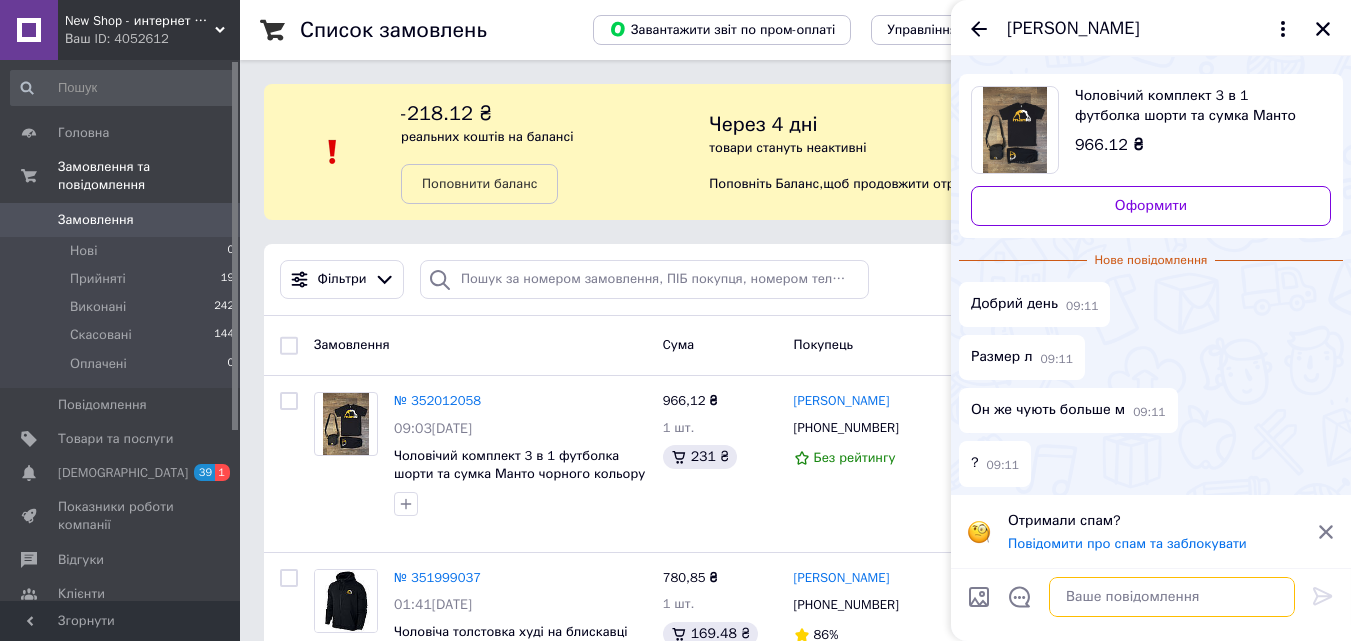 click at bounding box center (1172, 597) 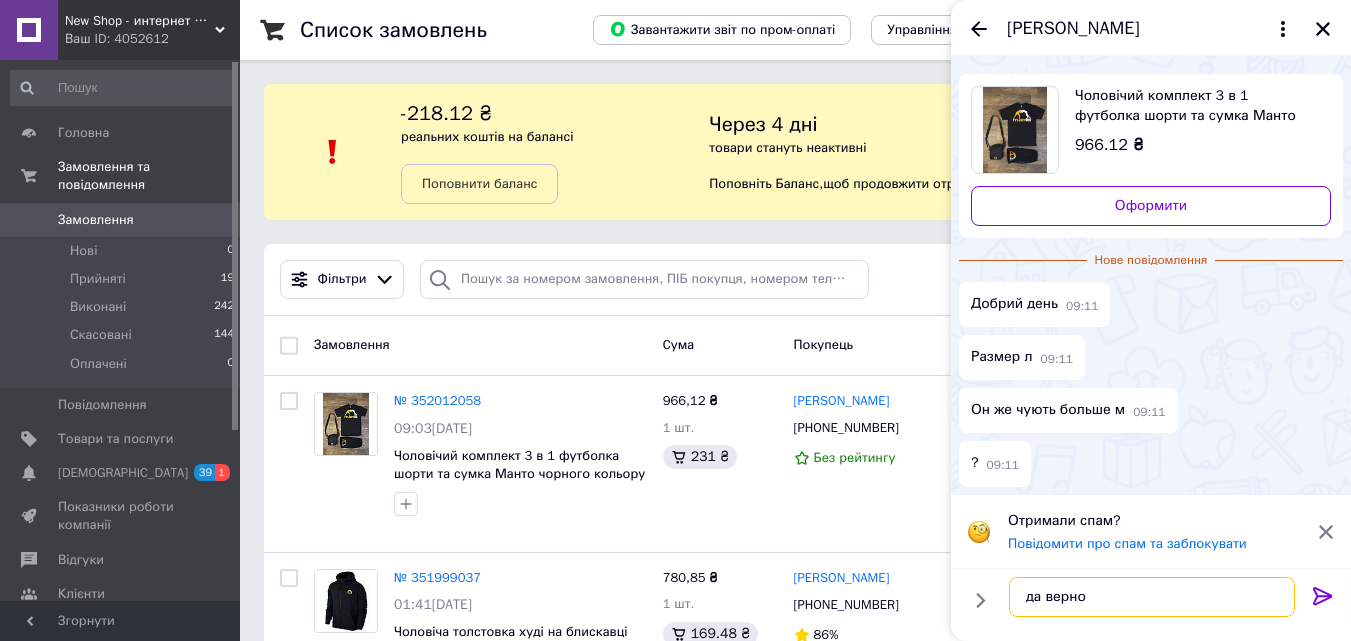 type on "да верно" 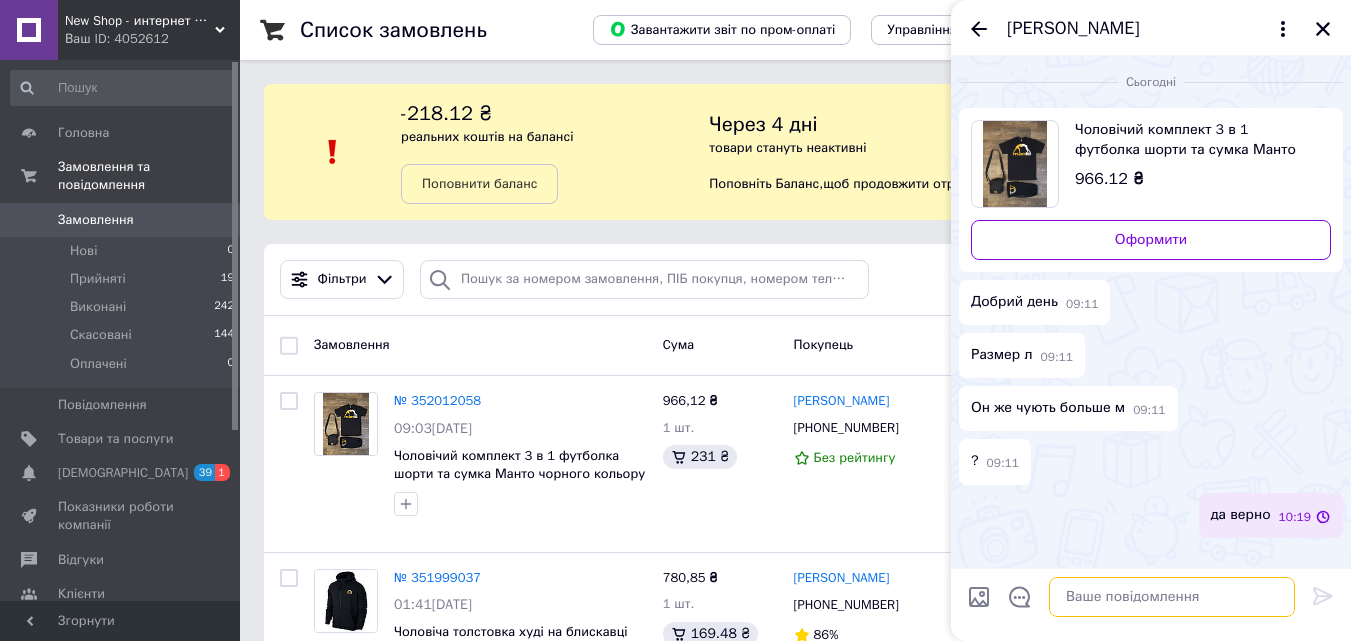 scroll, scrollTop: 0, scrollLeft: 0, axis: both 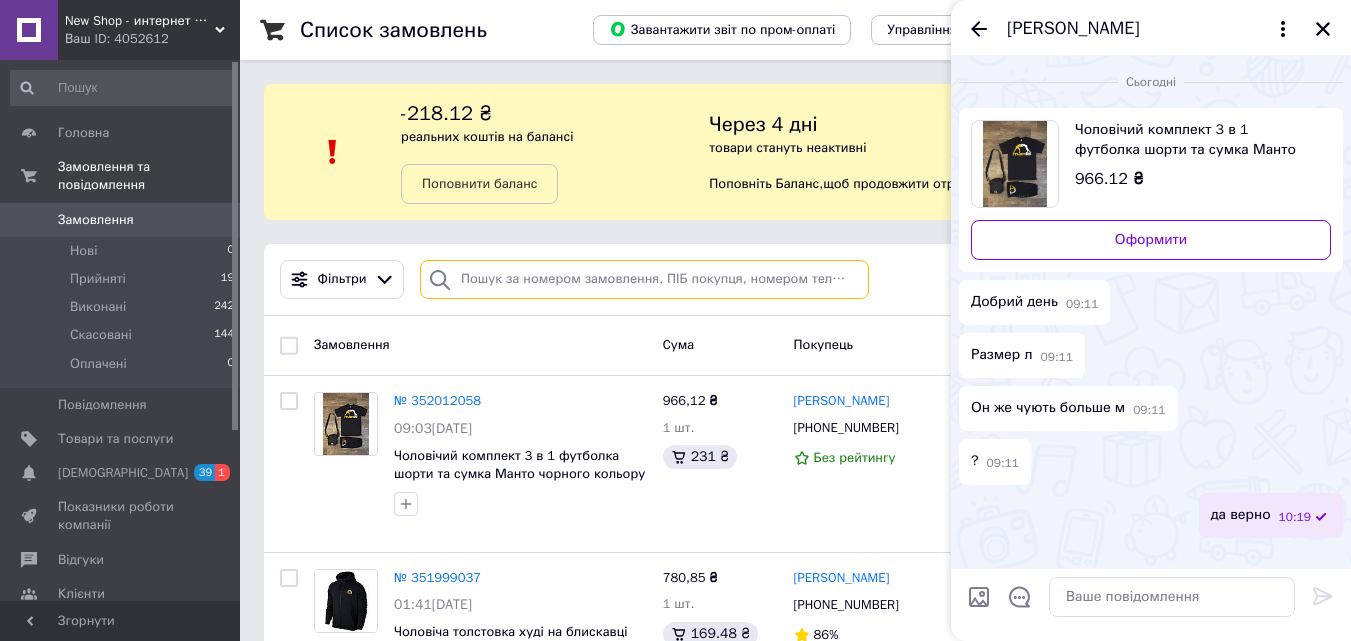 click at bounding box center (644, 279) 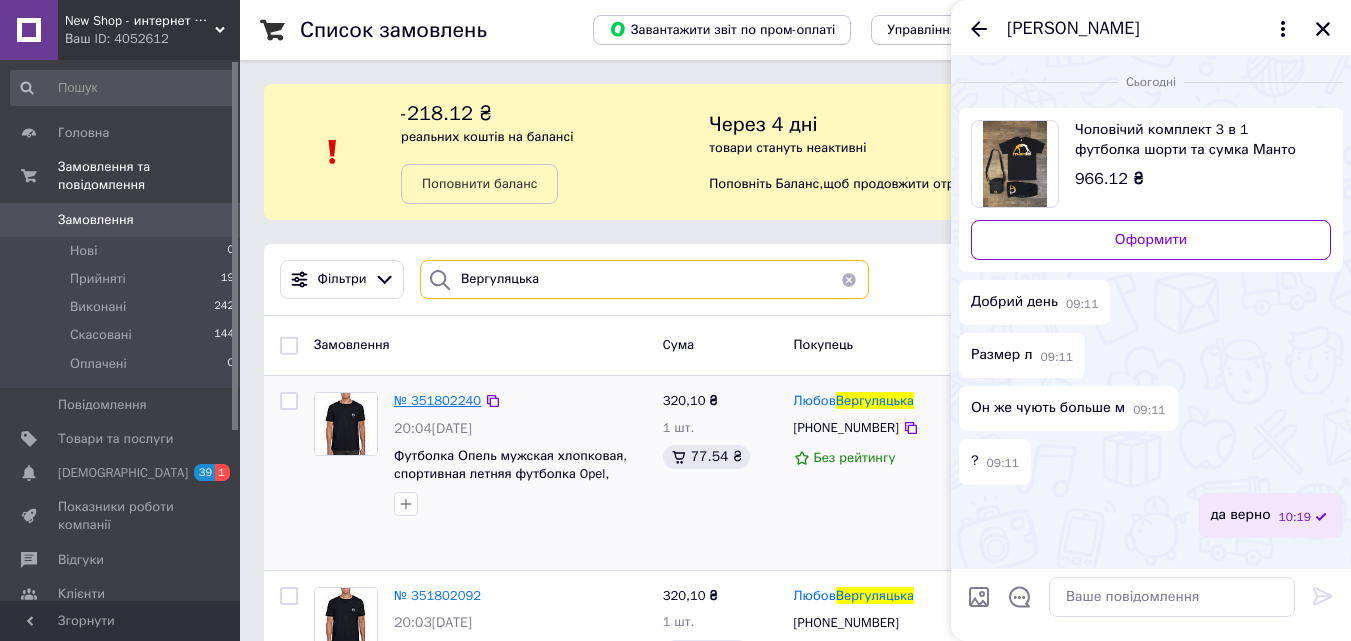 type on "Вергуляцька" 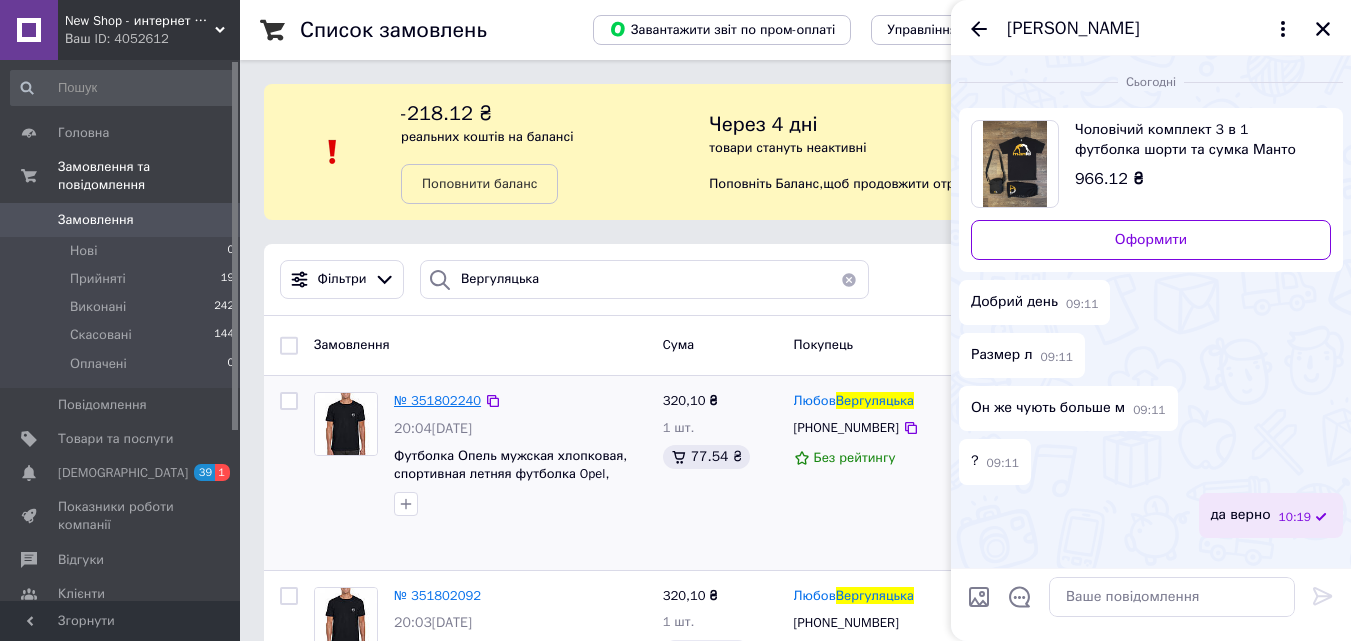 click on "№ 351802240" at bounding box center [437, 400] 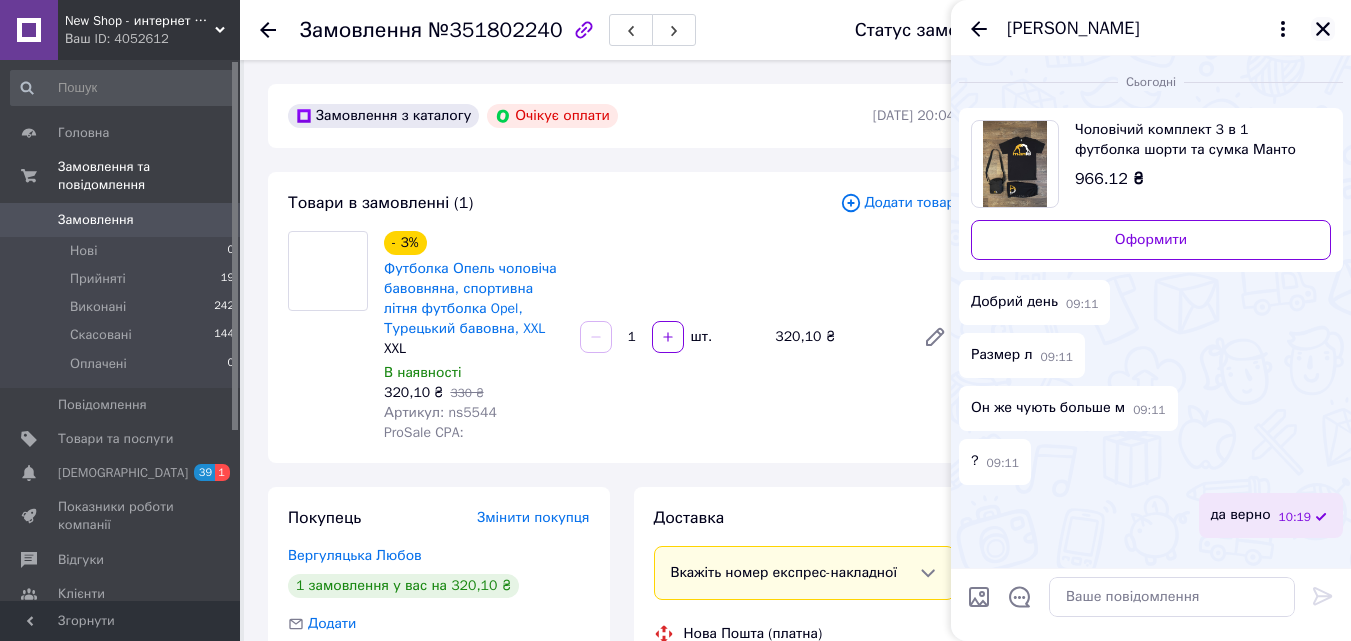 click 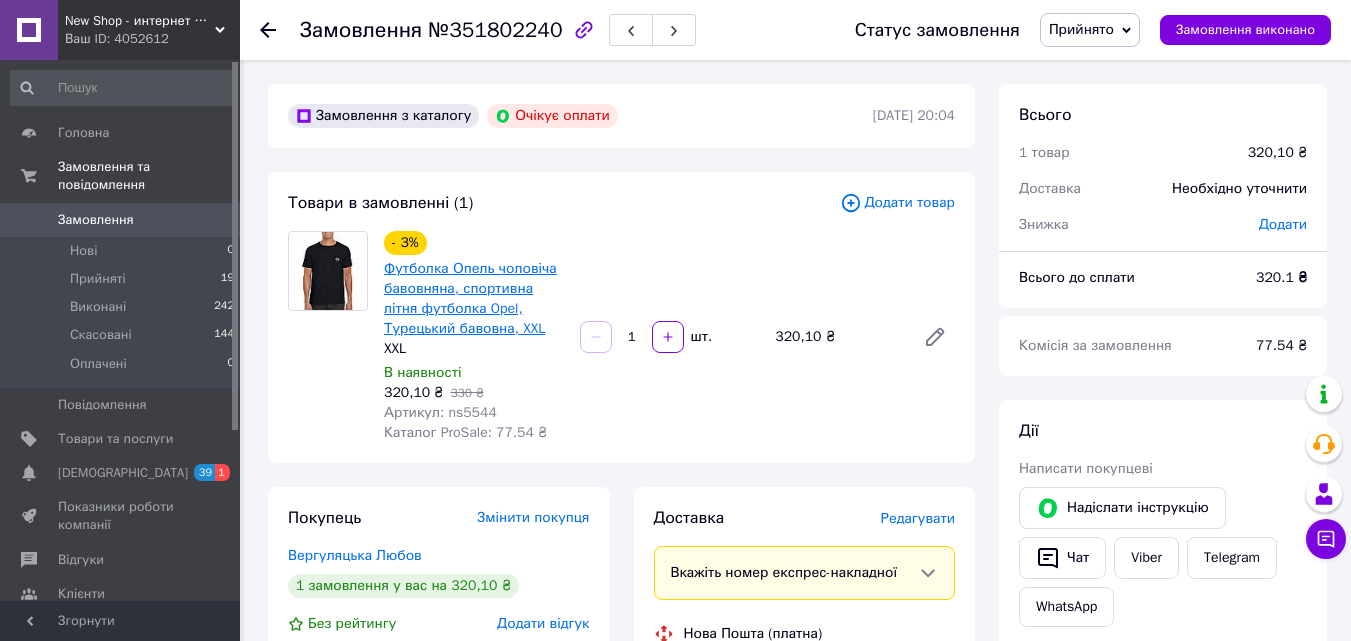 click on "Футболка Опель чоловіча бавовняна, спортивна літня футболка Opel, Турецький бавовна, XXL" at bounding box center (470, 298) 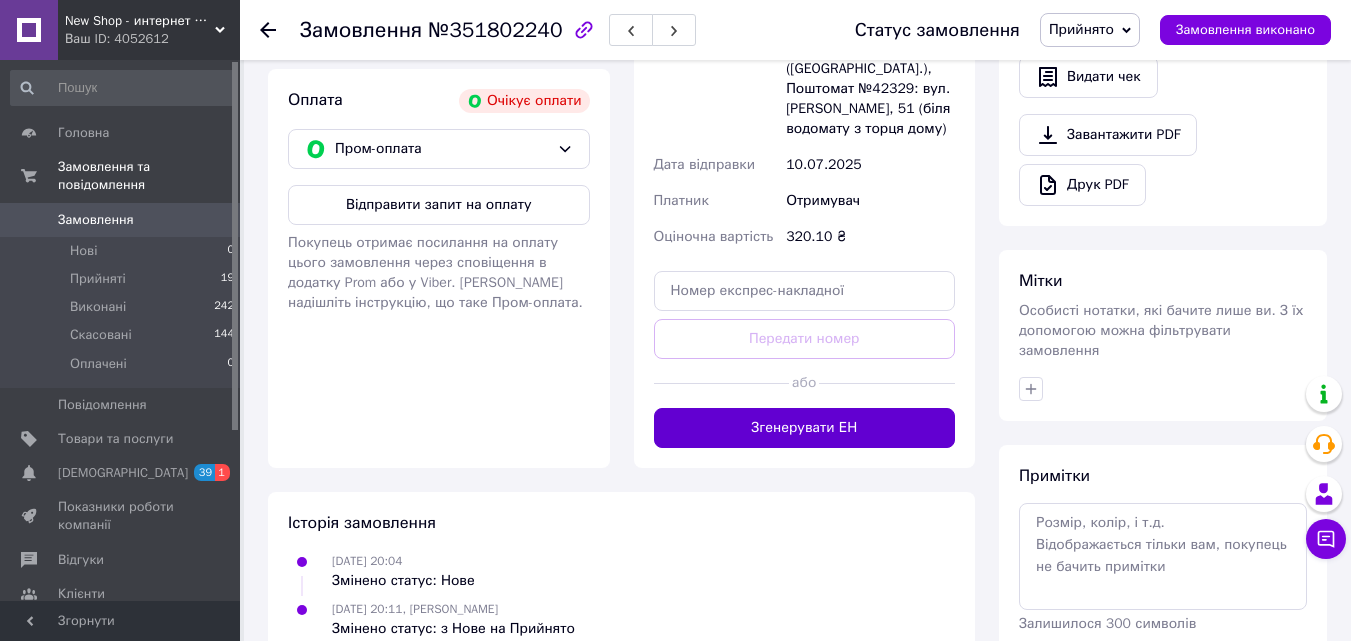 scroll, scrollTop: 794, scrollLeft: 0, axis: vertical 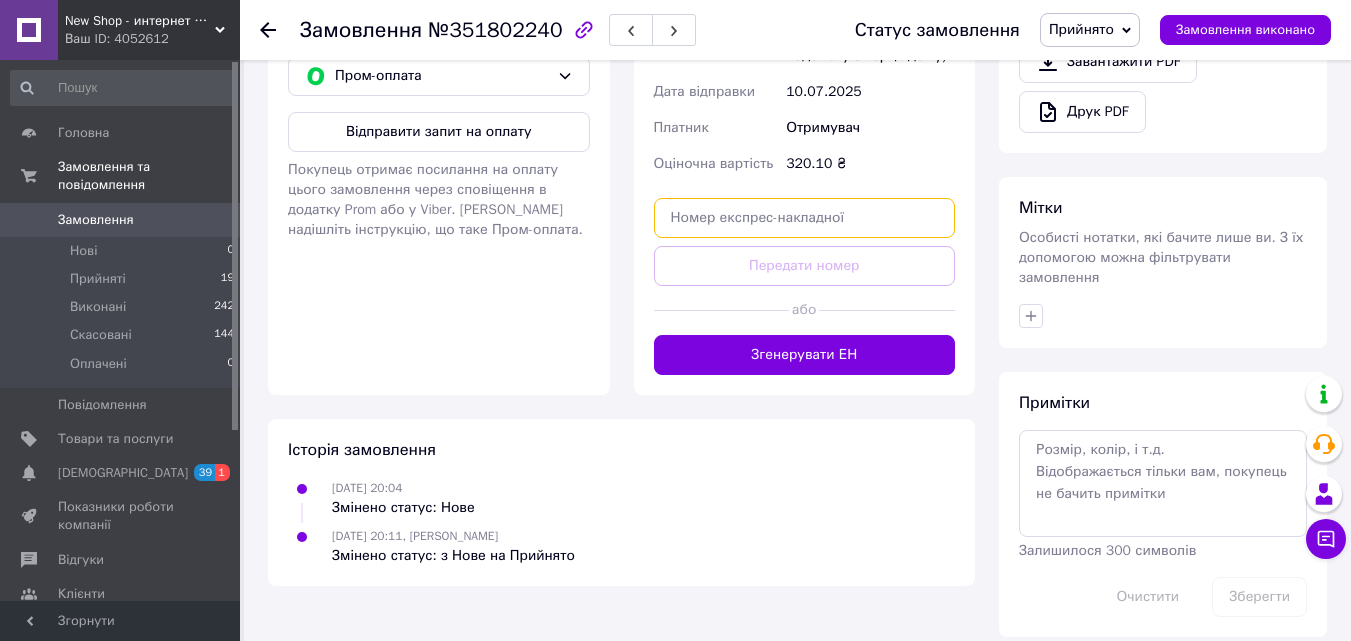 click at bounding box center (805, 218) 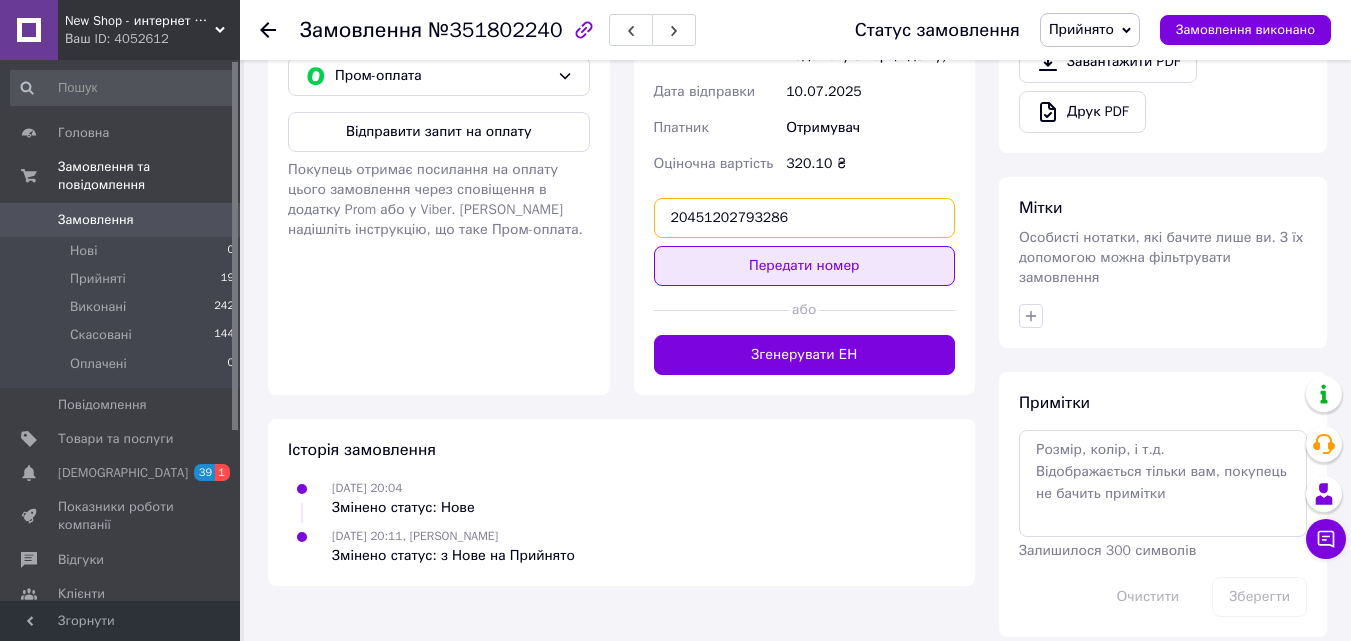 type on "20451202793286" 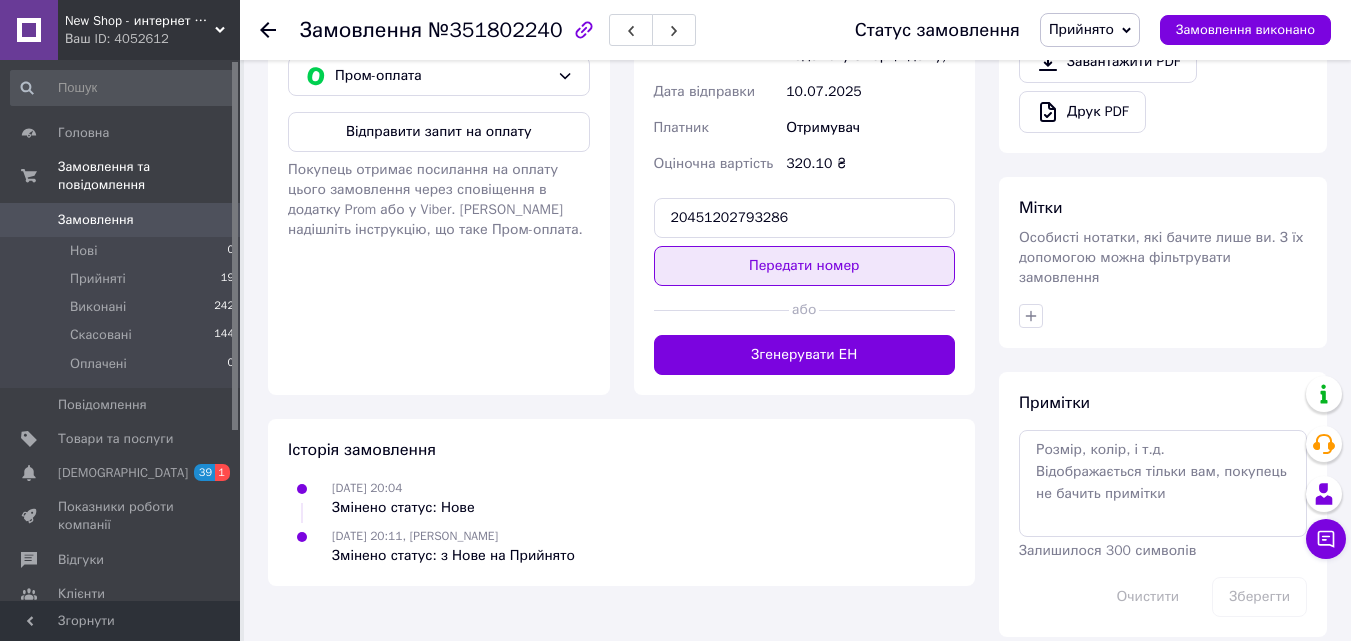 click on "Передати номер" at bounding box center [805, 266] 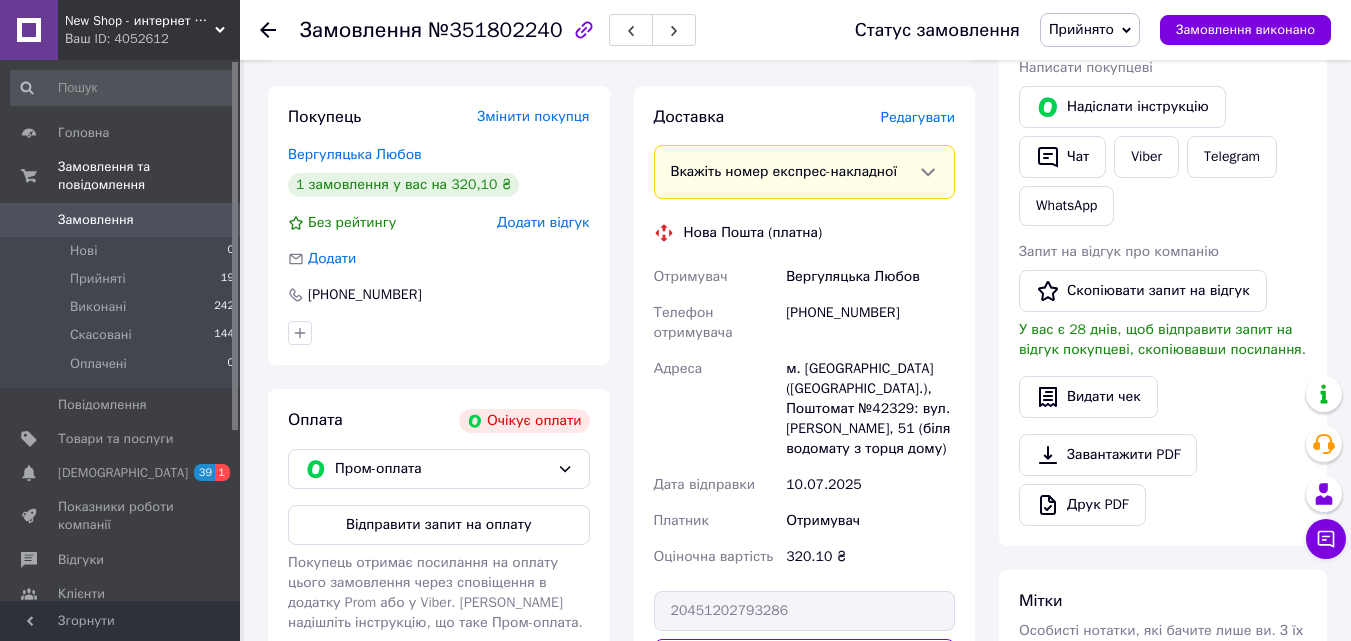 scroll, scrollTop: 394, scrollLeft: 0, axis: vertical 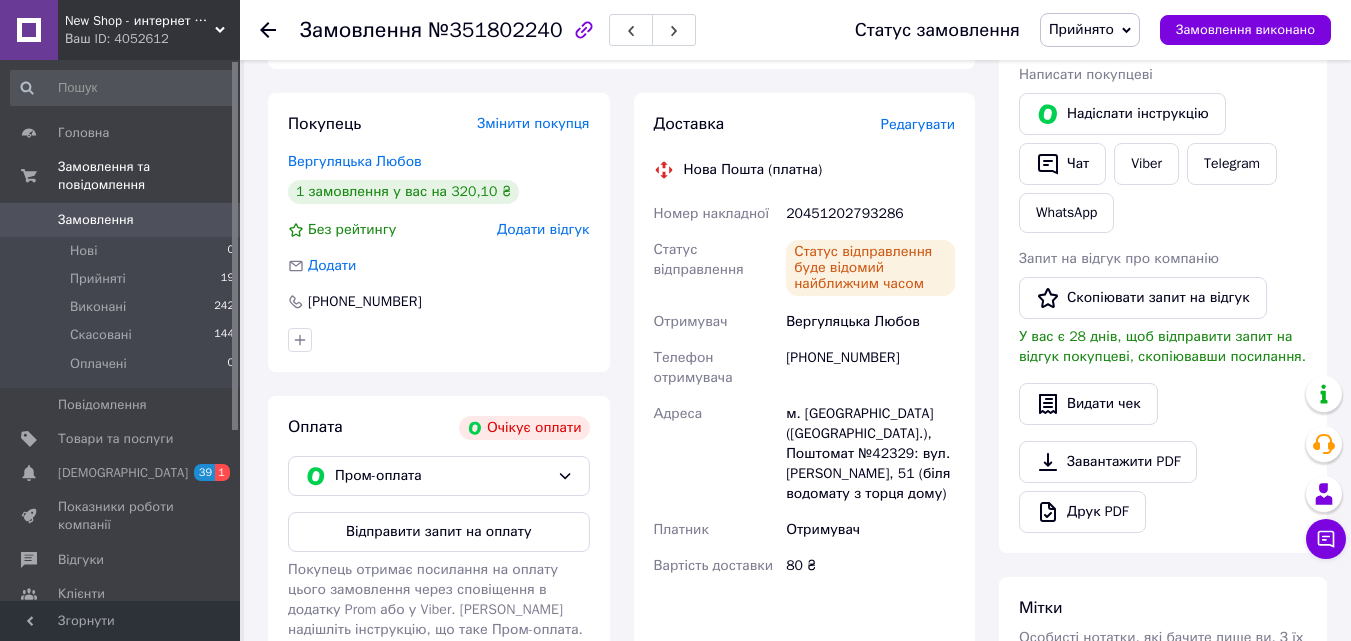 click on "Ваш ID: 4052612" at bounding box center (152, 39) 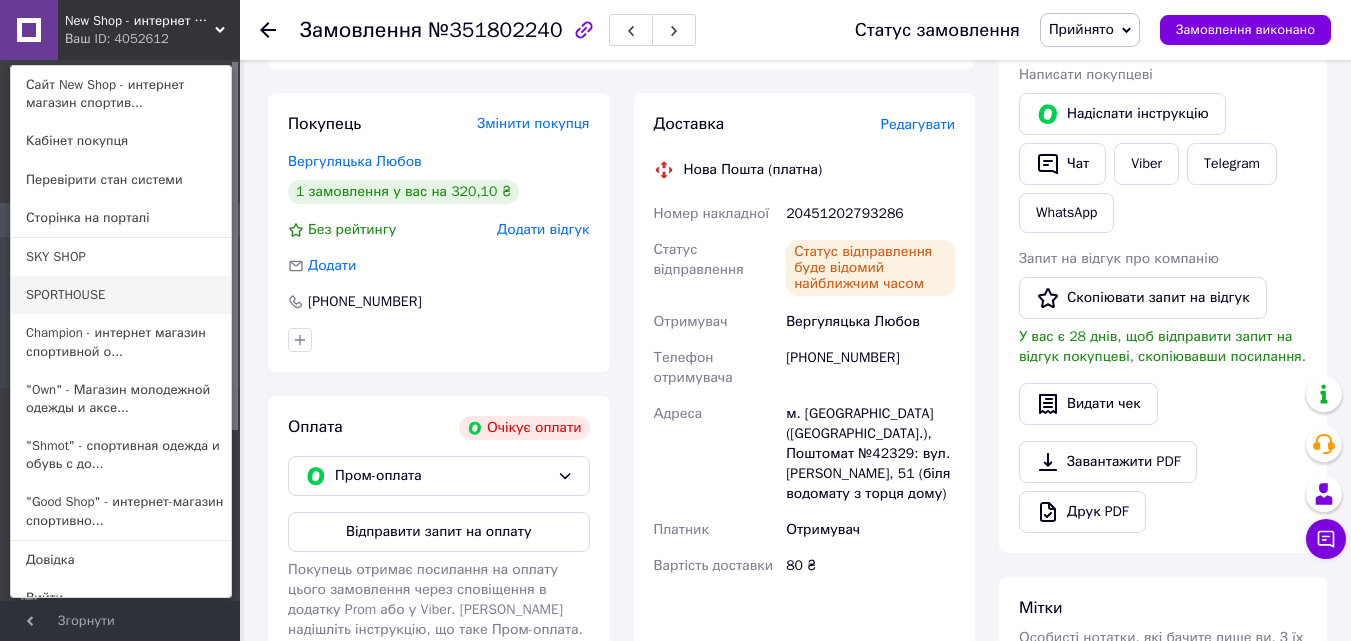click on "SPORTHOUSE" at bounding box center [121, 295] 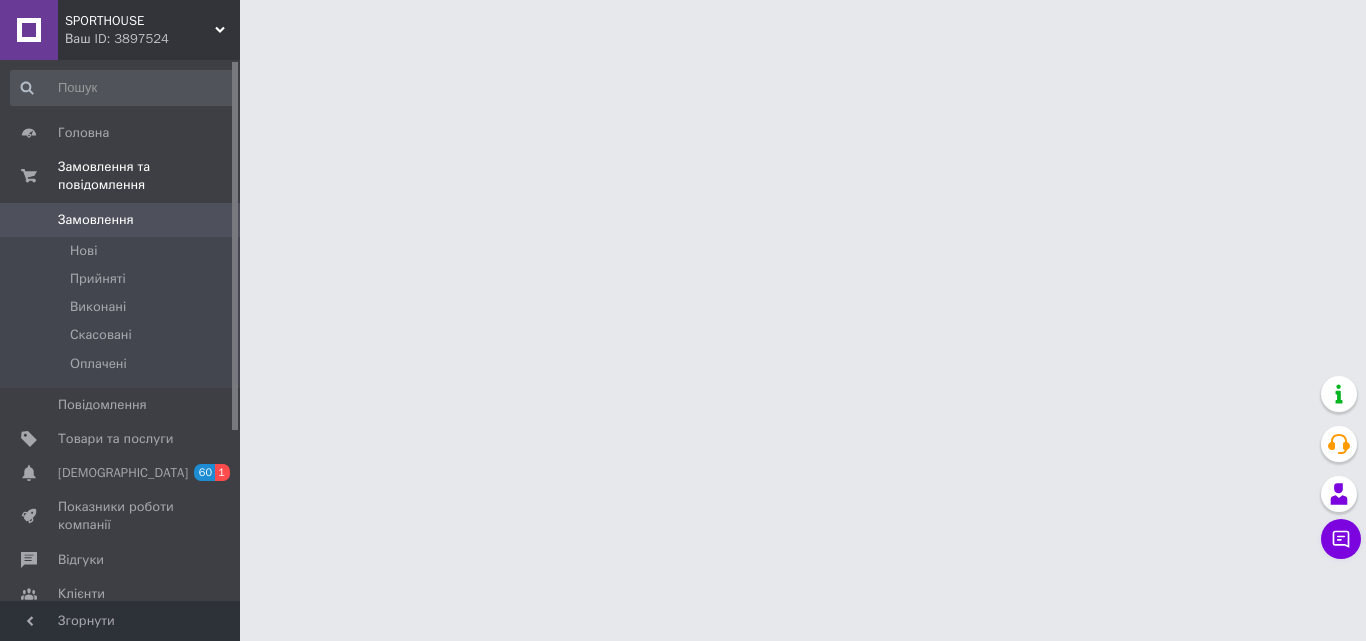 scroll, scrollTop: 0, scrollLeft: 0, axis: both 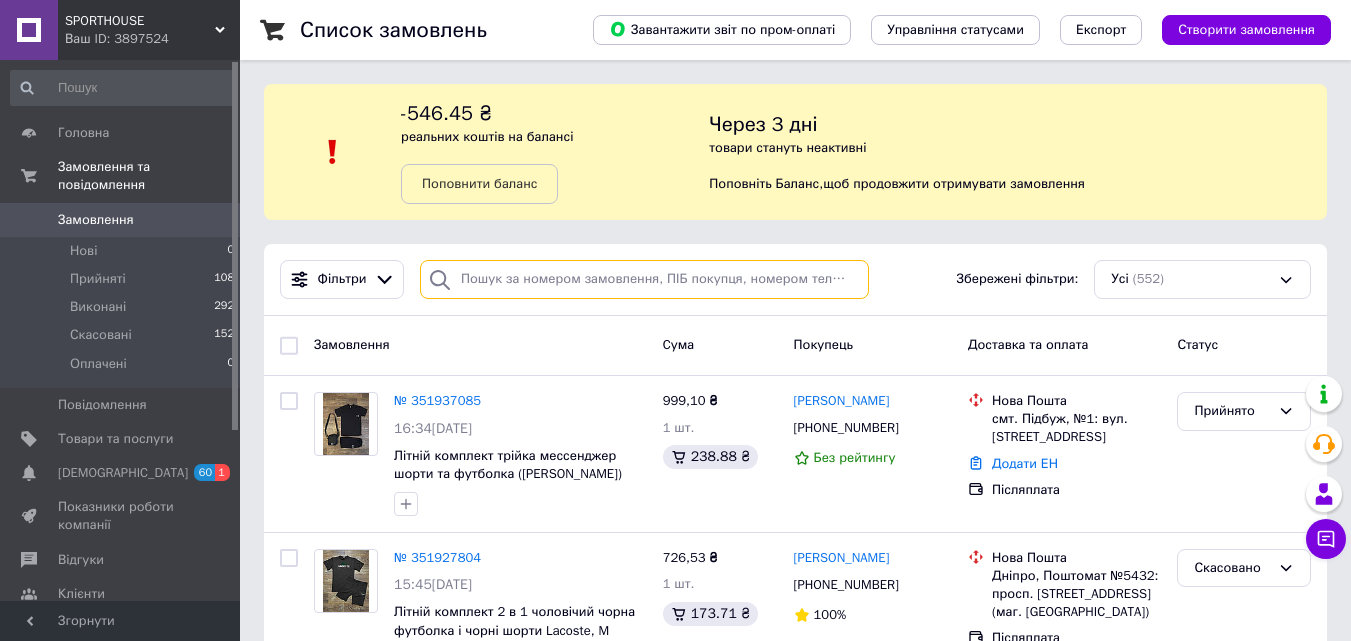 click at bounding box center (644, 279) 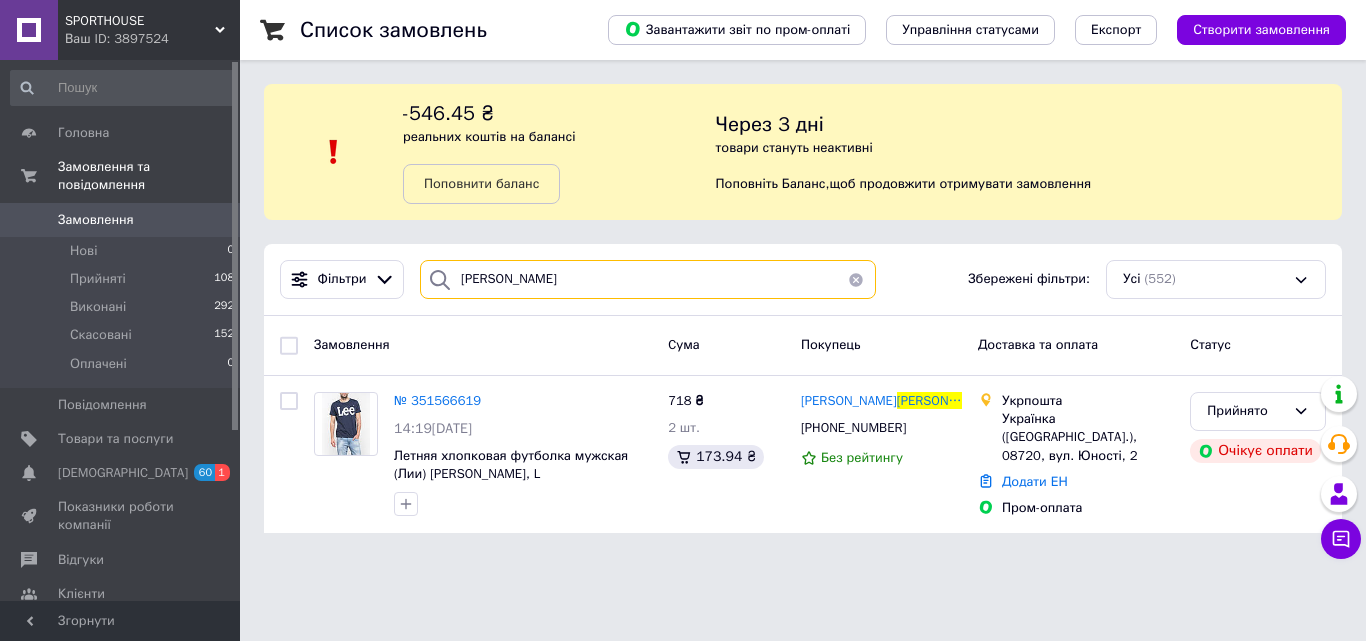 type on "Грушевський" 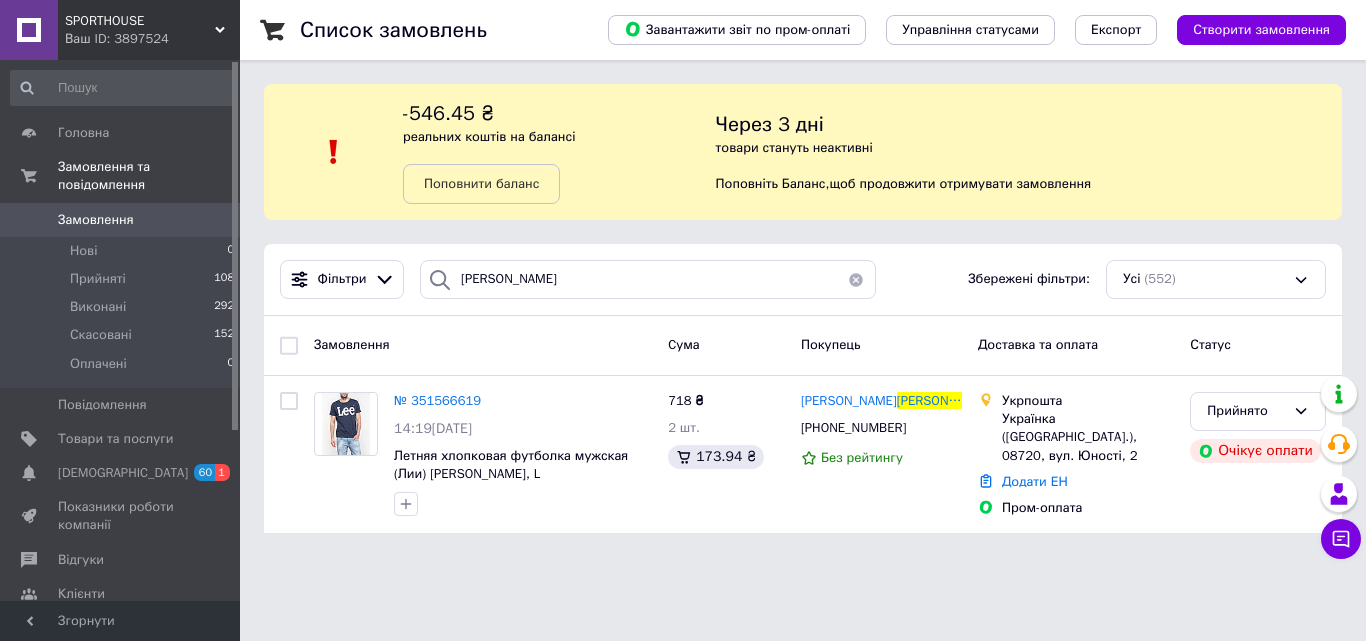 click on "Список замовлень   Завантажити звіт по пром-оплаті Управління статусами Експорт Створити замовлення -546.45 ₴ реальних коштів на балансі Поповнити баланс Через 3 дні товари стануть неактивні Поповніть Баланс ,  щоб продовжити отримувати замовлення Фільтри Грушевський Збережені фільтри: Усі (552) Замовлення Cума Покупець Доставка та оплата Статус № 351566619 14:19, 07.07.2025 Летняя хлопковая футболка мужская (Лии) Lee, L 718 ₴ 2 шт. 173.94 ₴ Ігор  Грушевський +380982705525 Без рейтингу Укрпошта Українка (Київська обл.), 08720, вул. Юності, 2 Додати ЕН Пром-оплата Прийнято Очікує оплати" at bounding box center (803, 278) 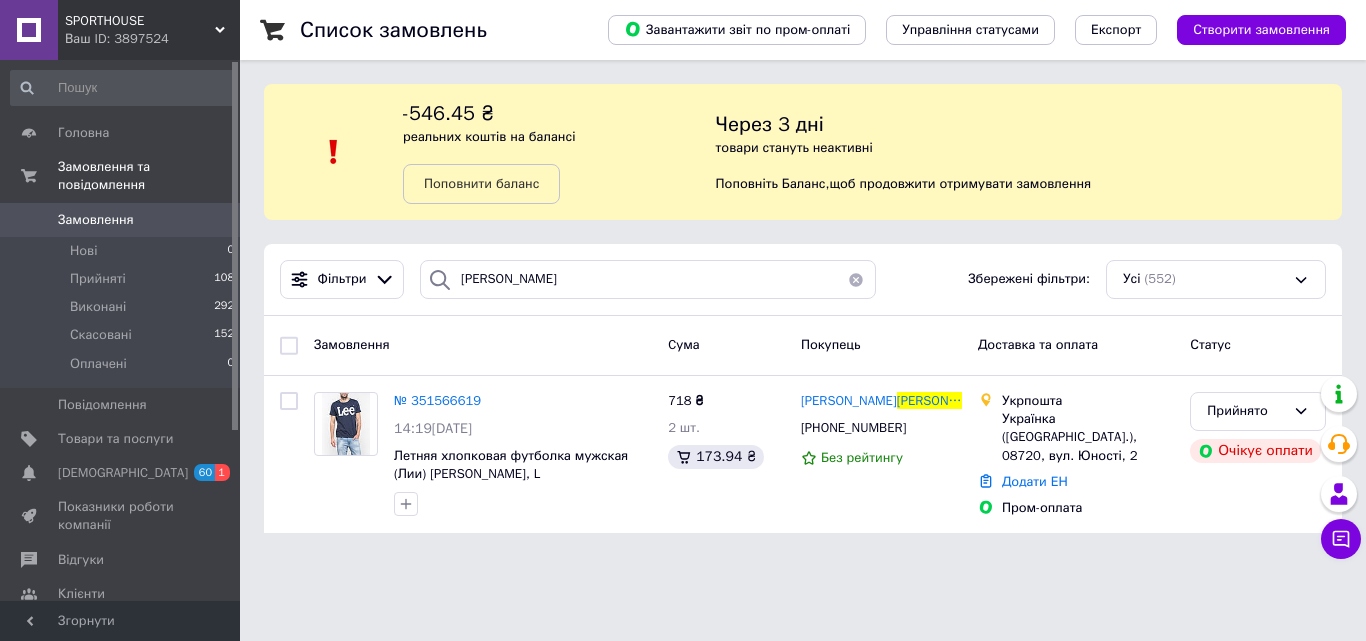 click on "SPORTHOUSE" at bounding box center (140, 21) 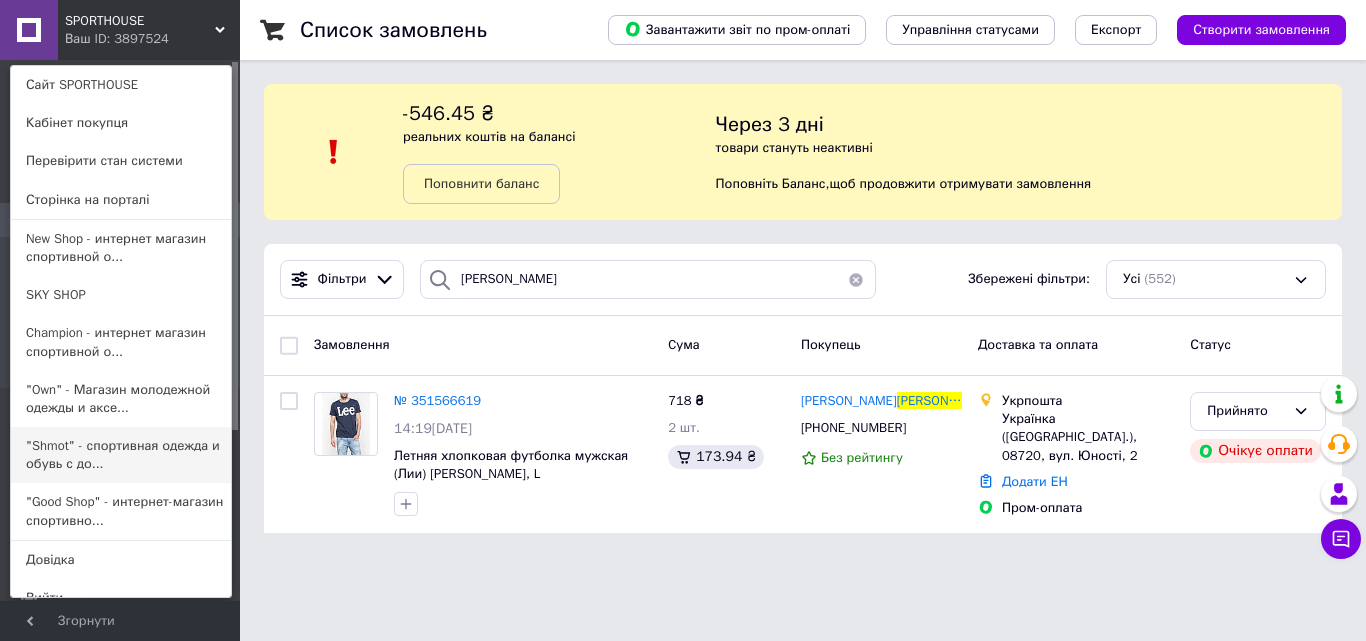 click on ""Shmot" - спортивная одежда и обувь с до..." at bounding box center (121, 455) 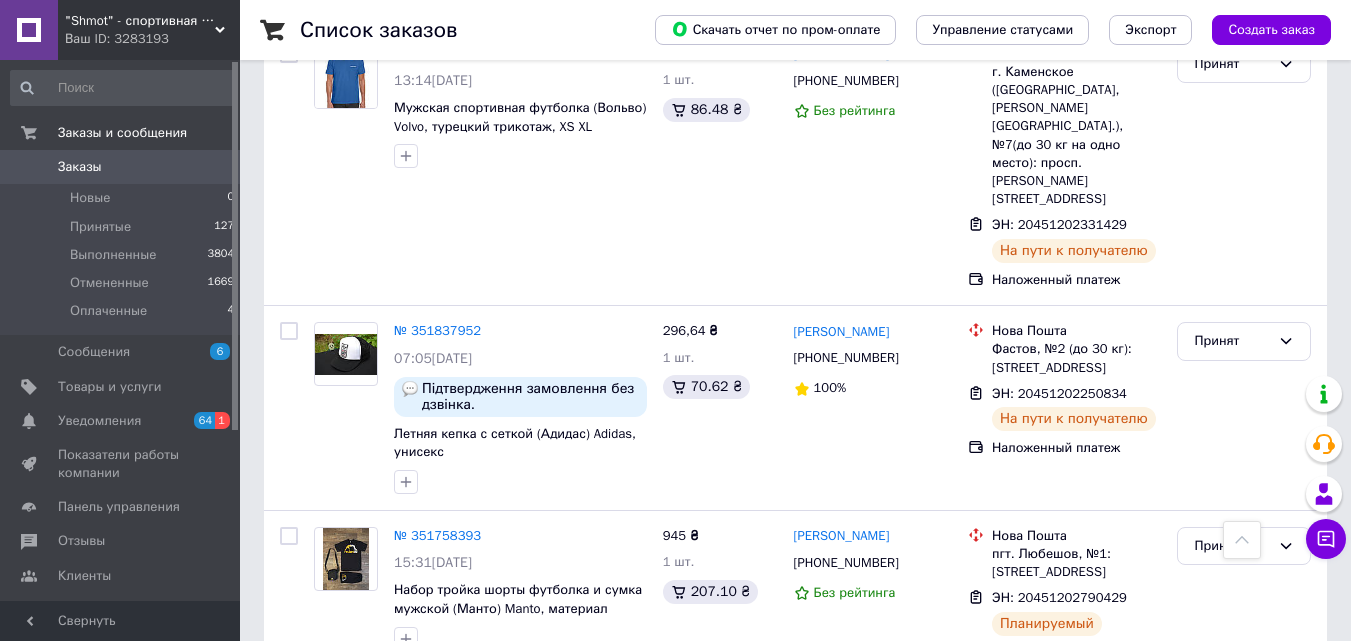 scroll, scrollTop: 900, scrollLeft: 0, axis: vertical 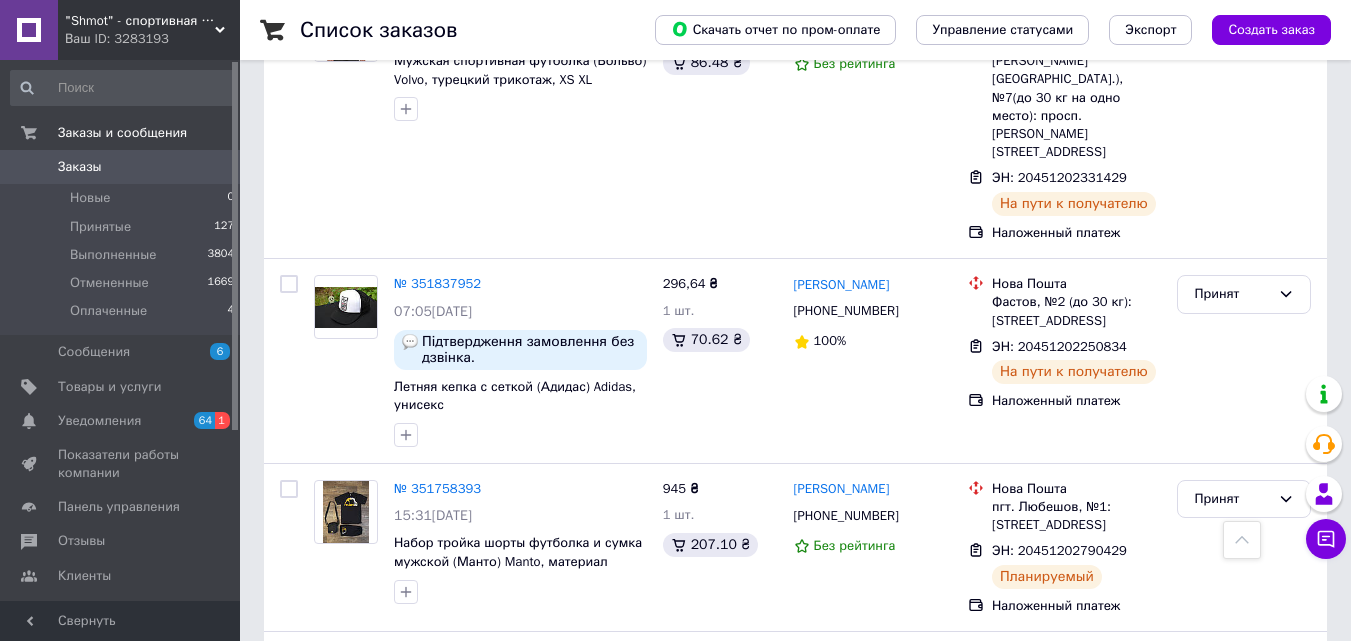 click on "Ваш ID: 3283193" at bounding box center (152, 39) 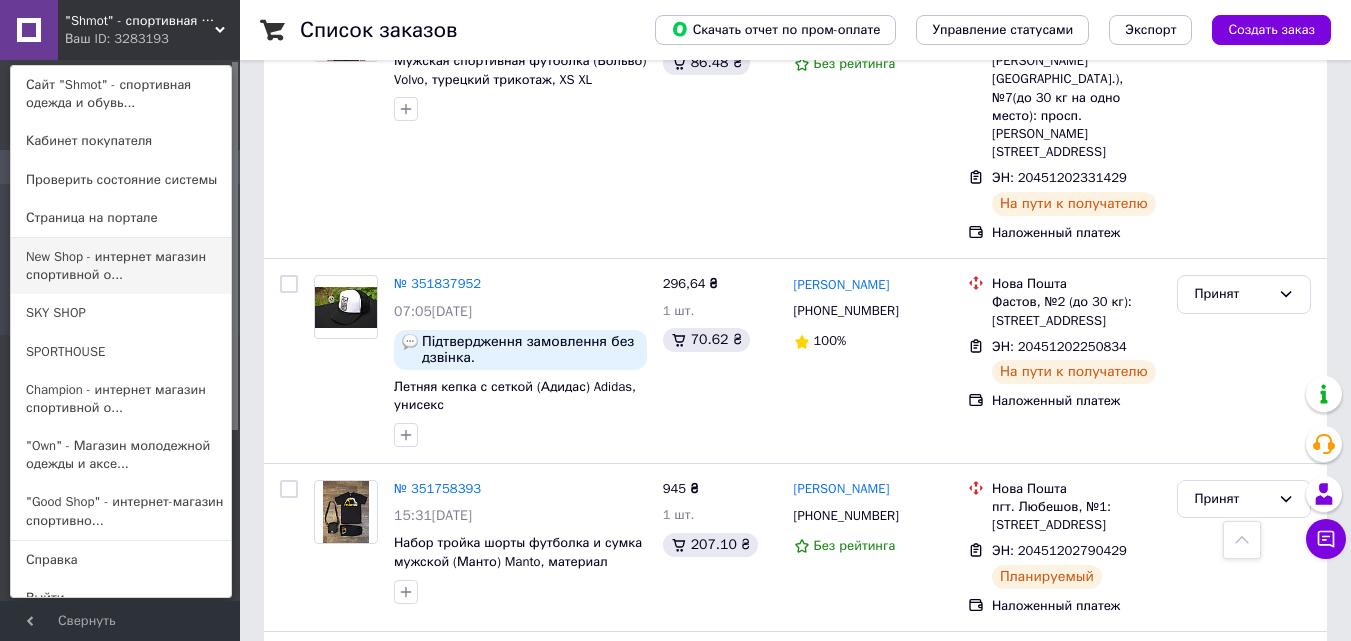 click on "New Shop - интернет магазин спортивной о..." at bounding box center (121, 266) 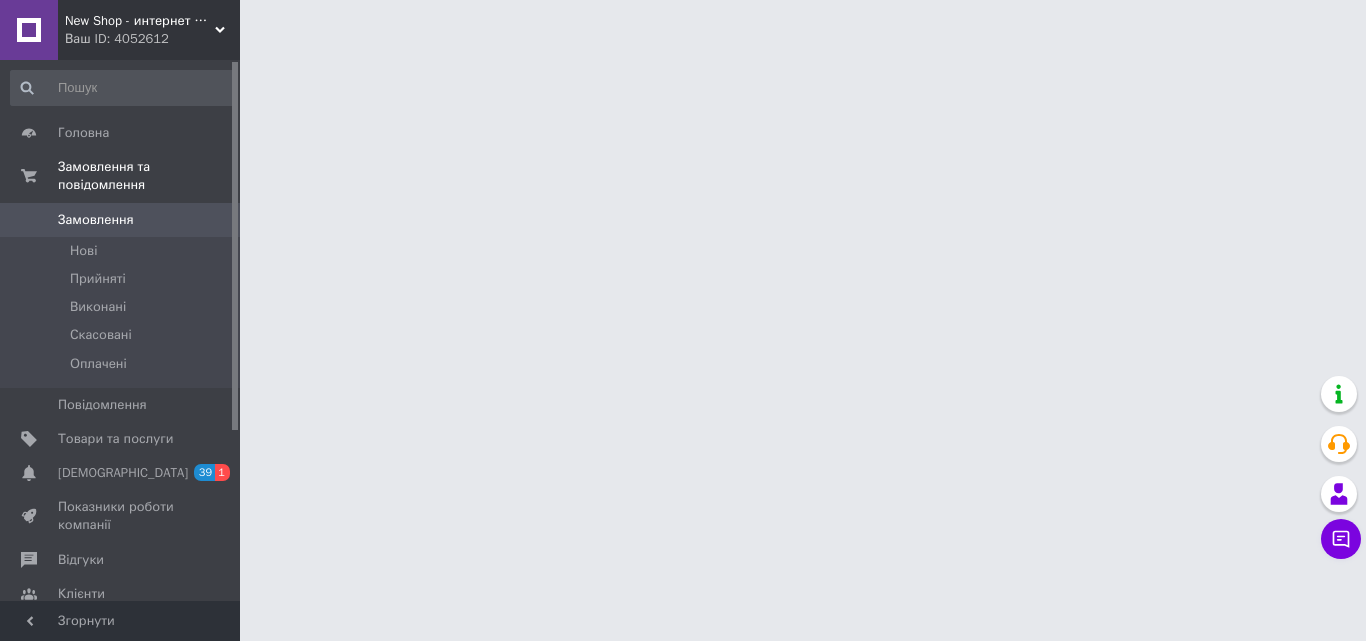 scroll, scrollTop: 0, scrollLeft: 0, axis: both 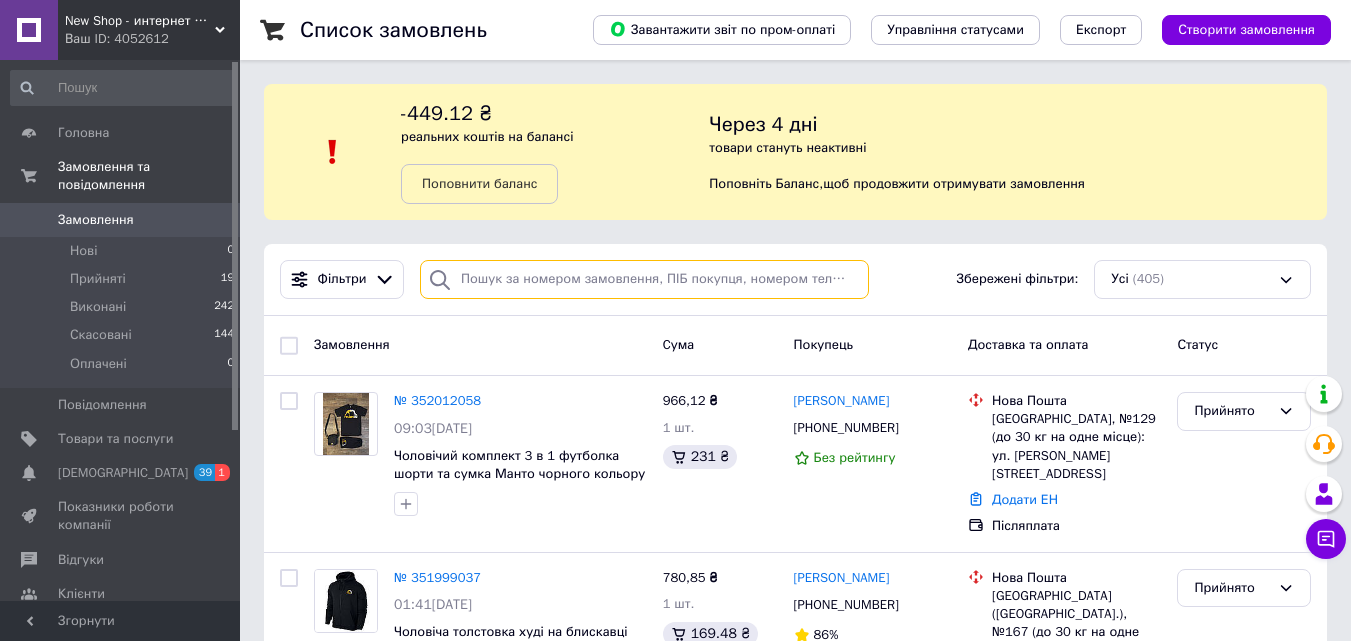 click at bounding box center (644, 279) 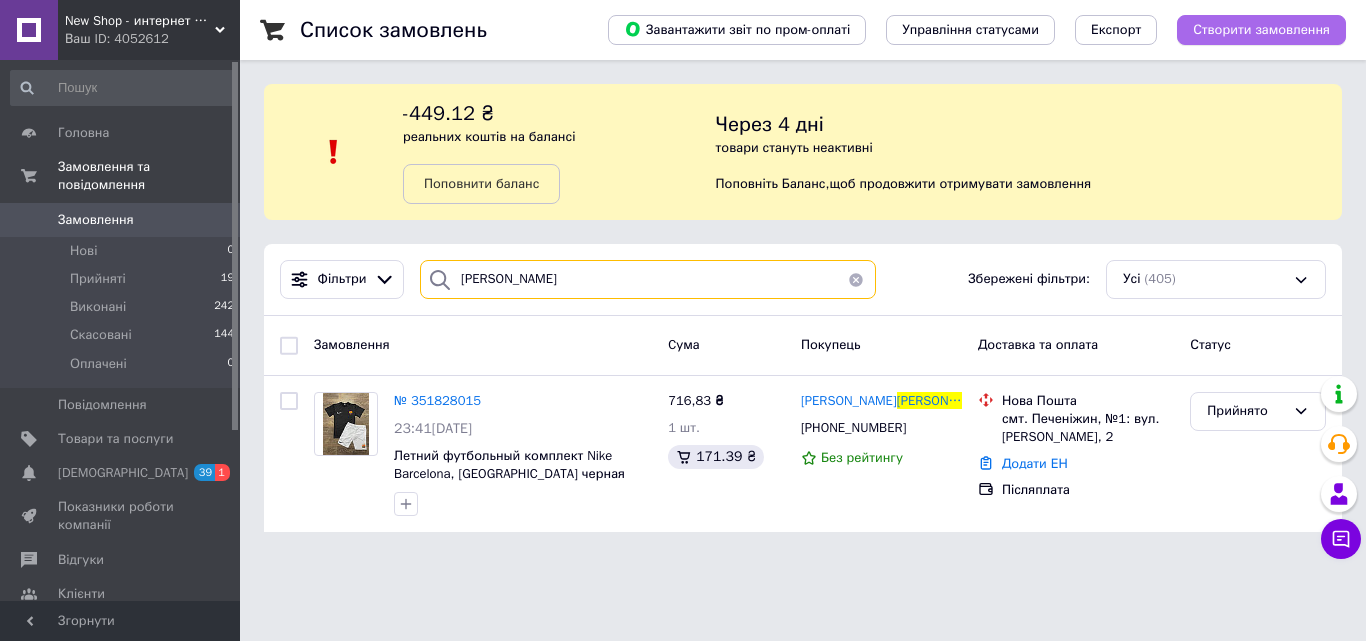 type on "Гаврищук" 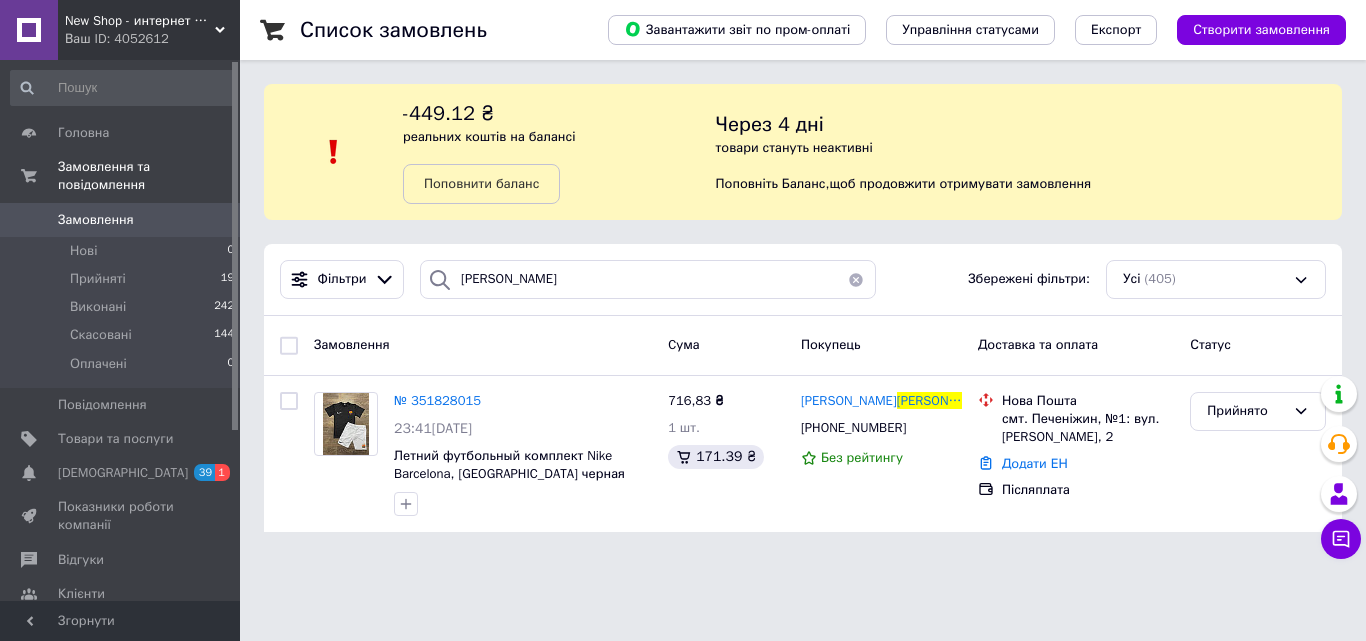 click on "Ваш ID: 4052612" at bounding box center (152, 39) 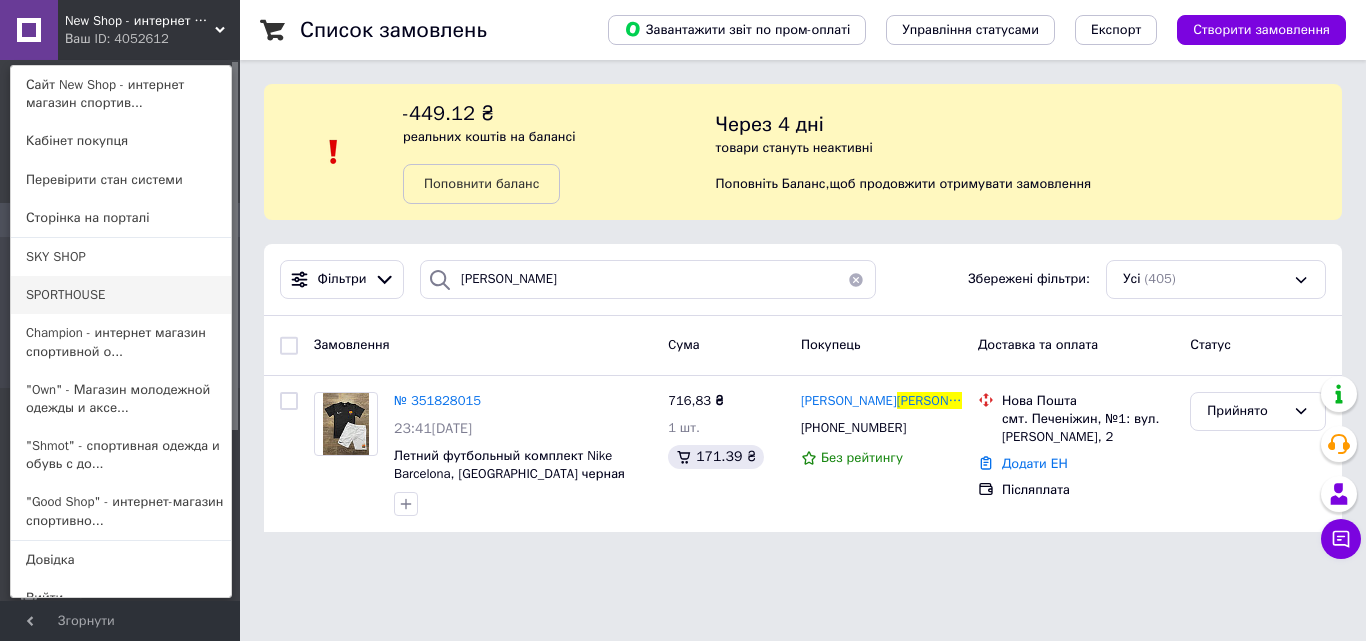 click on "SPORTHOUSE" at bounding box center (121, 295) 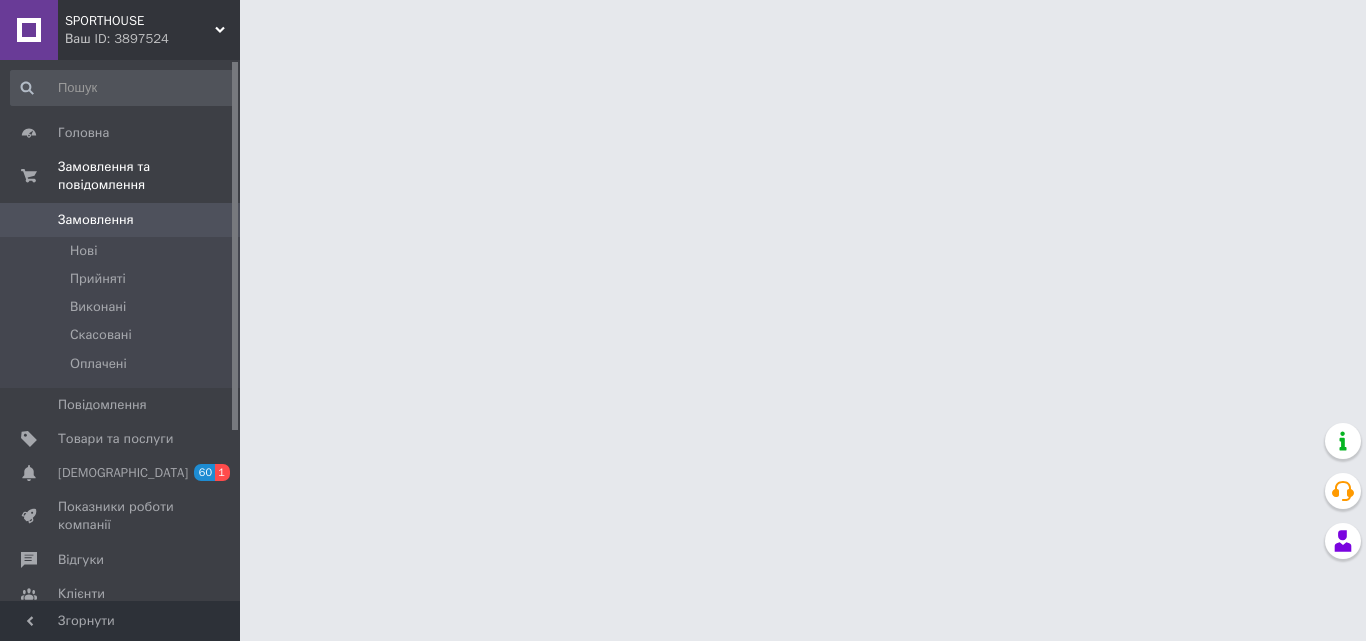scroll, scrollTop: 0, scrollLeft: 0, axis: both 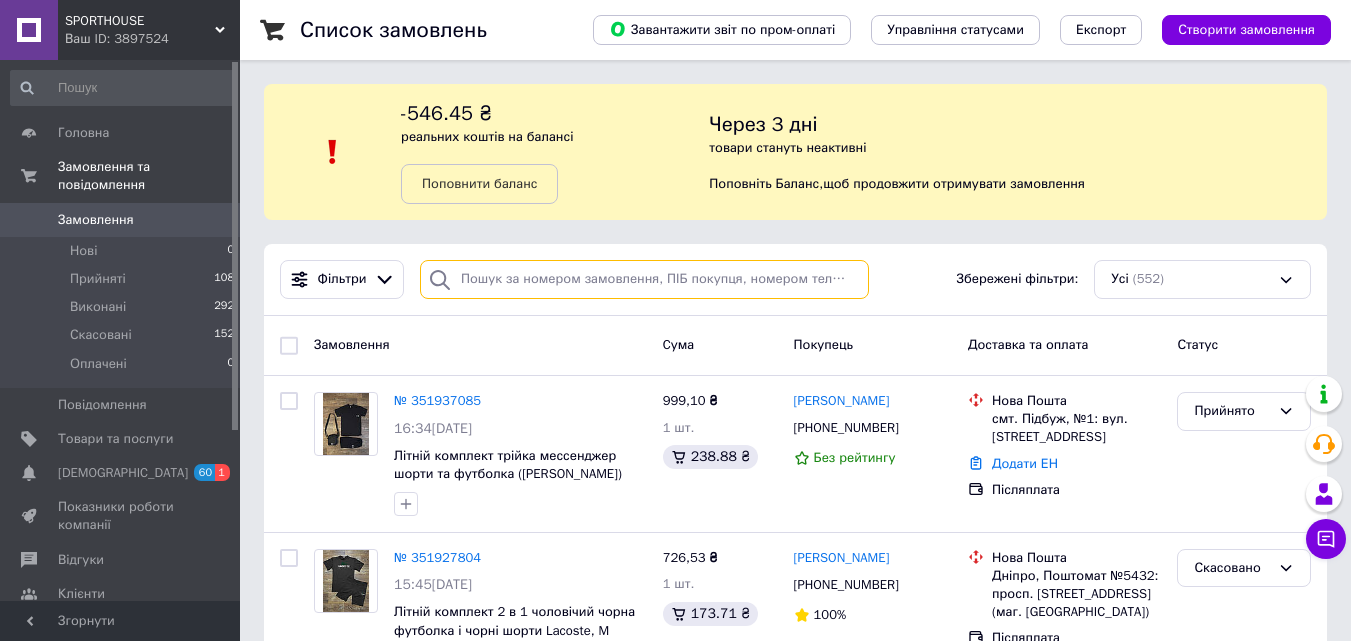 click at bounding box center (644, 279) 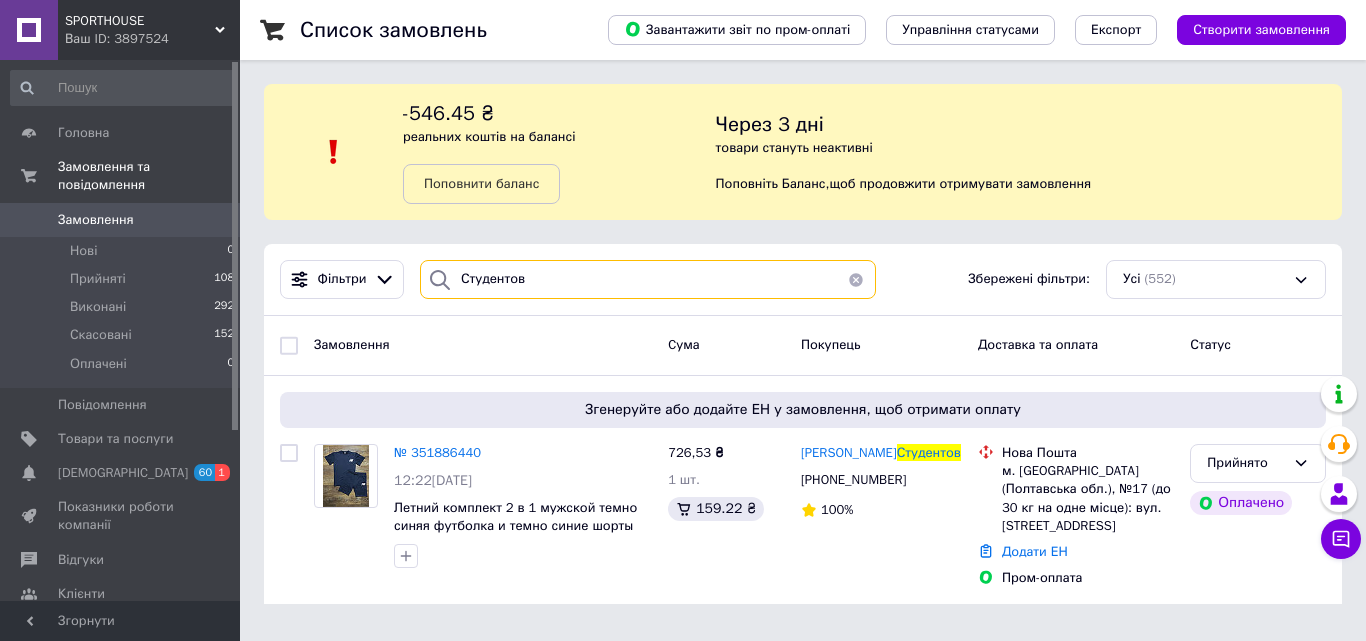 type on "Студентов" 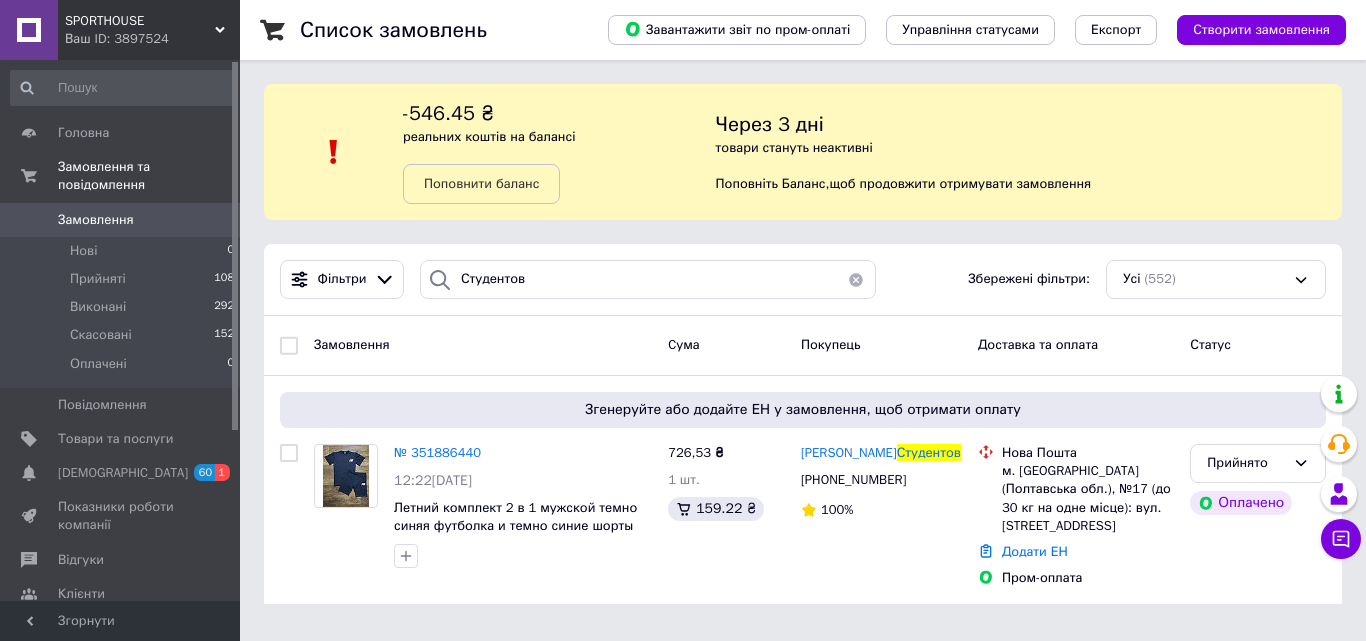 click on "Ваш ID: 3897524" at bounding box center (152, 39) 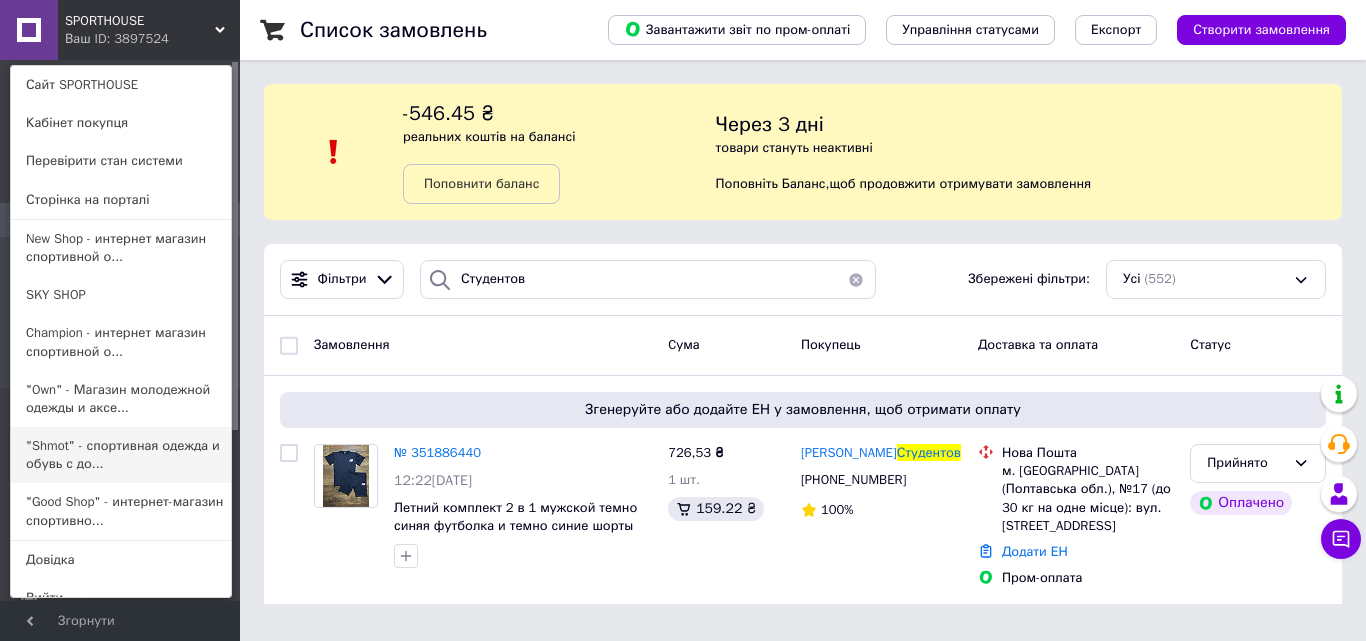 click on ""Shmot" - спортивная одежда и обувь с до..." at bounding box center (121, 455) 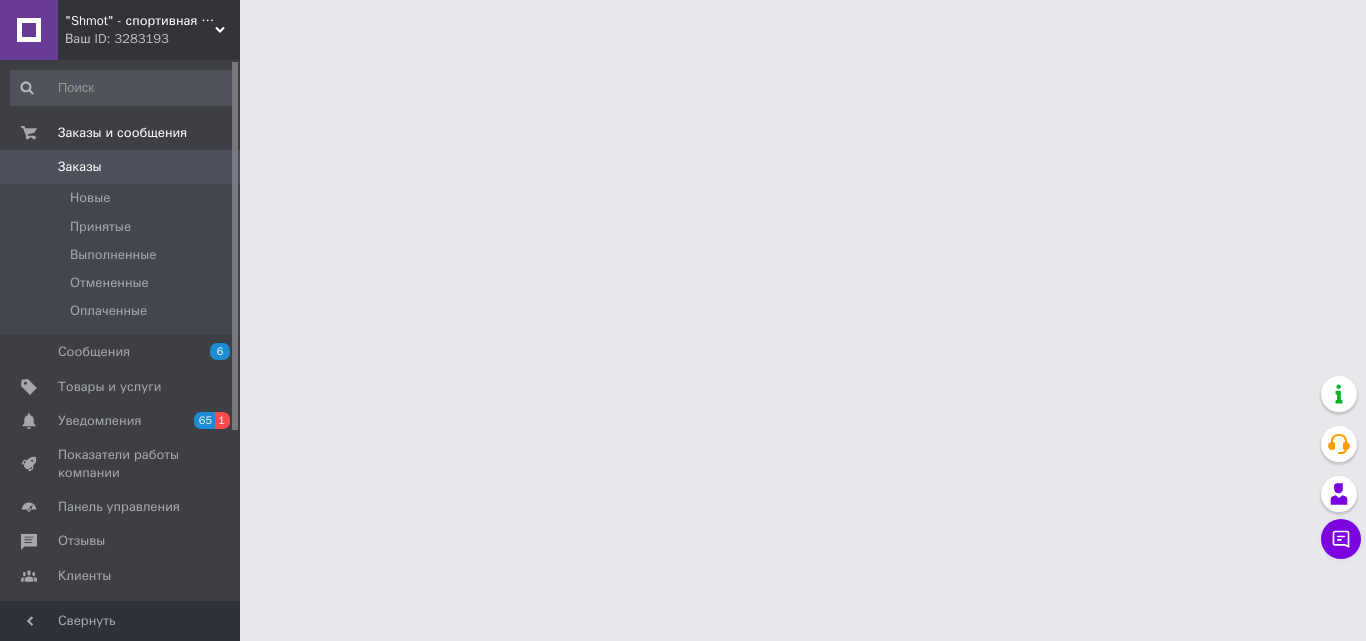 scroll, scrollTop: 0, scrollLeft: 0, axis: both 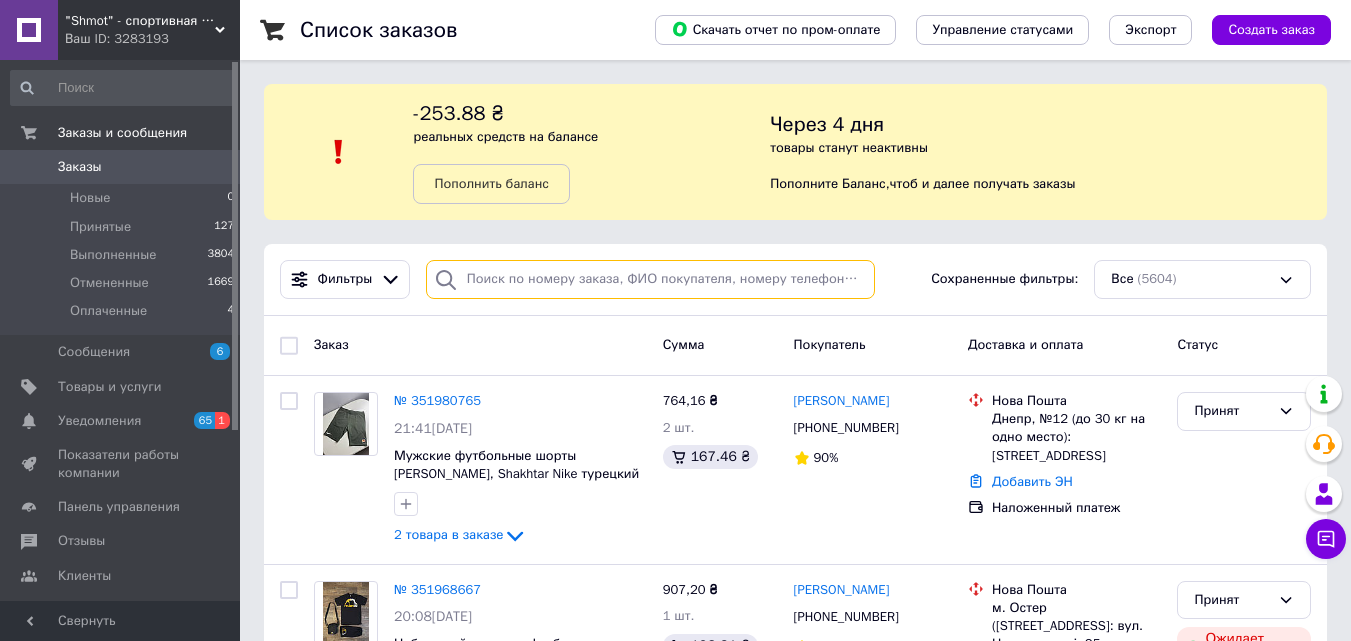 click at bounding box center (650, 279) 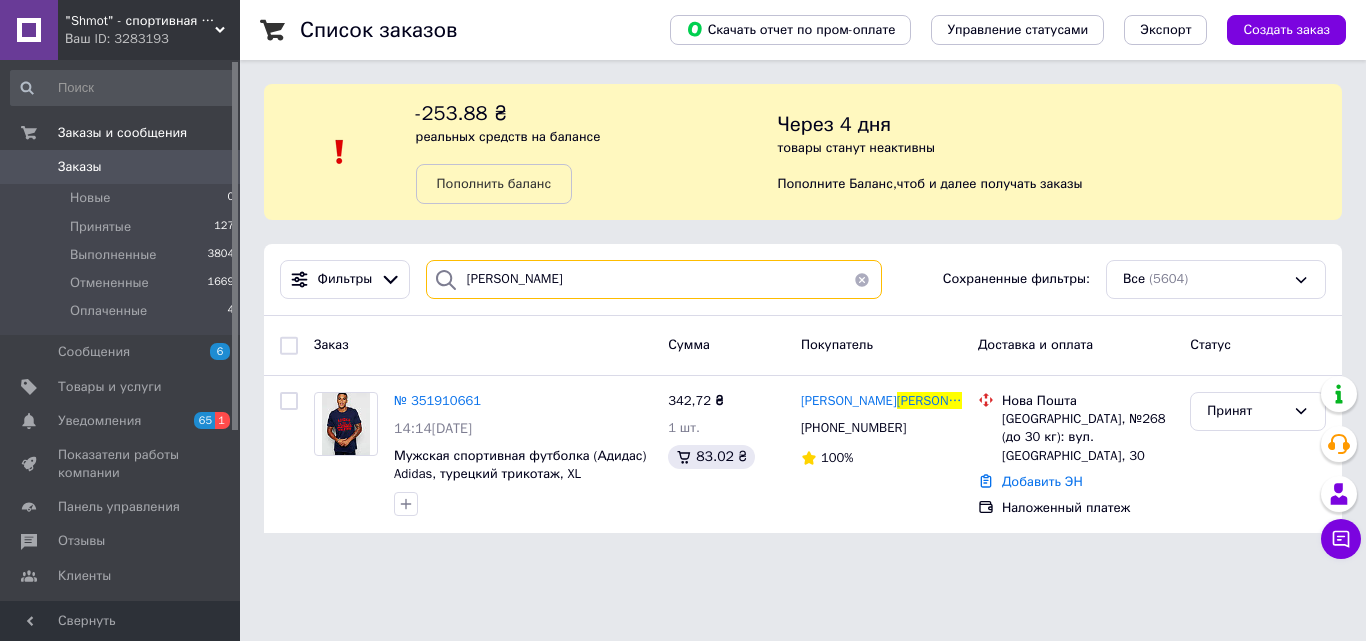 type on "[PERSON_NAME]" 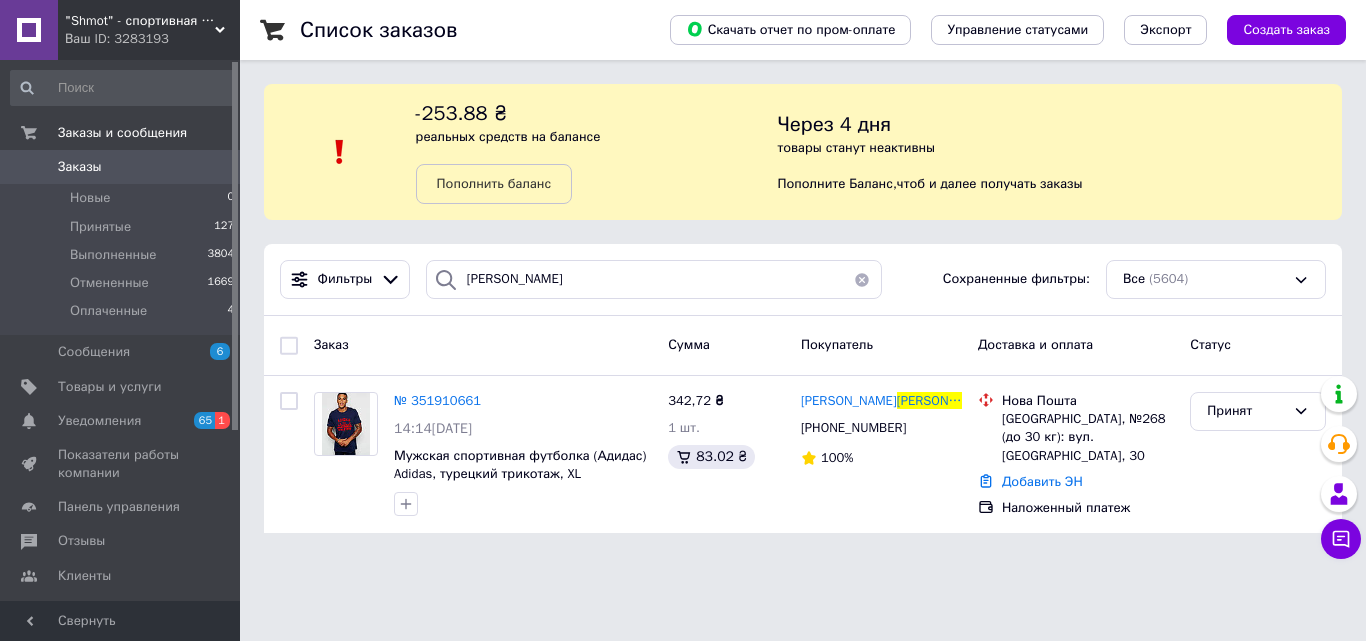 click on "Ваш ID: 3283193" at bounding box center (152, 39) 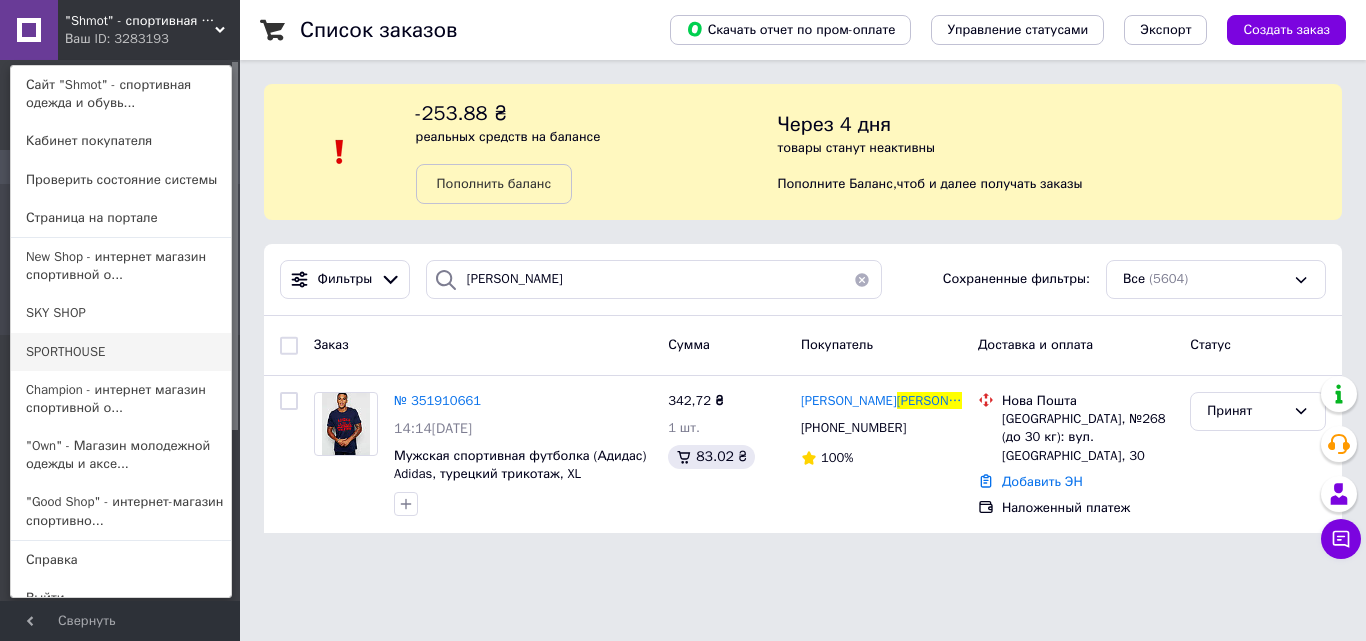 click on "SPORTHOUSE" at bounding box center (121, 352) 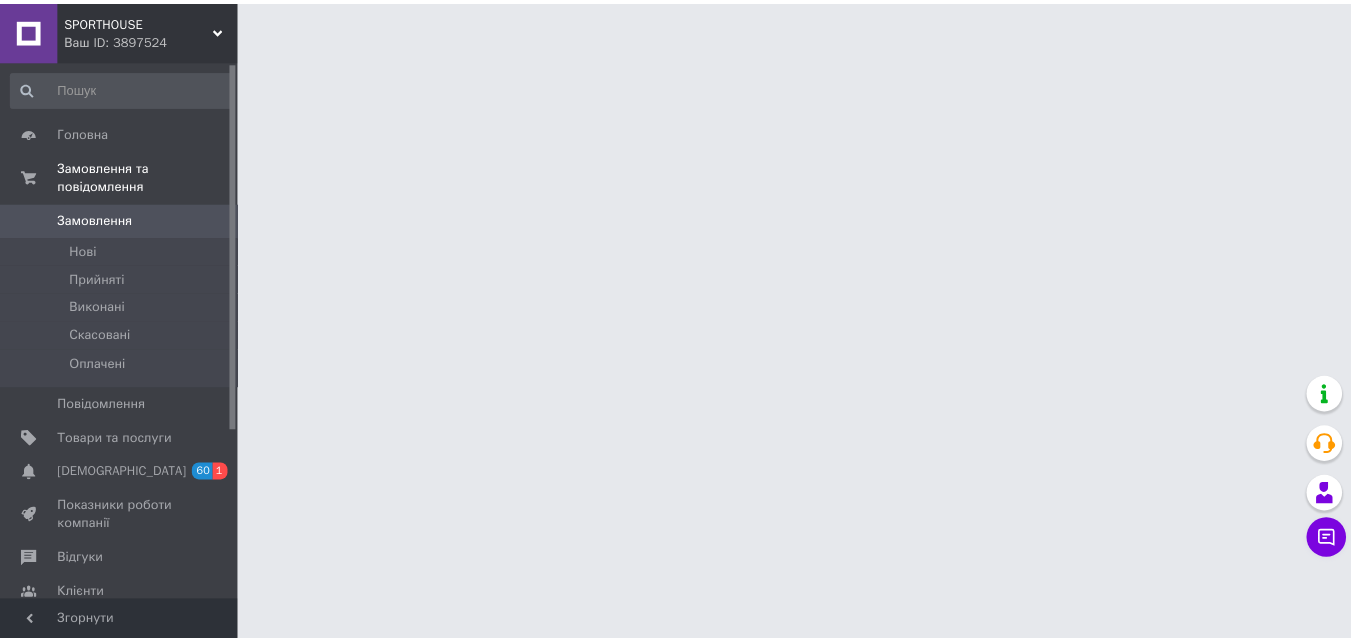 scroll, scrollTop: 0, scrollLeft: 0, axis: both 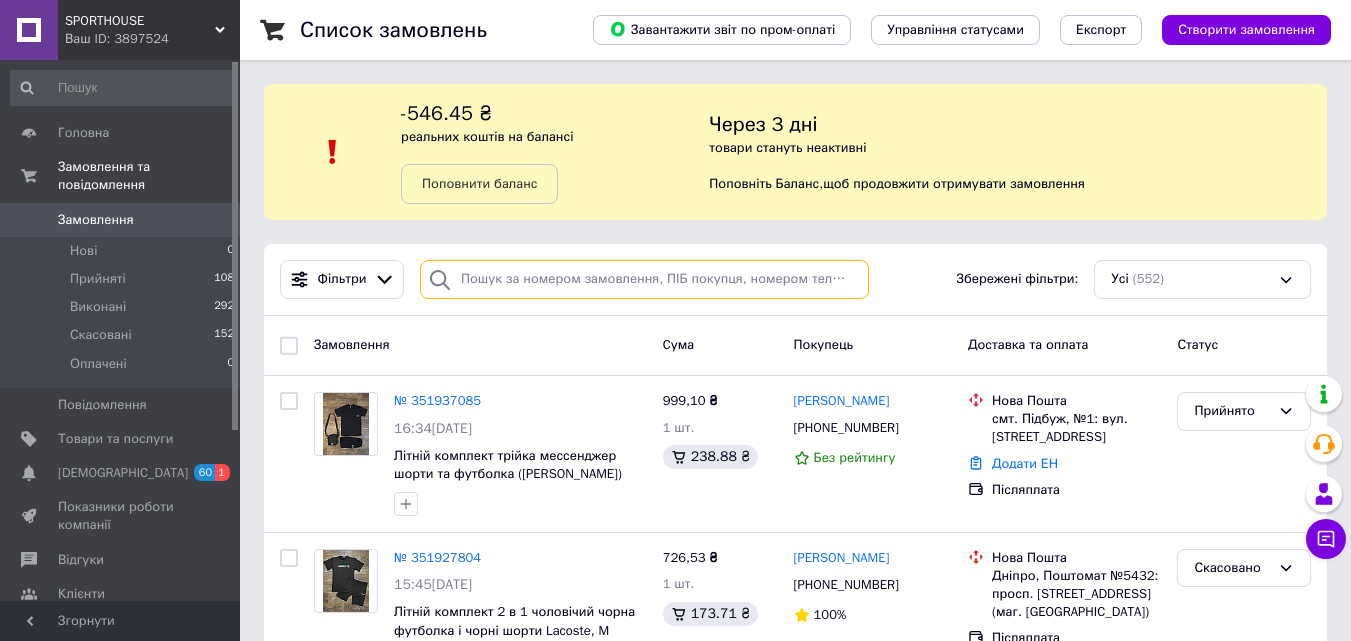 click at bounding box center [644, 279] 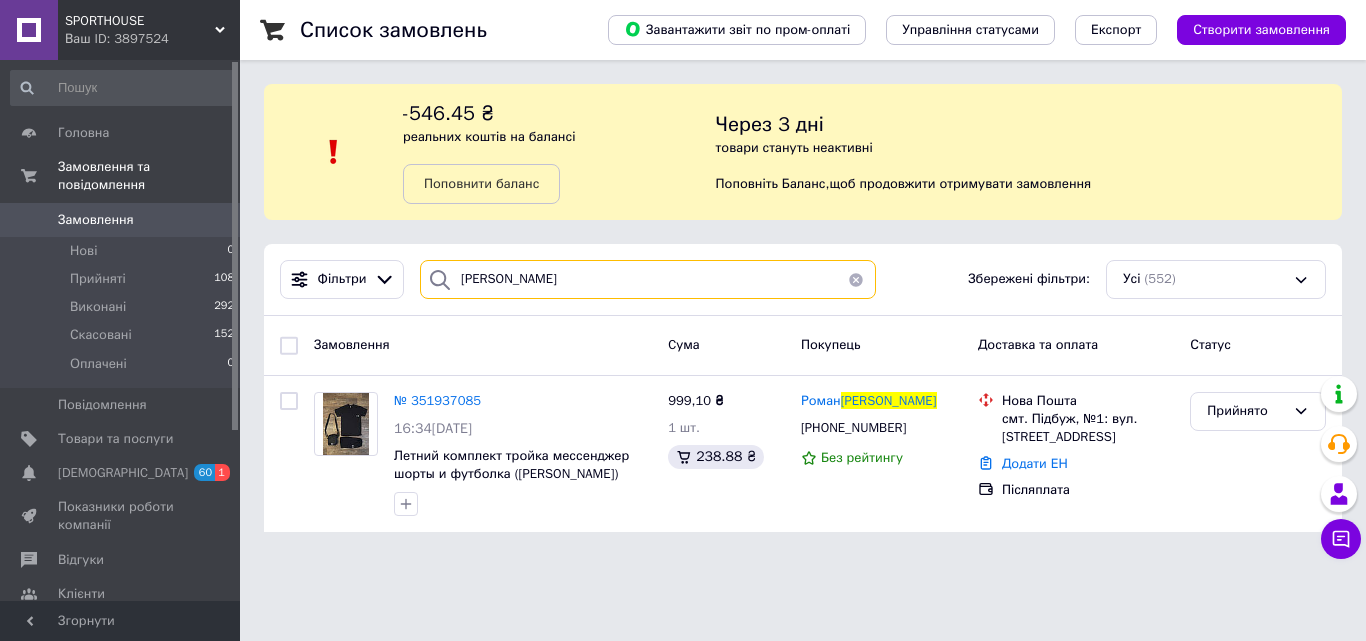 type on "[PERSON_NAME]" 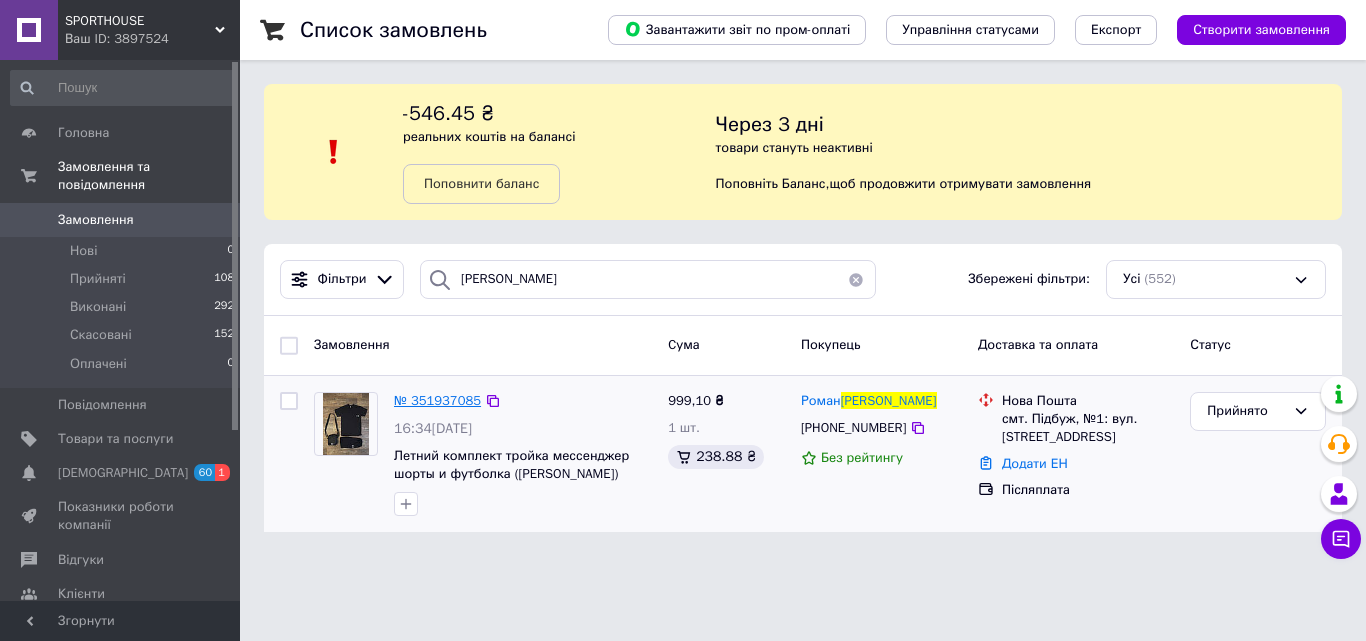 click on "№ 351937085" at bounding box center (437, 400) 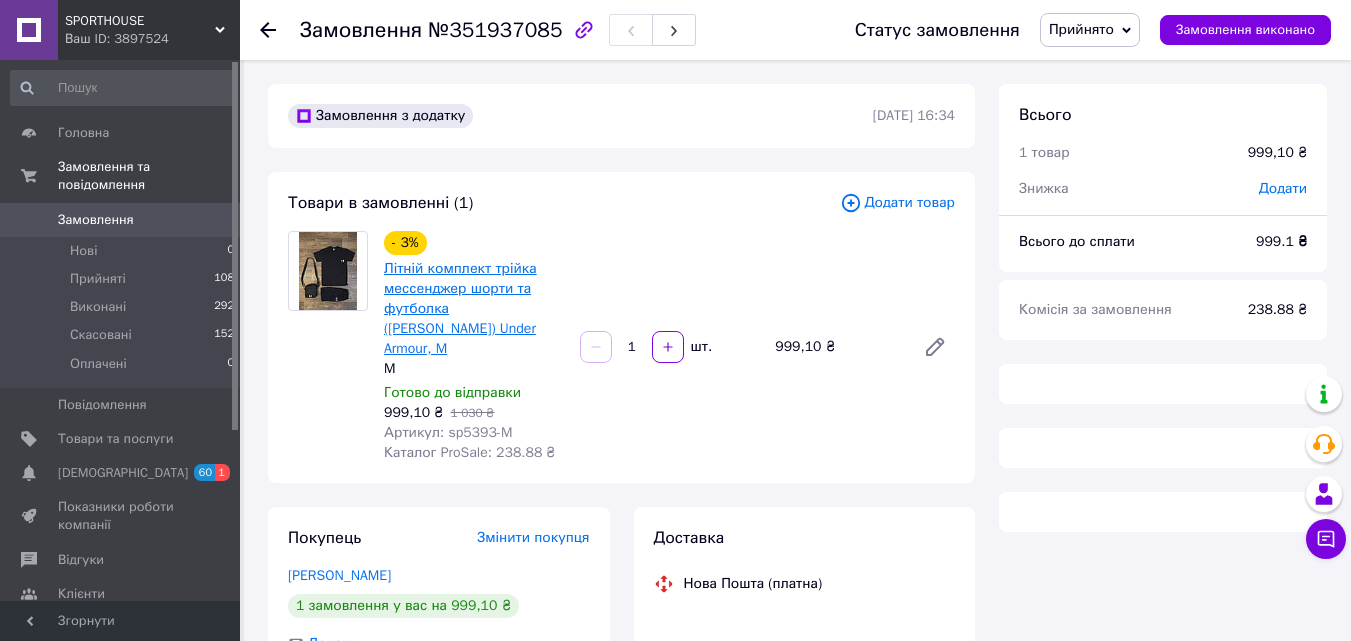 click on "Літній комплект трійка мессенджер шорти та футболка ([PERSON_NAME]) Under Armour, M" at bounding box center (460, 308) 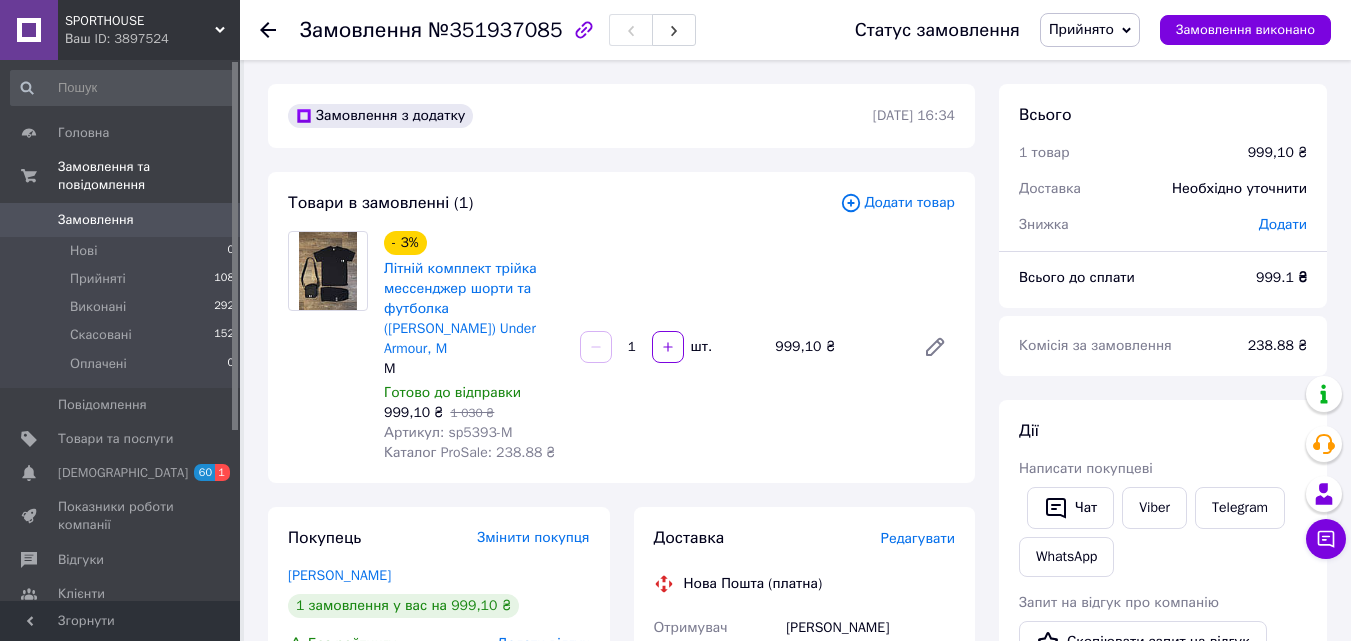 click on "Ваш ID: 3897524" at bounding box center [152, 39] 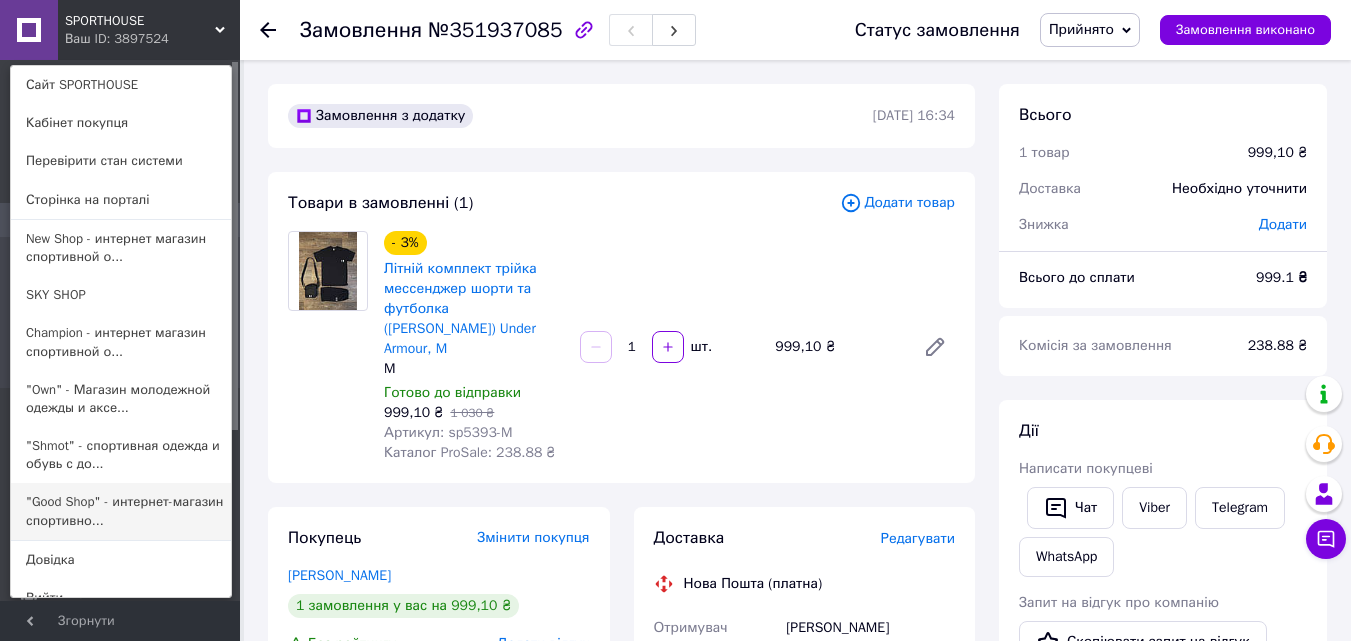 click on ""Good Shop" - интернет-магазин спортивно..." at bounding box center [121, 511] 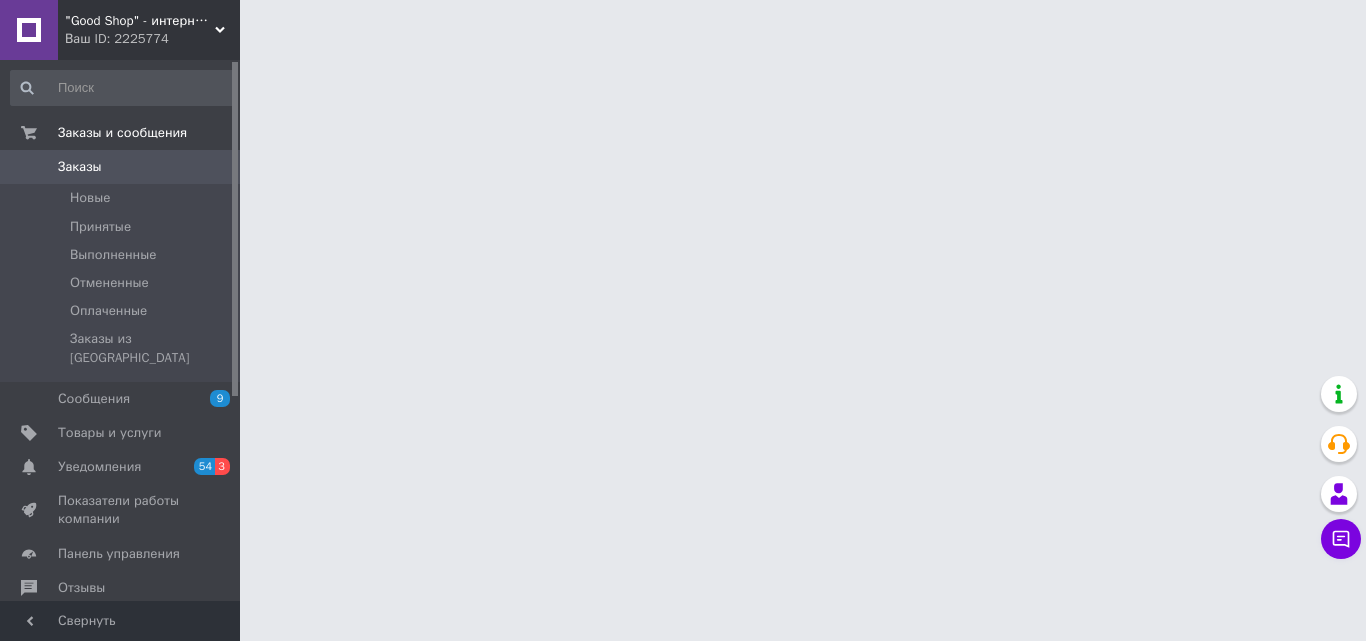 scroll, scrollTop: 0, scrollLeft: 0, axis: both 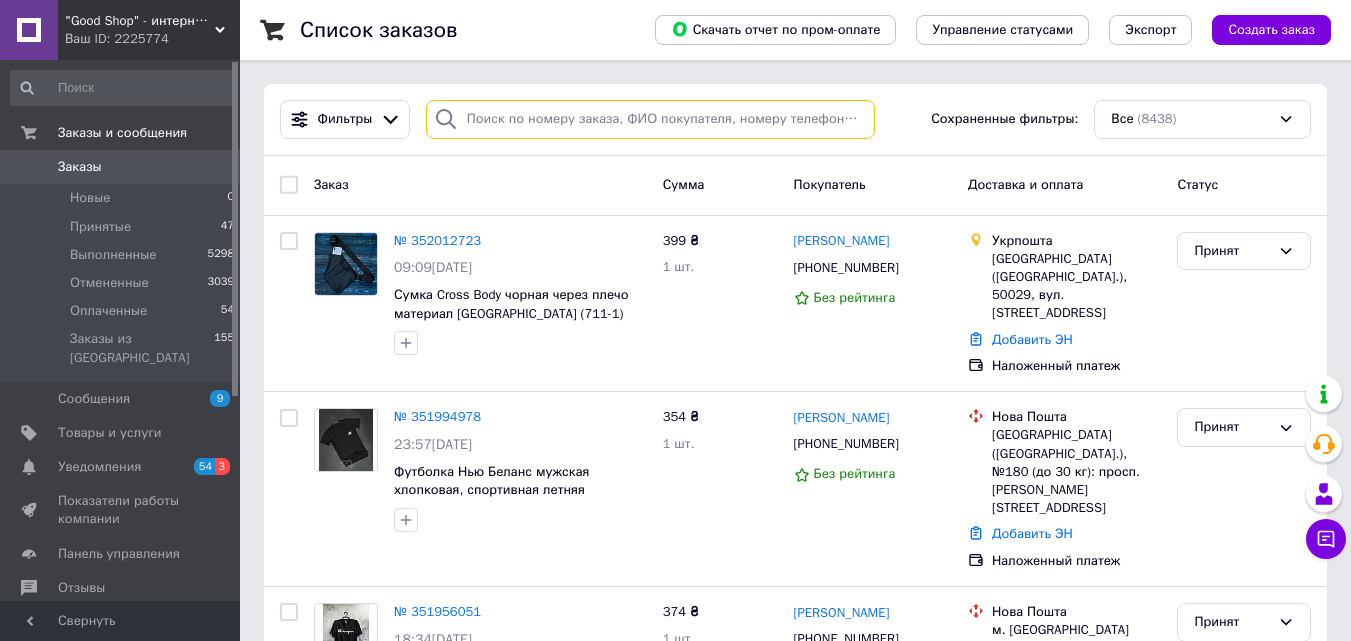 click at bounding box center [650, 119] 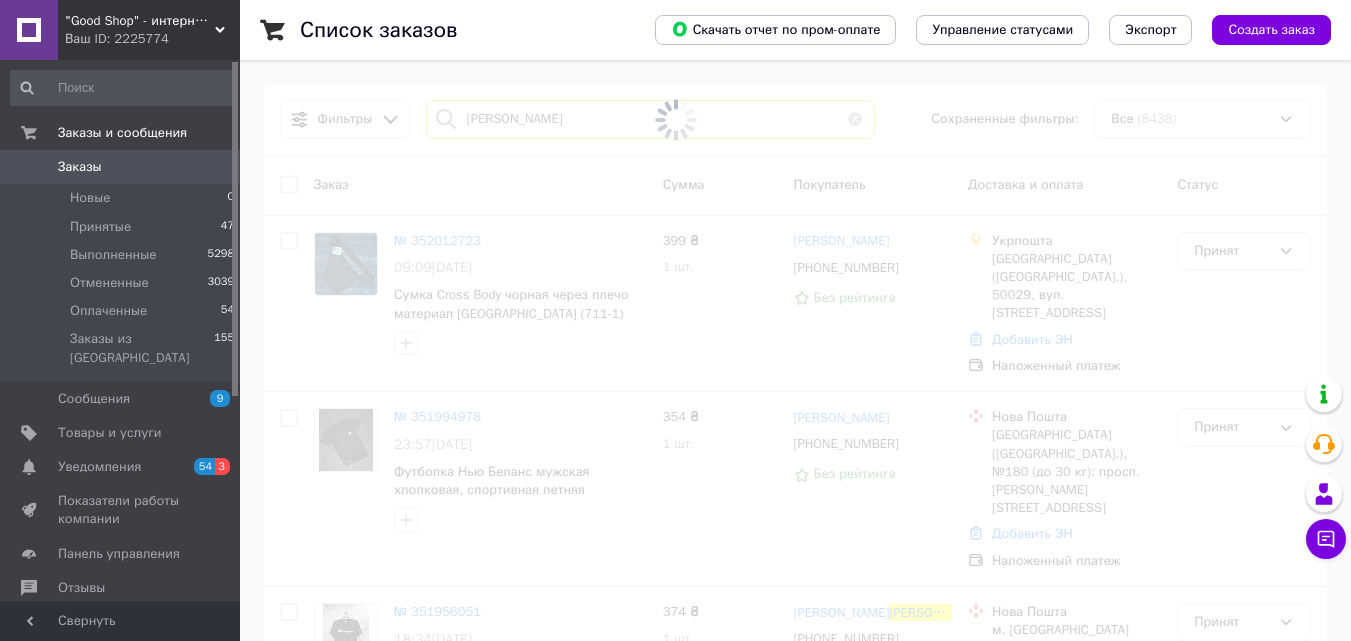 type on "Хачатурян" 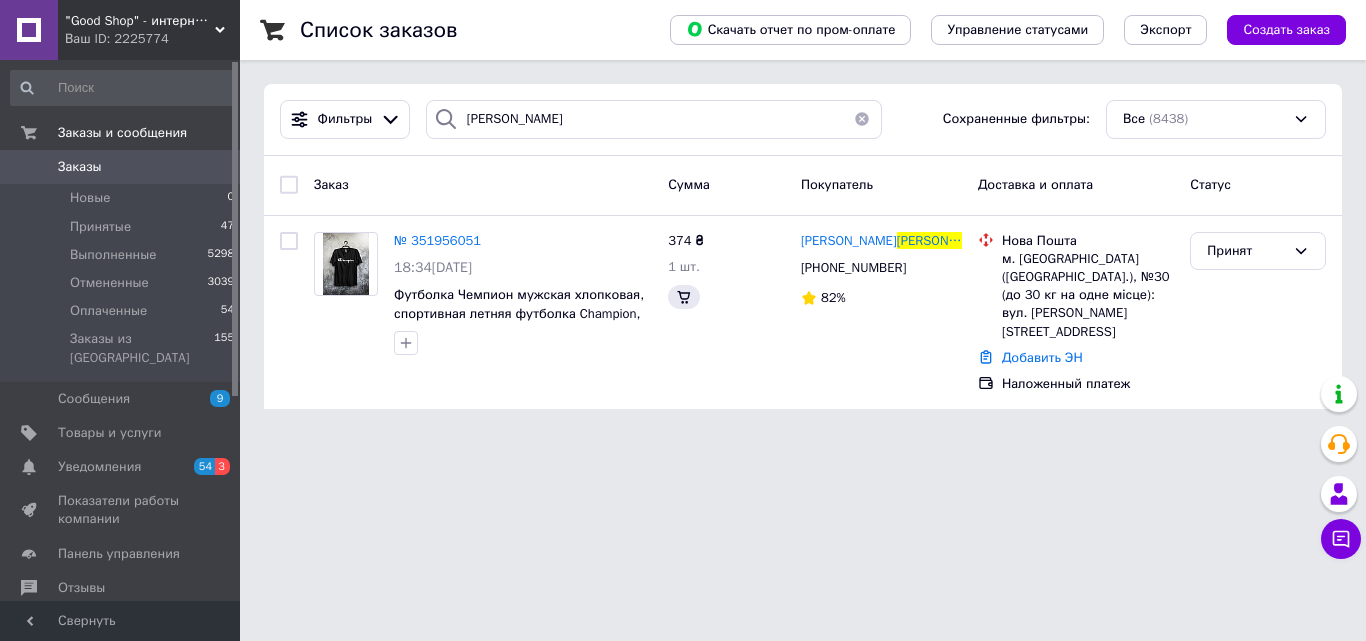 click on "Ваш ID: 2225774" at bounding box center (152, 39) 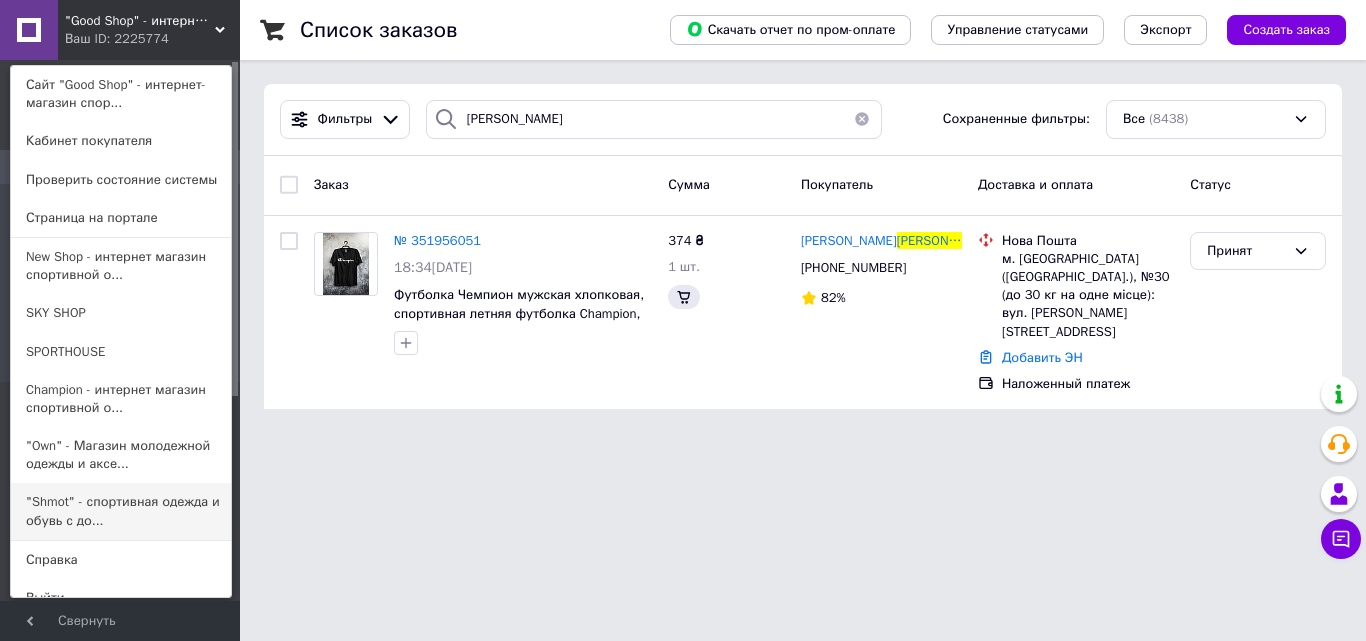 click on ""Shmot" - спортивная одежда и обувь с до..." at bounding box center (121, 511) 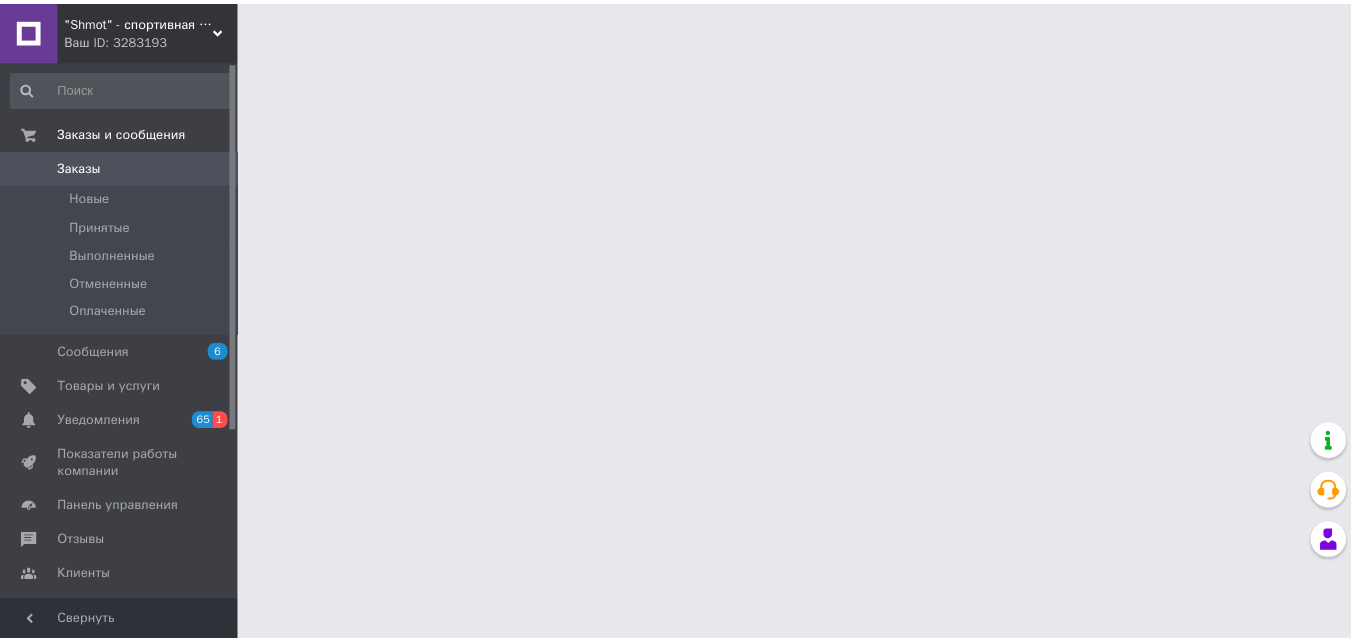 scroll, scrollTop: 0, scrollLeft: 0, axis: both 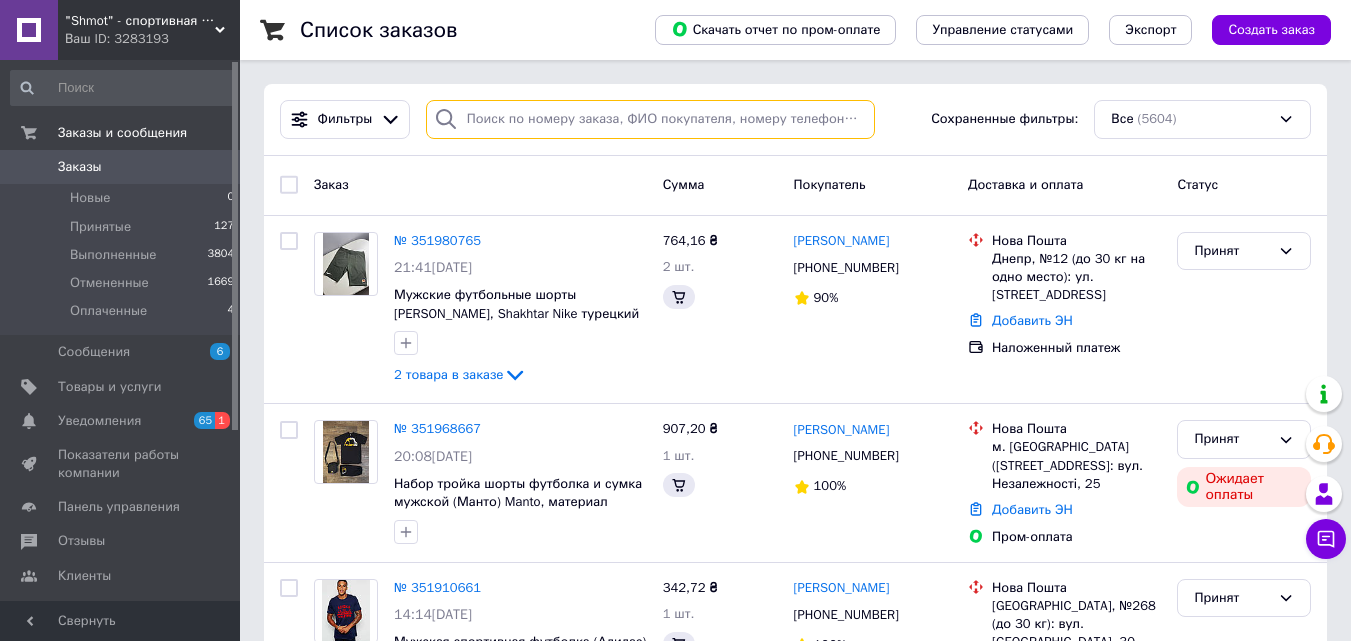 click at bounding box center [650, 119] 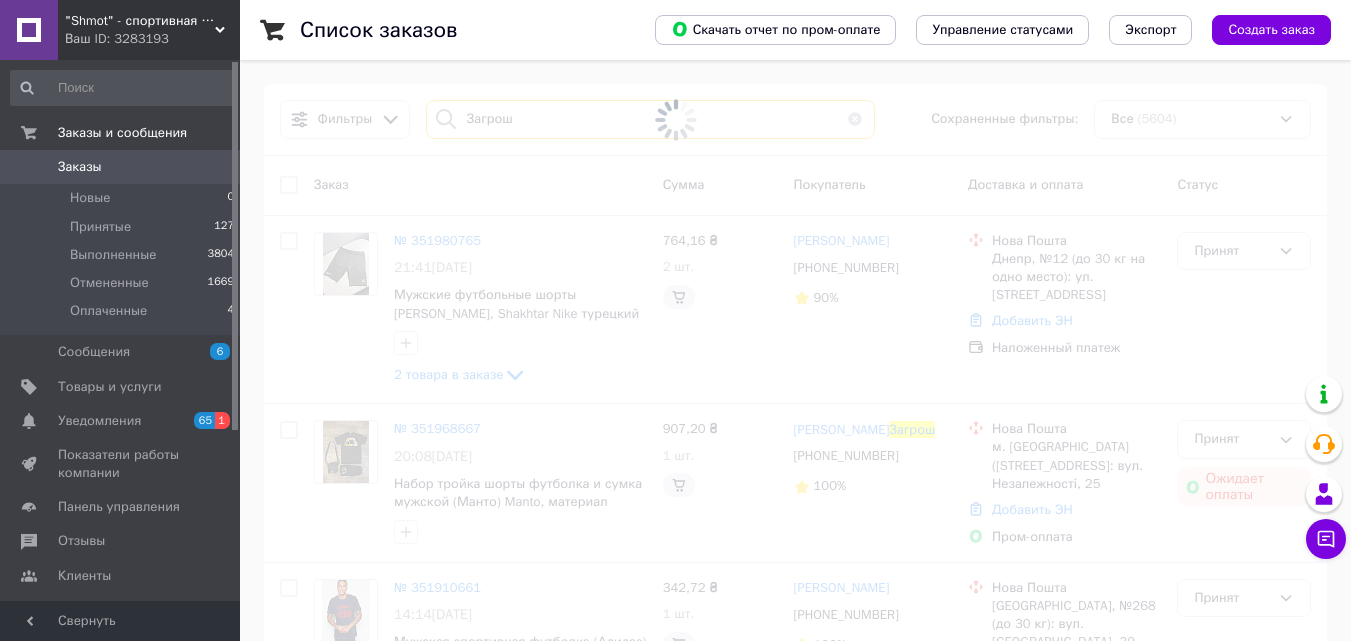 type on "Загрош" 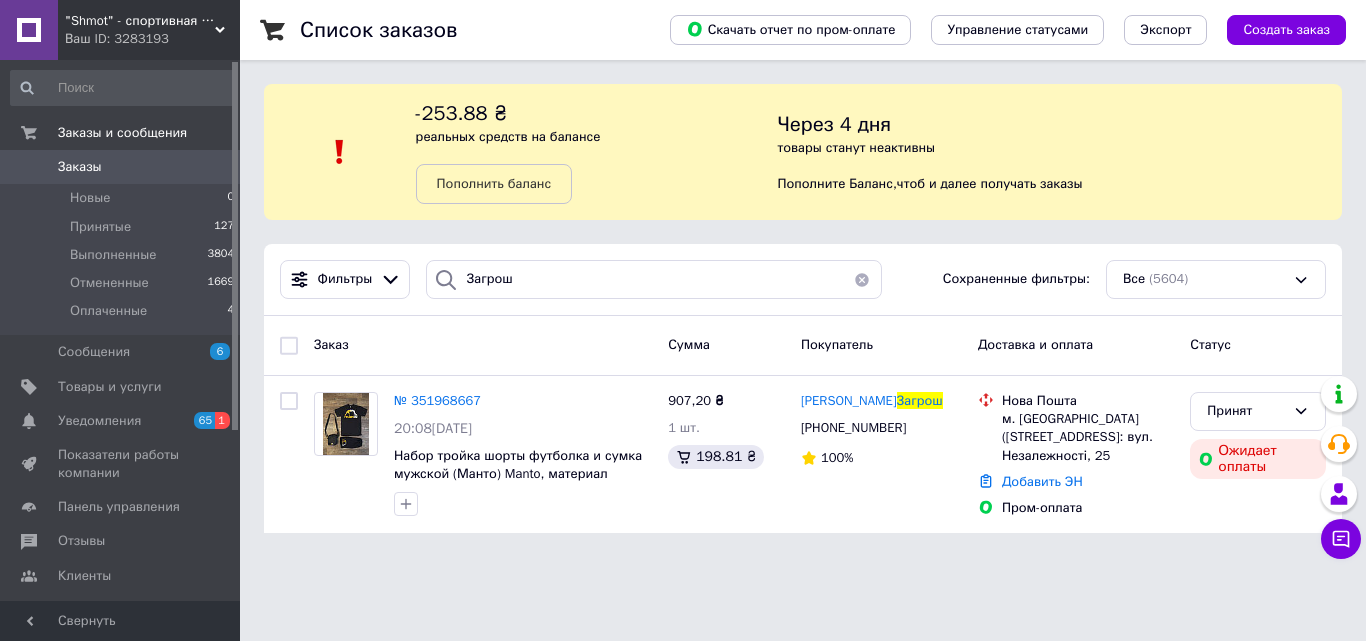 click at bounding box center (862, 279) 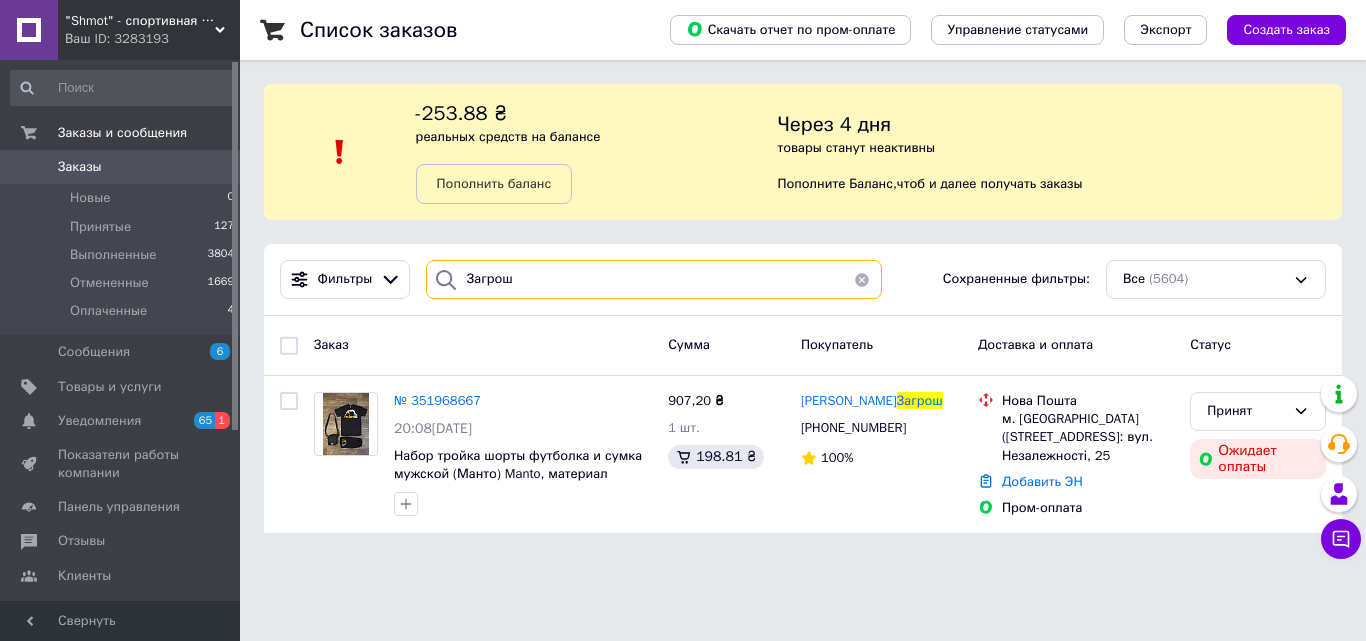 type 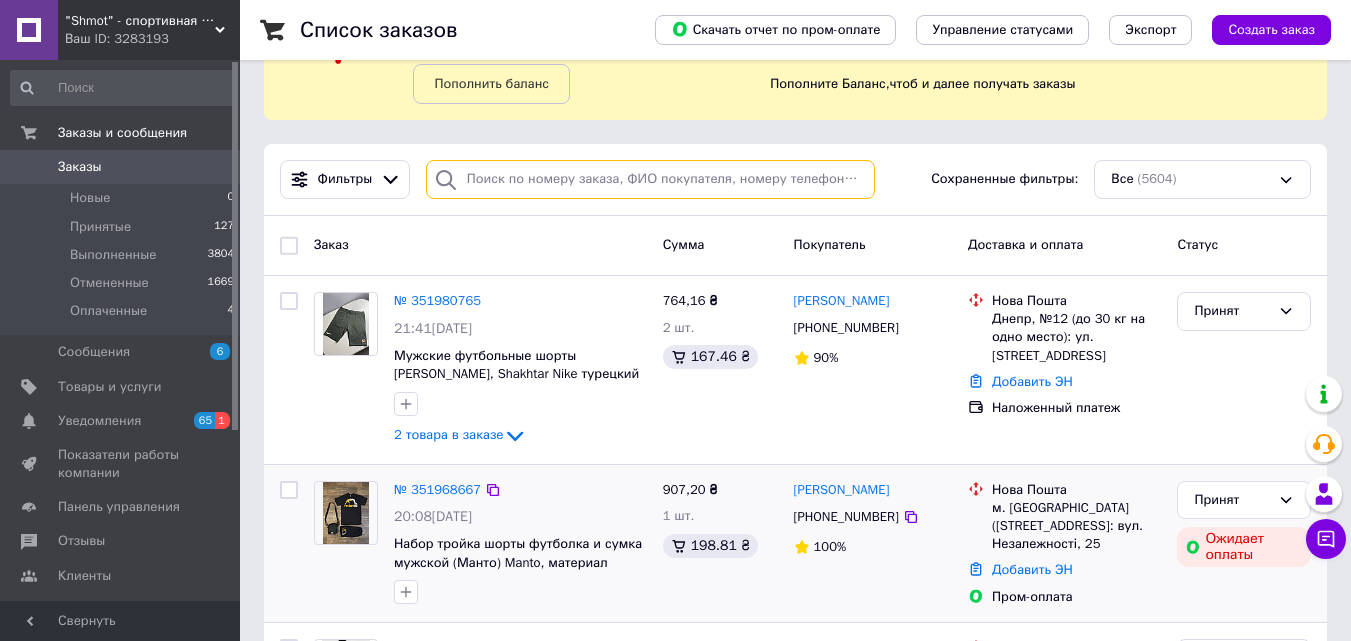 scroll, scrollTop: 200, scrollLeft: 0, axis: vertical 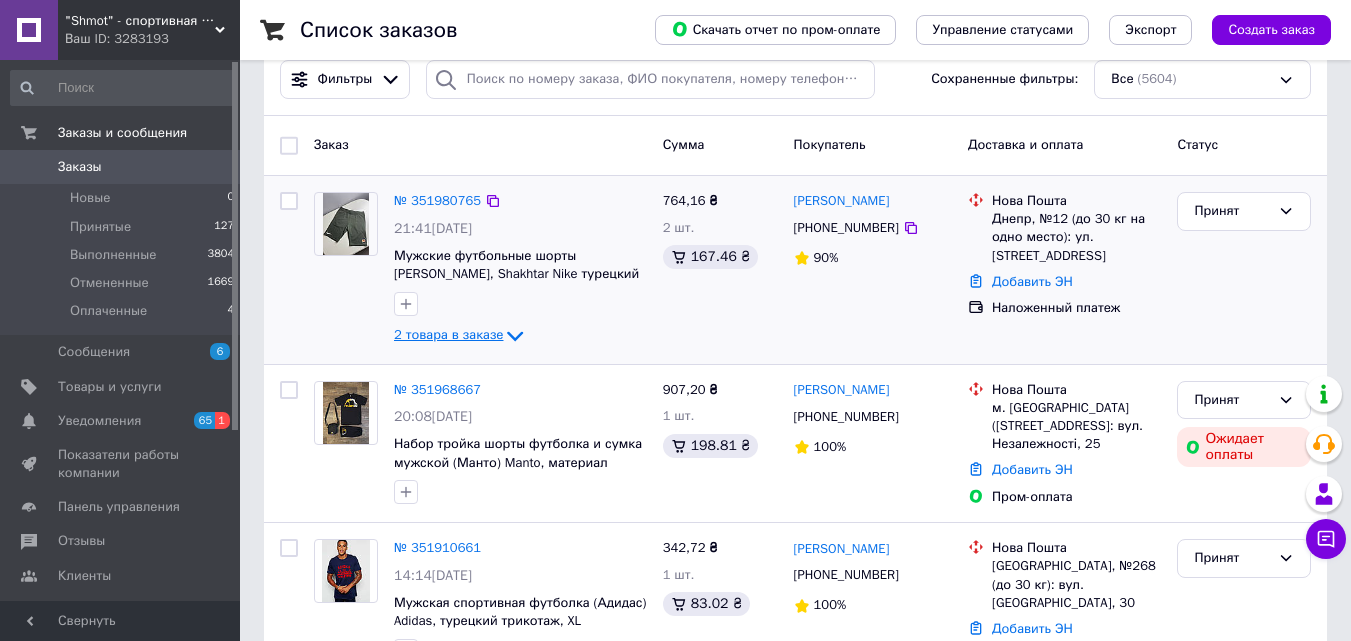 click on "2 товара в заказе" at bounding box center (448, 334) 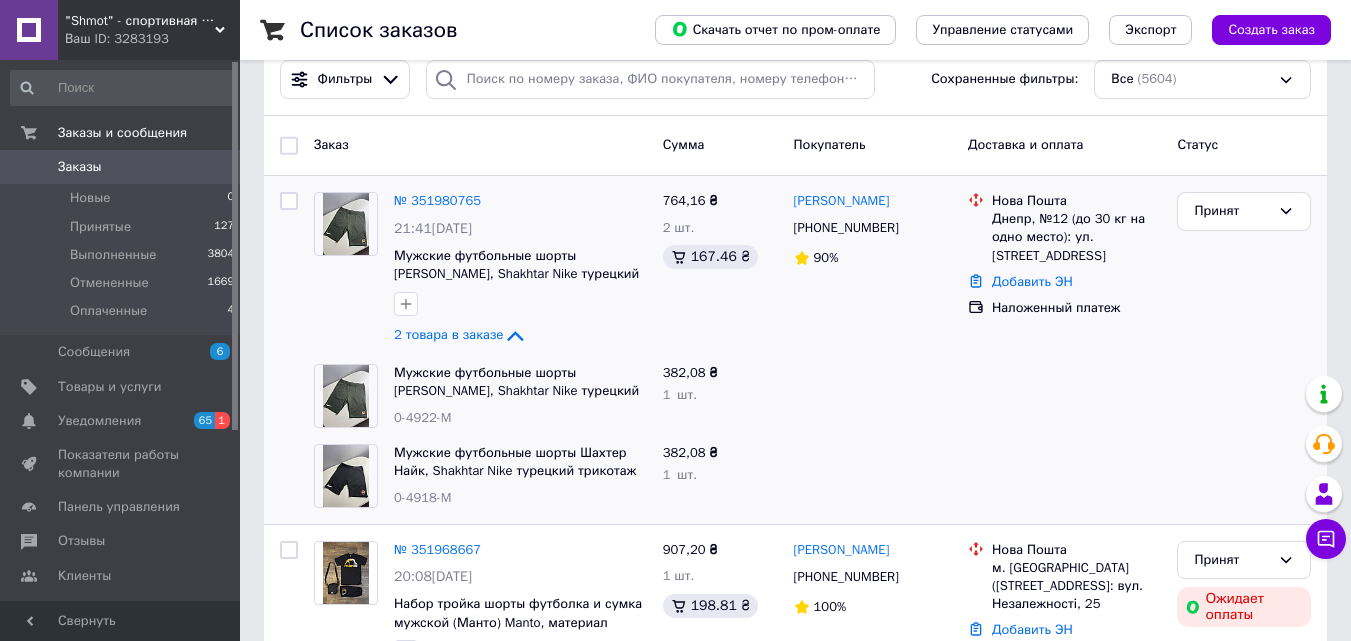 click on ""Shmot" - спортивная одежда и обувь с доставкой по Украине." at bounding box center [140, 21] 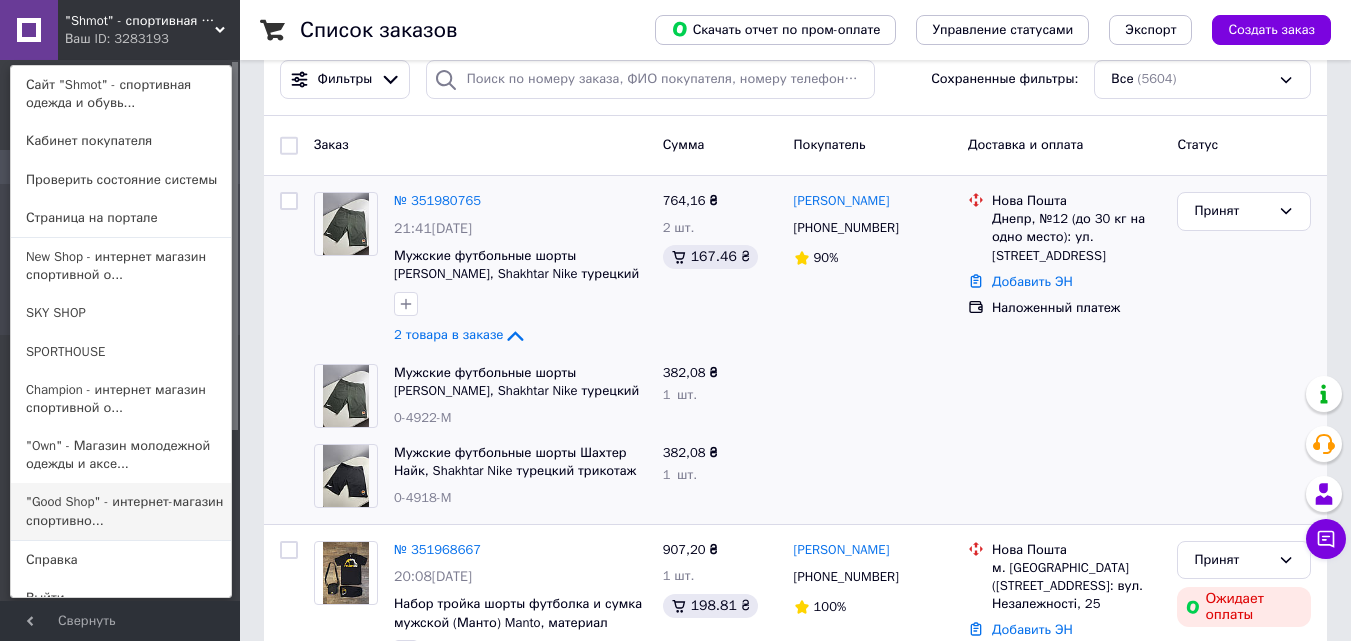 click on ""Good Shop" - интернет-магазин спортивно..." at bounding box center [121, 511] 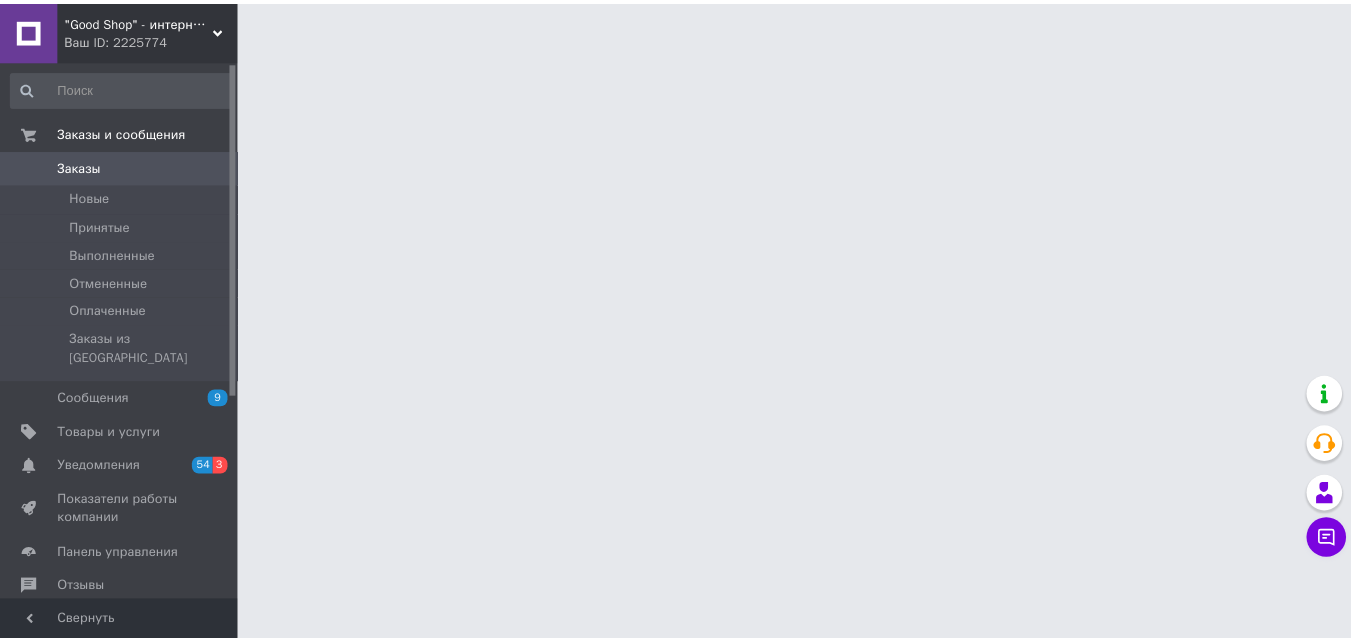 scroll, scrollTop: 0, scrollLeft: 0, axis: both 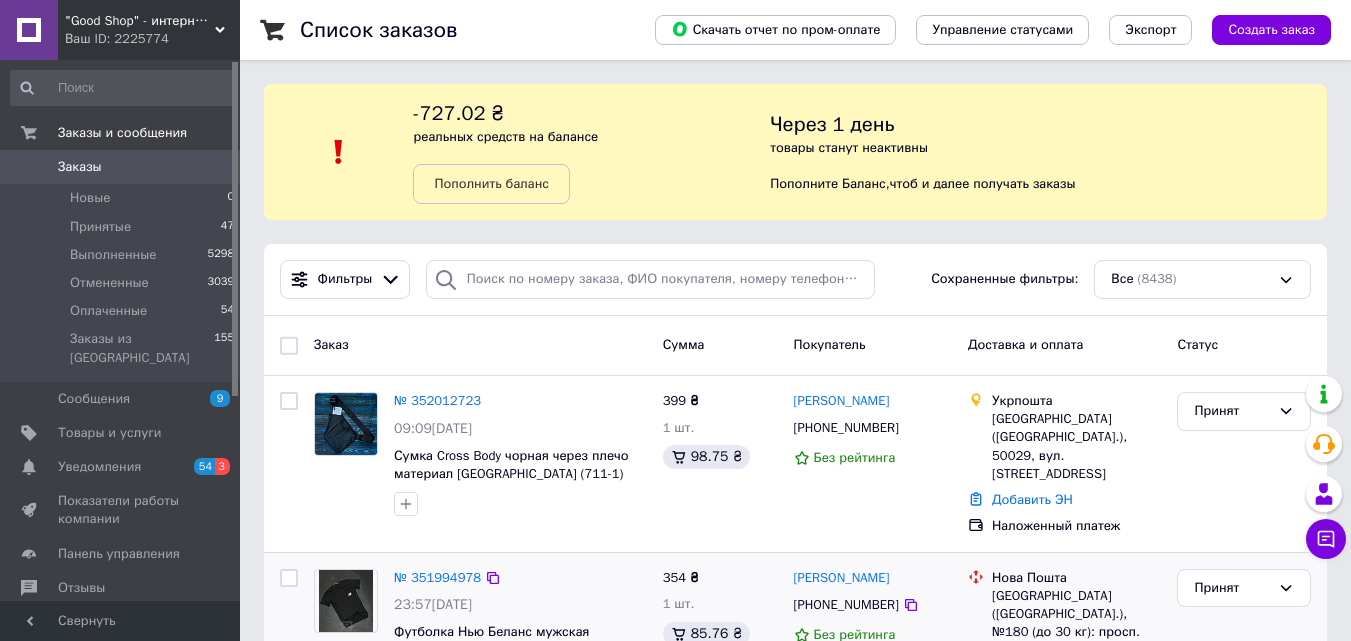 click on "№ 351994978 23:57[DATE] Футболка Нью Беланс мужская хлопковая, спортивная летняя футболка New Balance, Турецкий хлопок, черная, XS M" at bounding box center (520, 631) 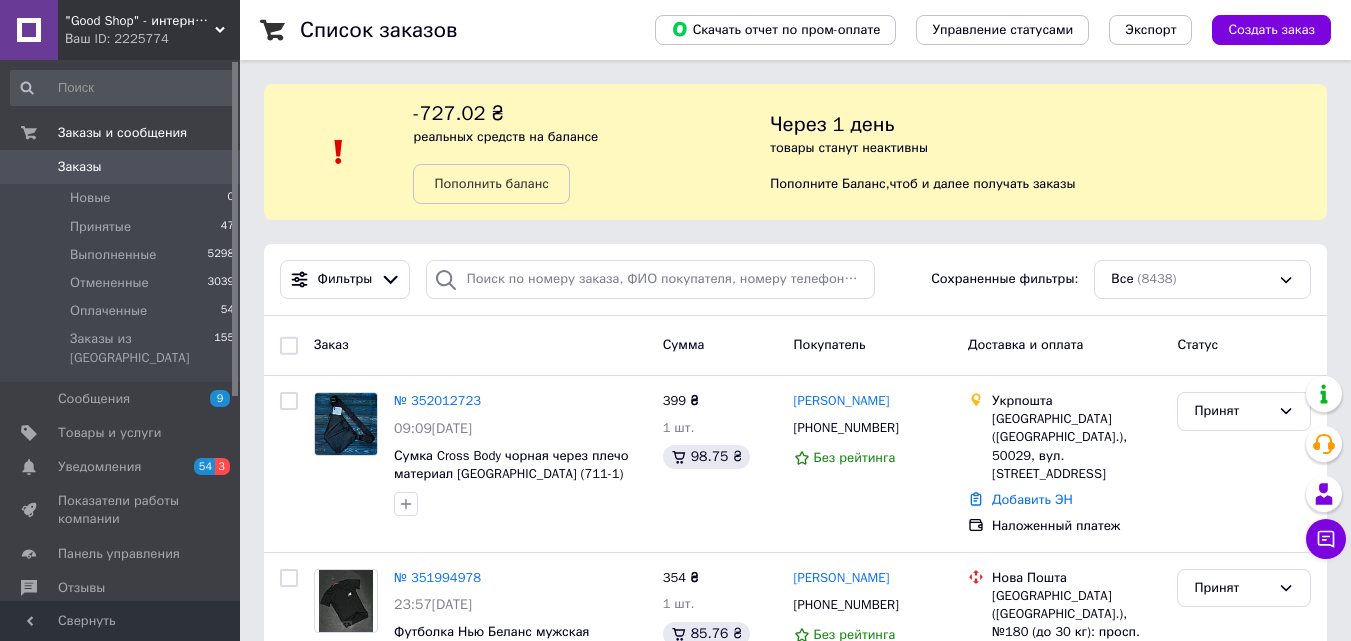 click on "№ 351994978" at bounding box center (437, 577) 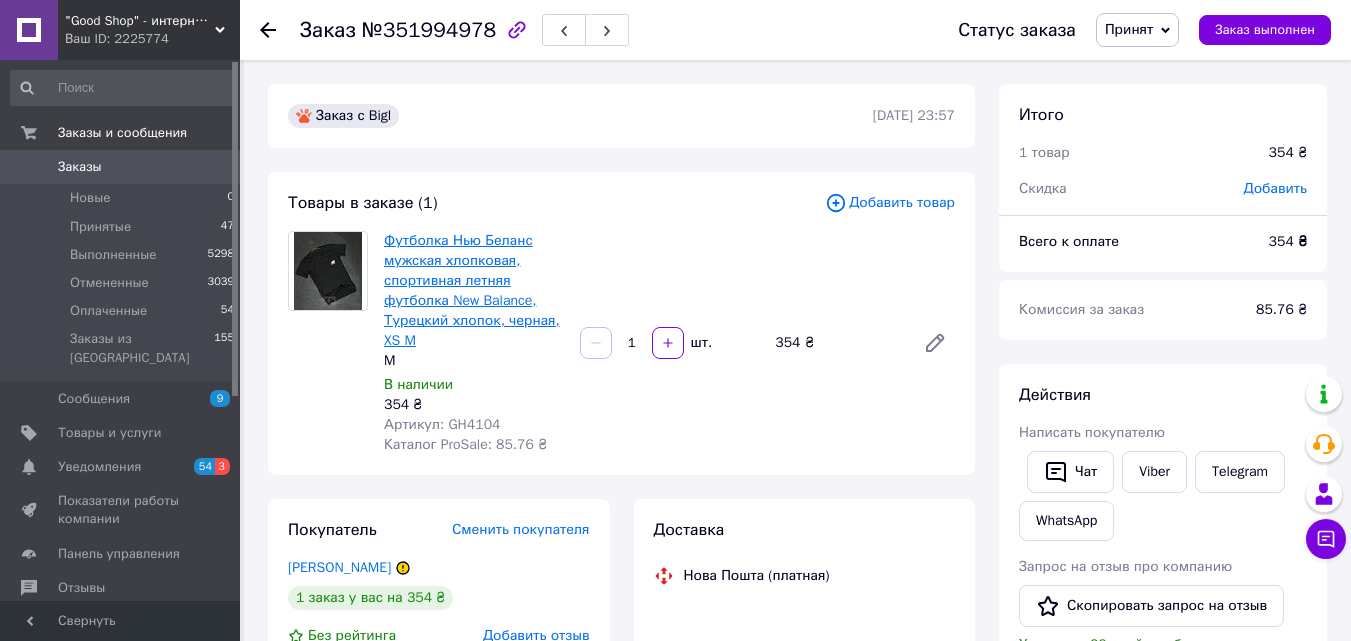 click on "Футболка Нью Беланс мужская хлопковая, спортивная летняя футболка New Balance, Турецкий хлопок, черная, XS M" at bounding box center (472, 290) 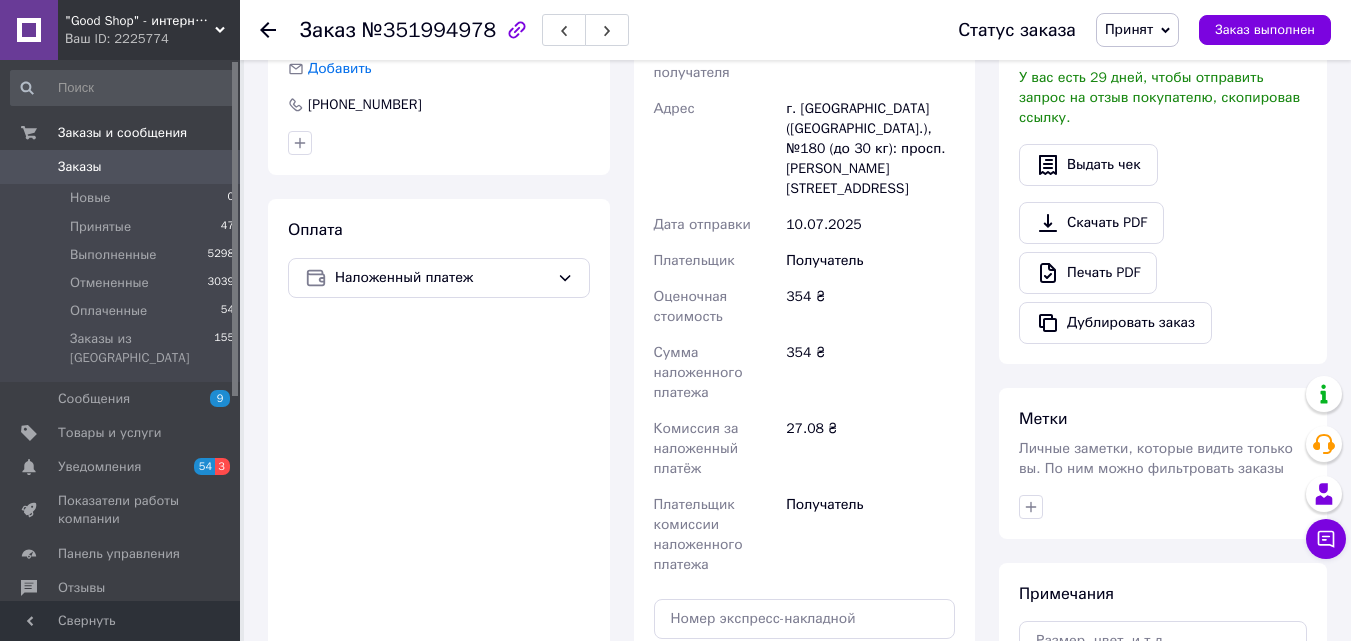 scroll, scrollTop: 700, scrollLeft: 0, axis: vertical 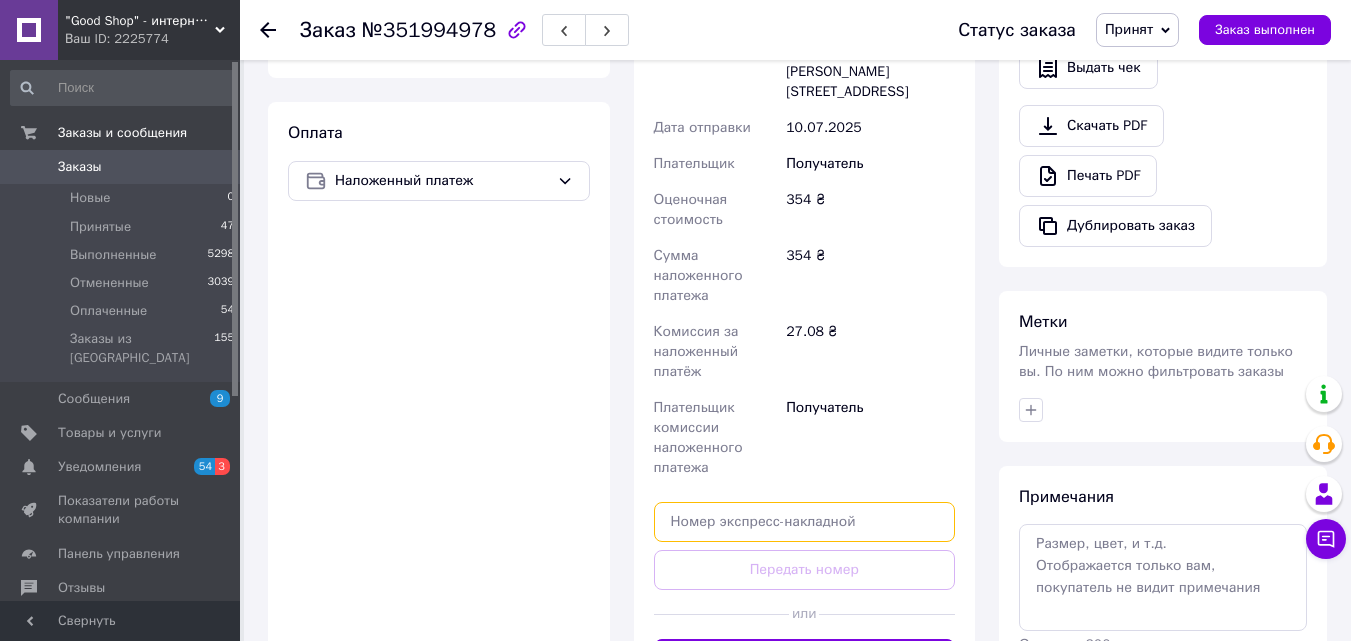click at bounding box center (805, 522) 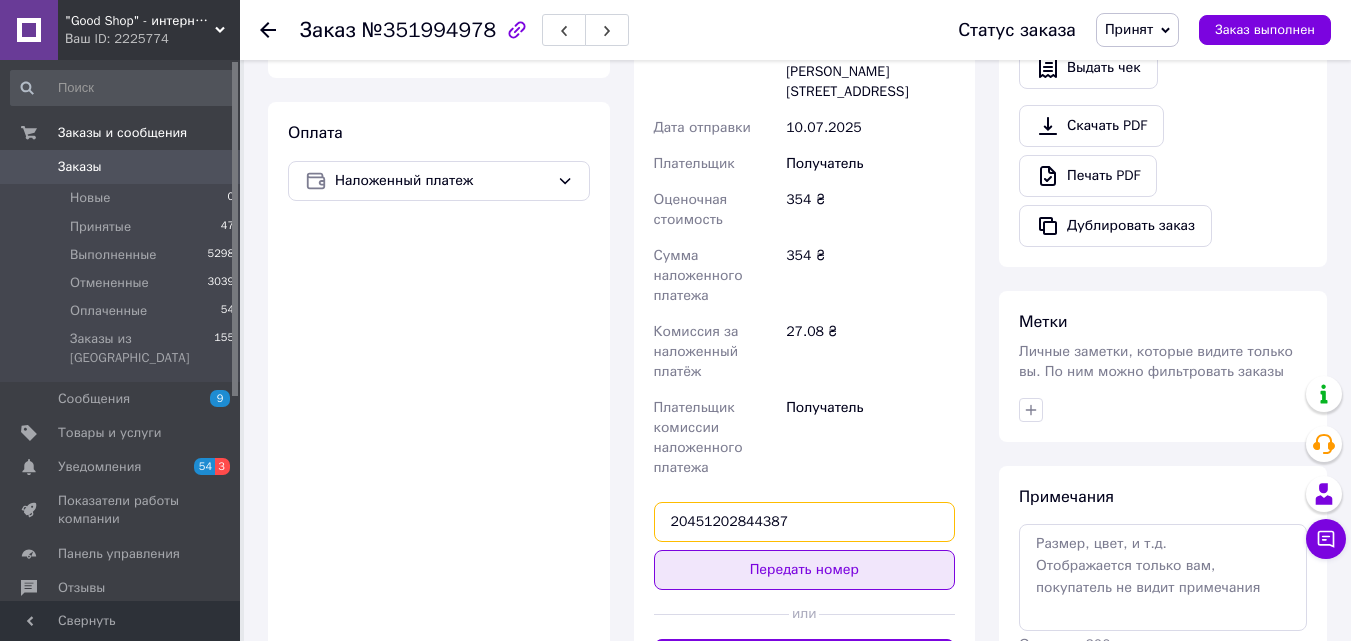 type on "20451202844387" 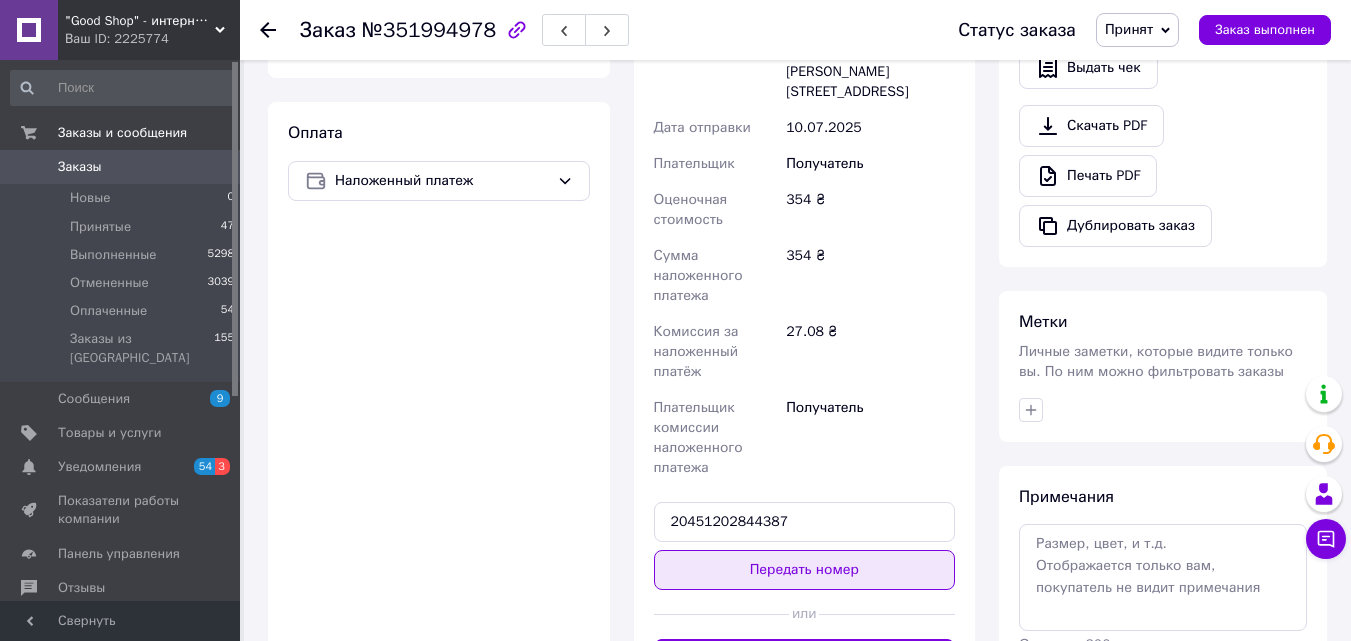 click on "Передать номер" at bounding box center [805, 570] 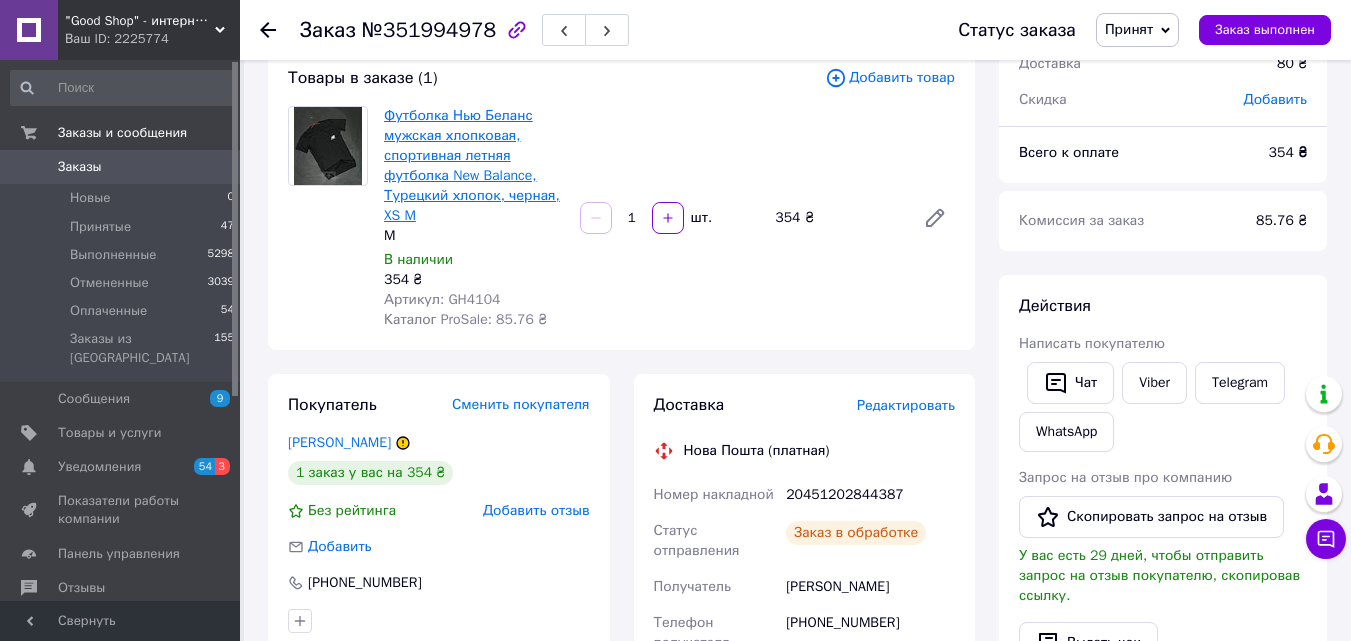scroll, scrollTop: 0, scrollLeft: 0, axis: both 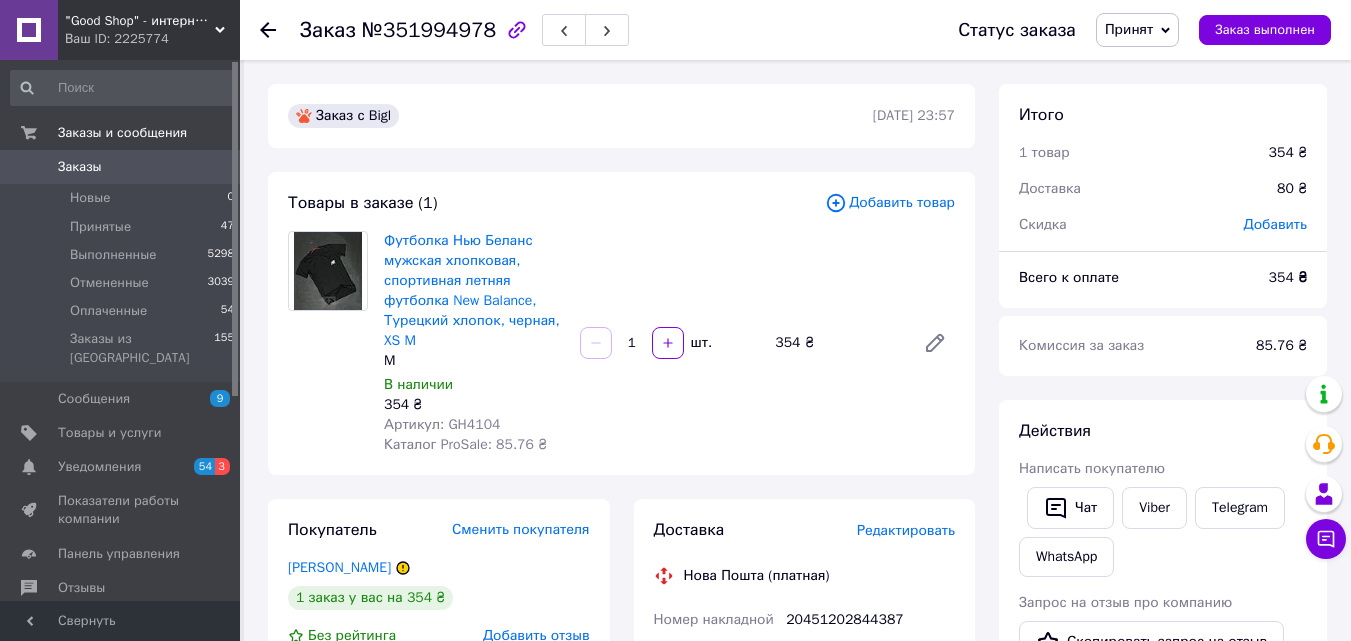 click on ""Good Shop" - интернет-магазин спортивной обуви одежды и аксессуаров." at bounding box center [140, 21] 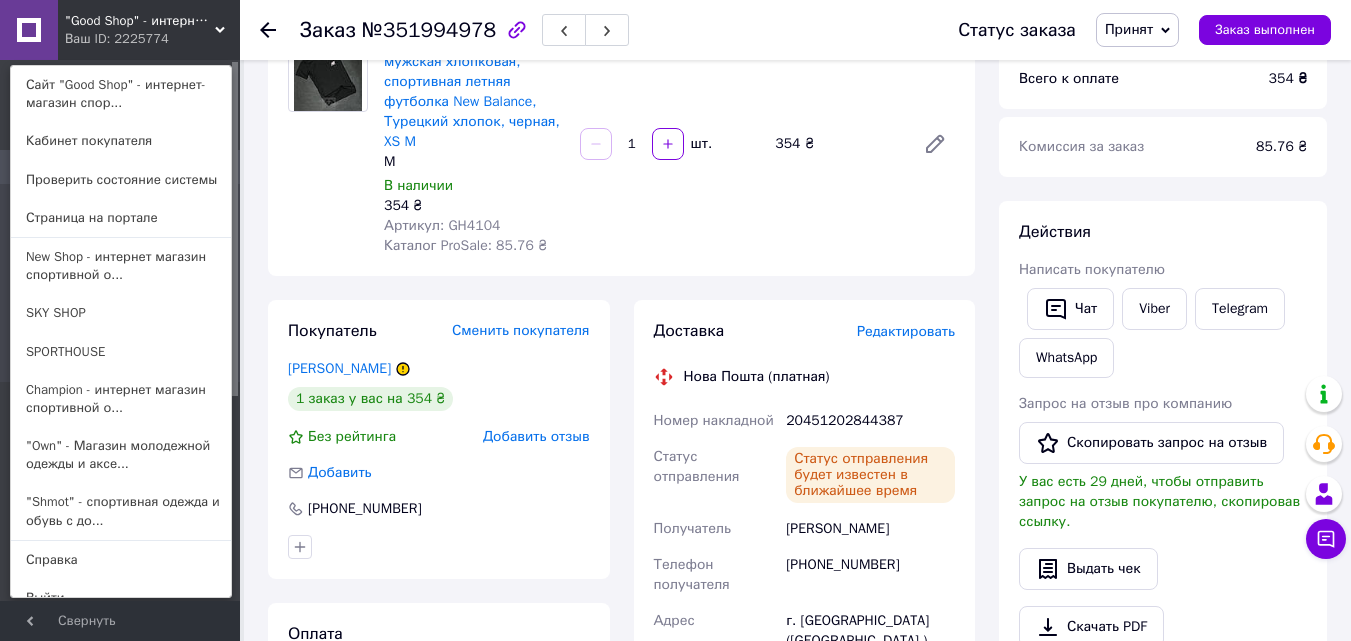 scroll, scrollTop: 200, scrollLeft: 0, axis: vertical 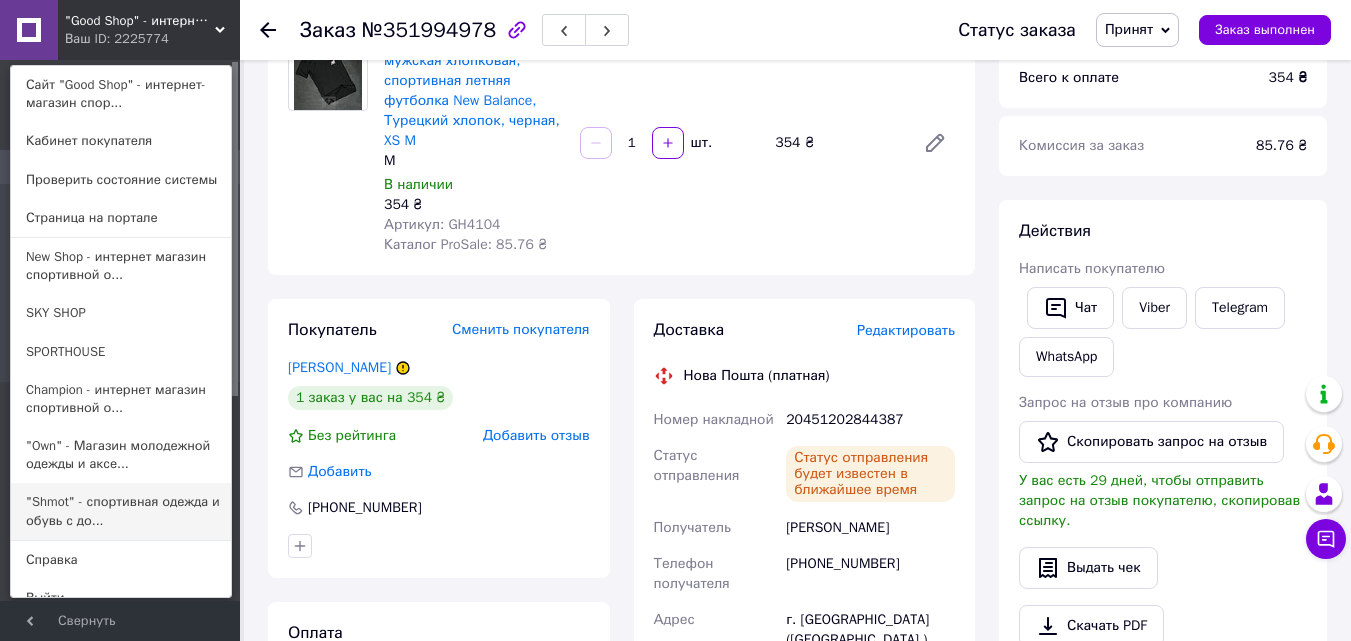 click on ""Shmot" - спортивная одежда и обувь с до..." at bounding box center [121, 511] 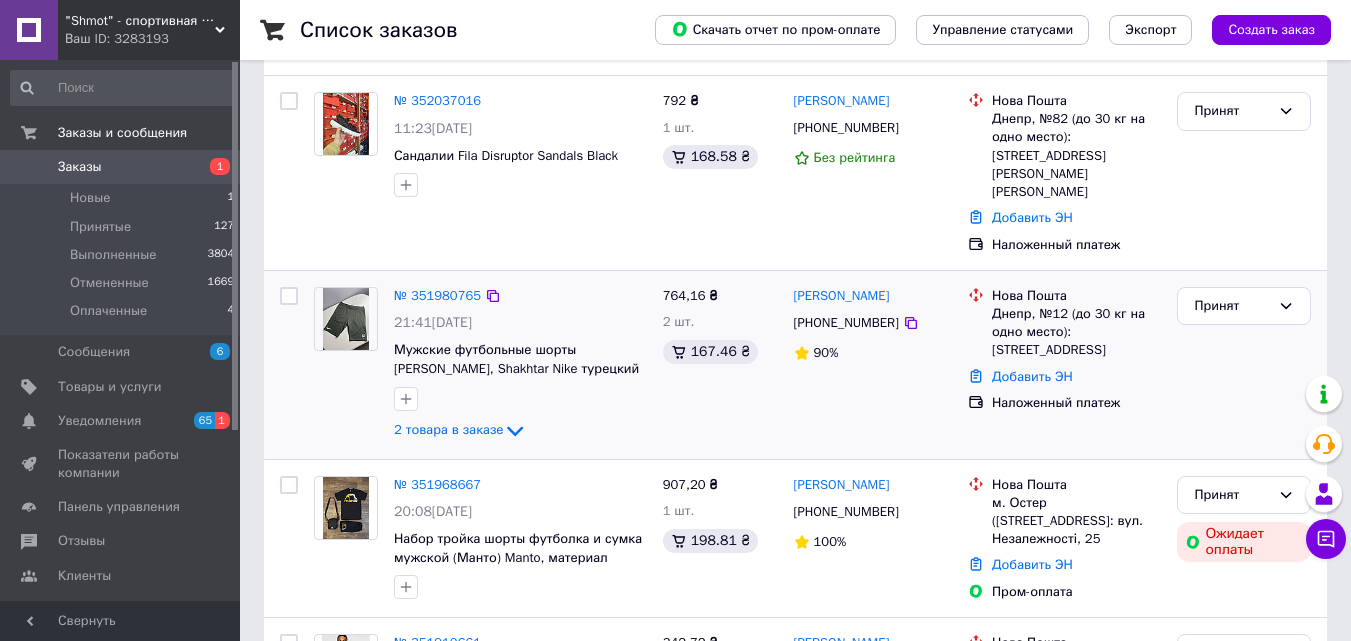 scroll, scrollTop: 0, scrollLeft: 0, axis: both 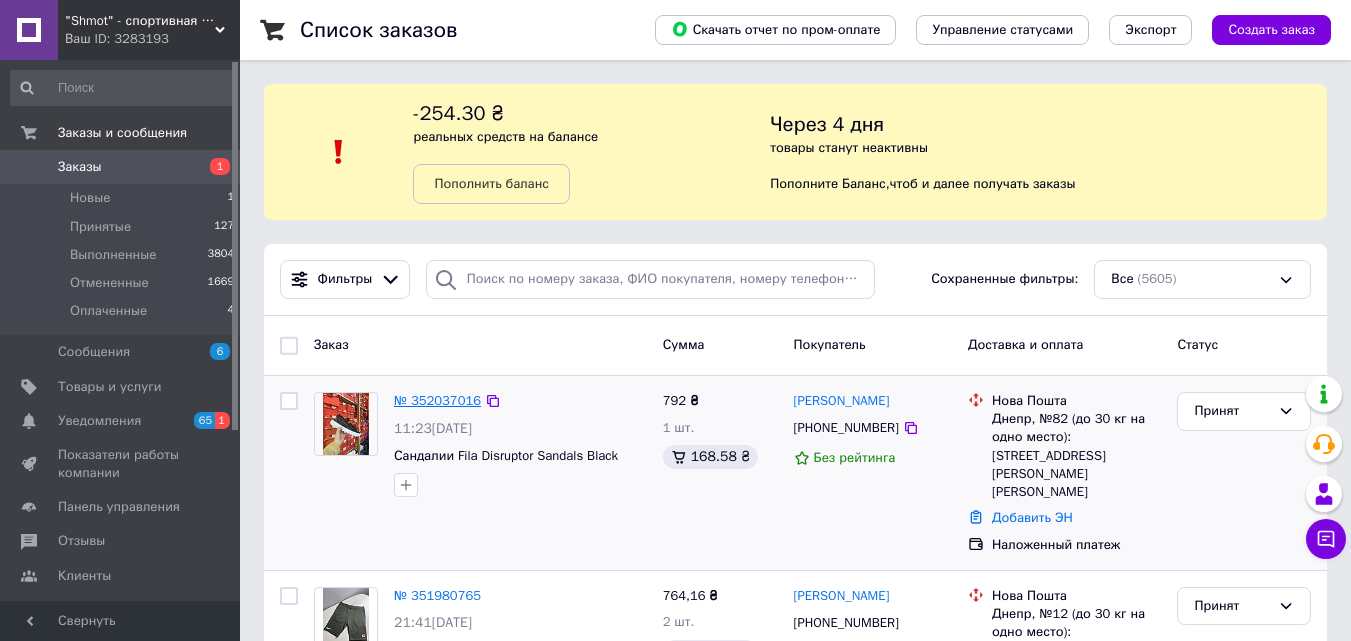 click on "№ 352037016" at bounding box center (437, 400) 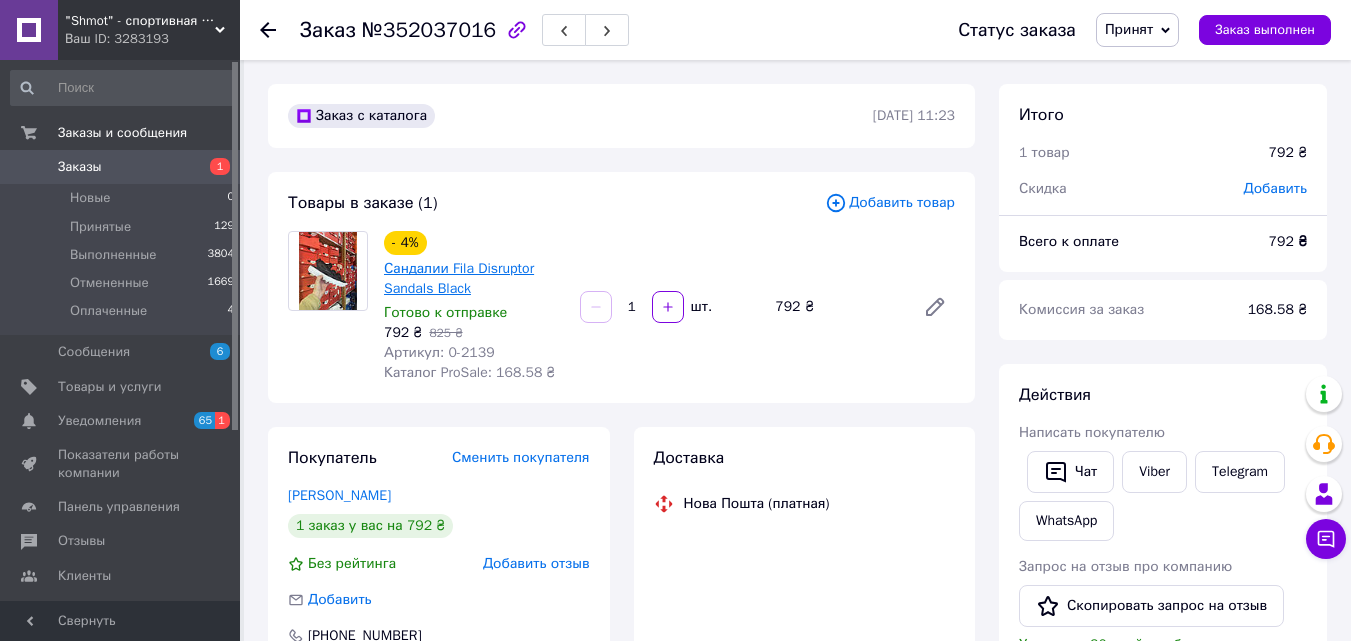 click on "Сандалии Fila Disruptor Sandals Black" at bounding box center (459, 278) 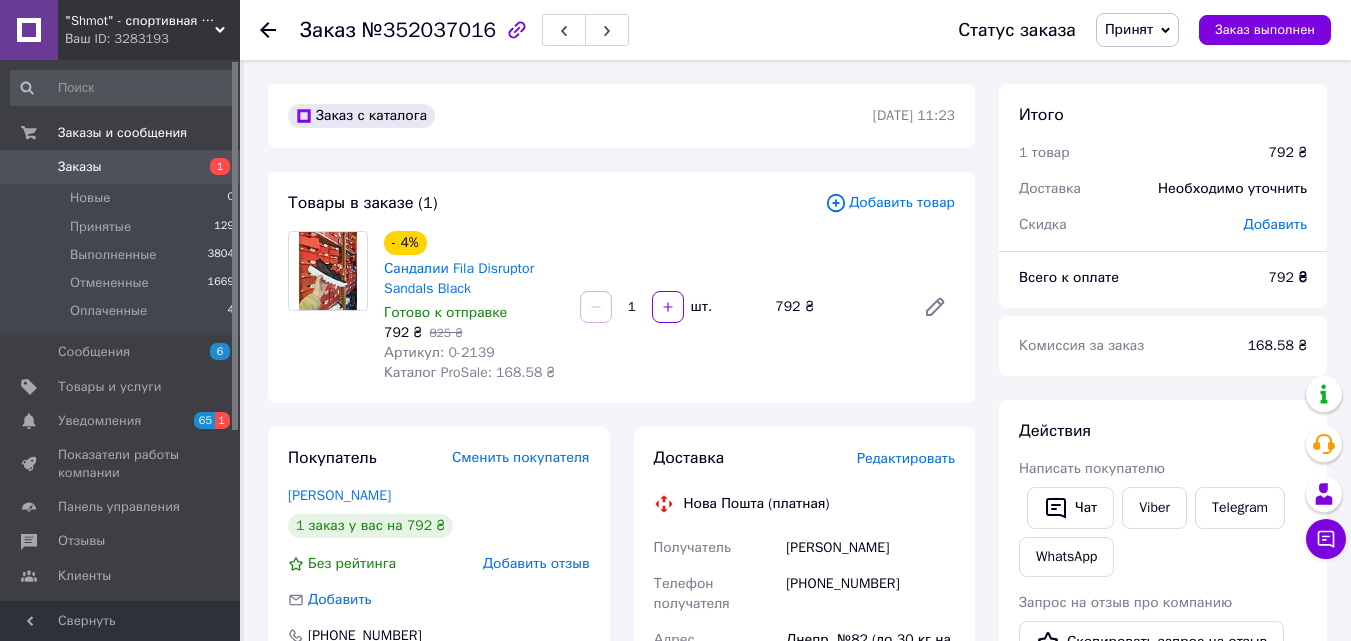 click on "Ваш ID: 3283193" at bounding box center (152, 39) 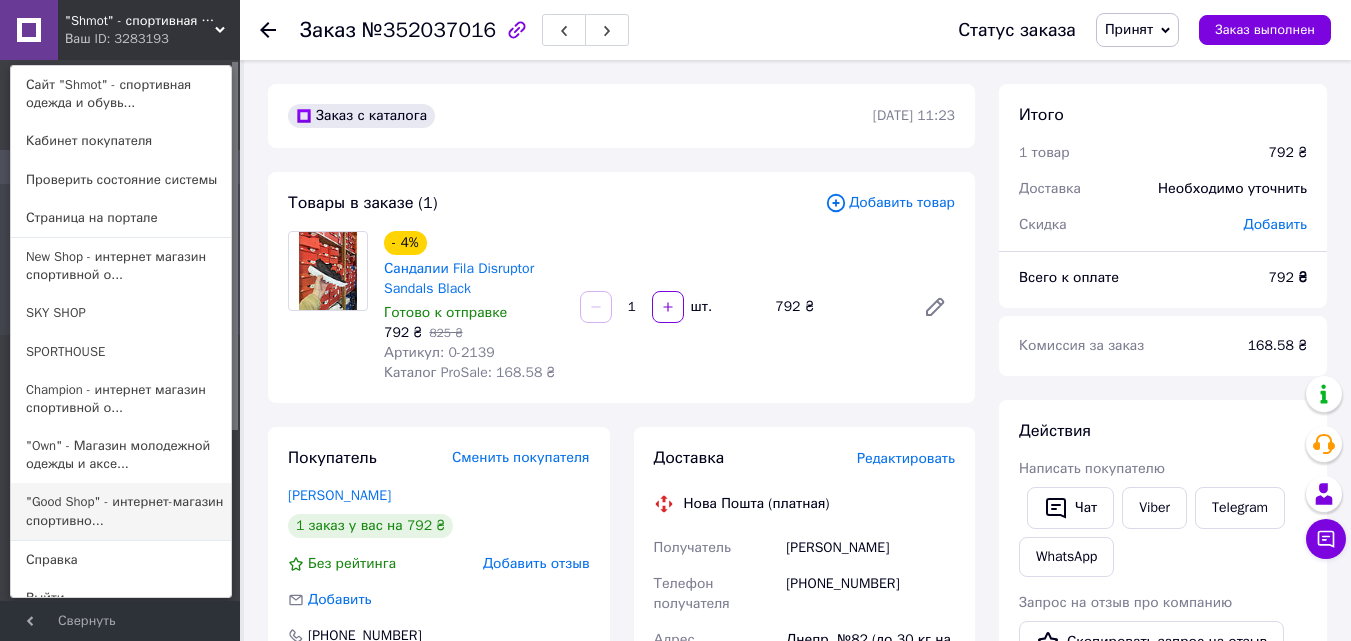 click on ""Good Shop" - интернет-магазин спортивно..." at bounding box center [121, 511] 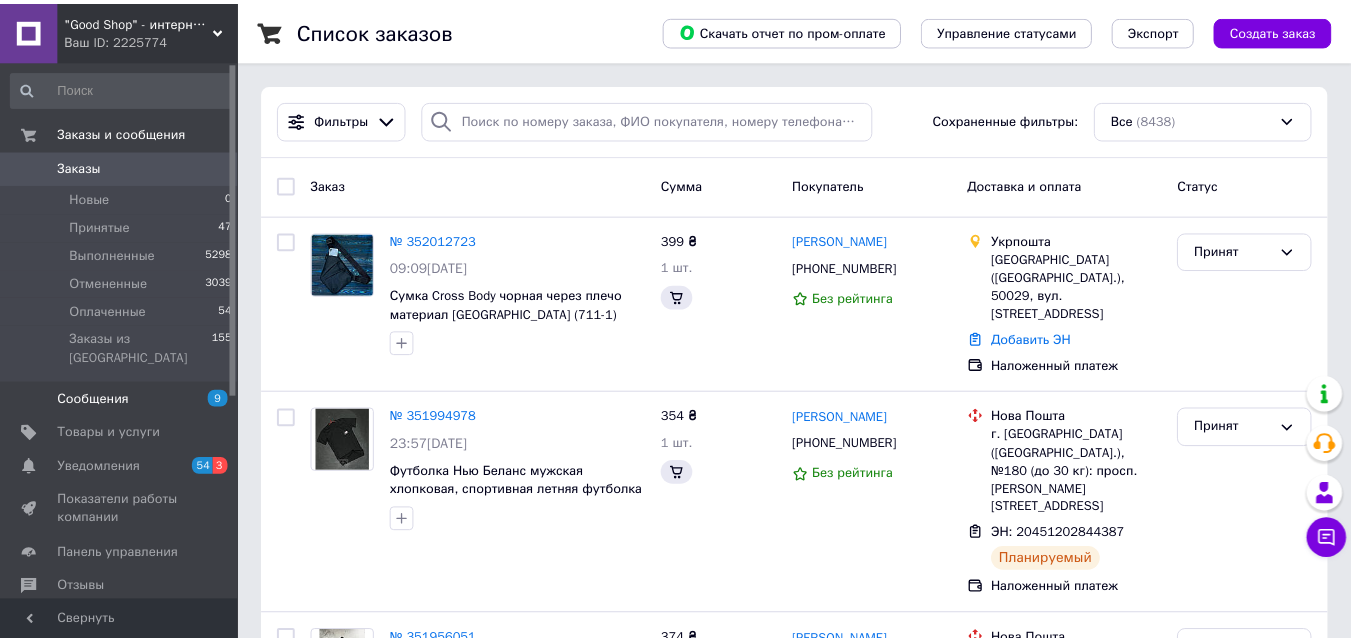 scroll, scrollTop: 0, scrollLeft: 0, axis: both 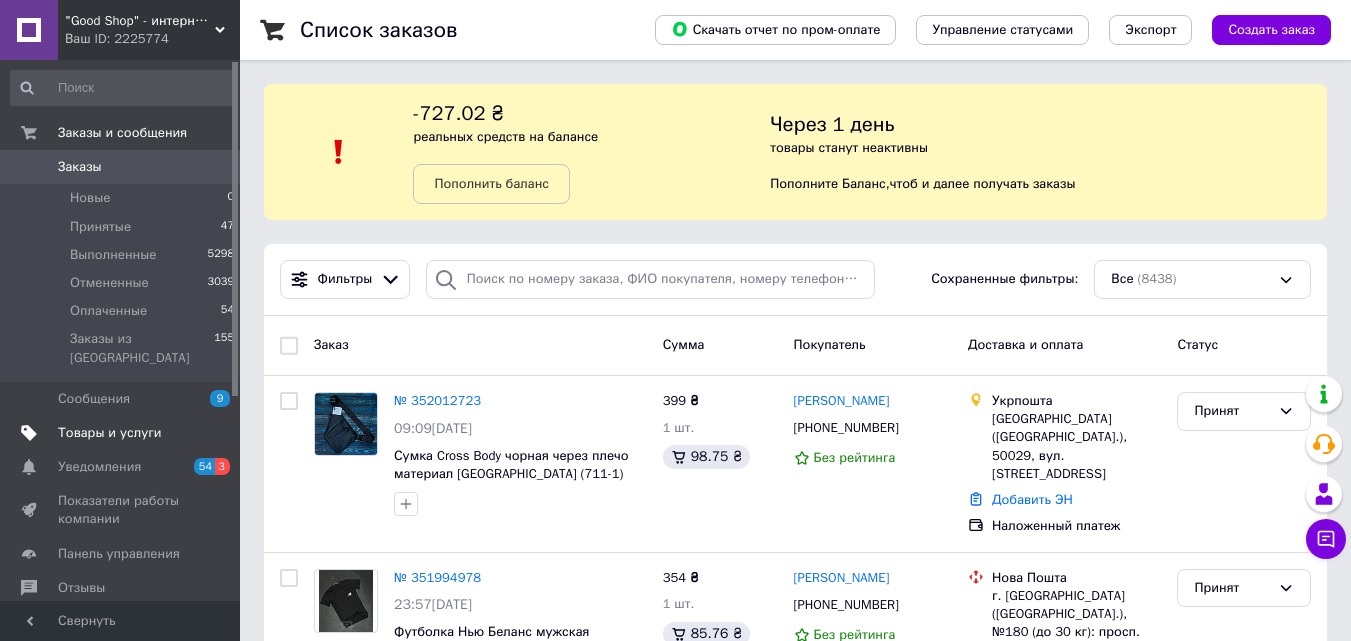 click on "Товары и услуги" at bounding box center [110, 433] 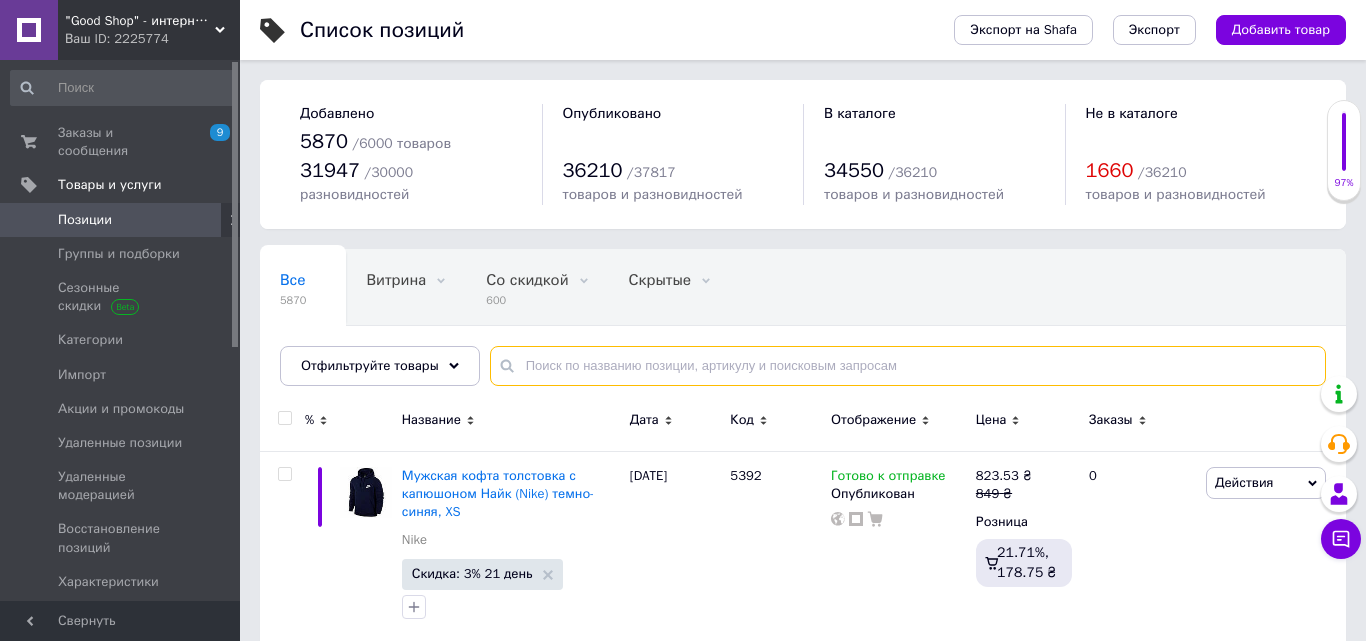 click at bounding box center [908, 366] 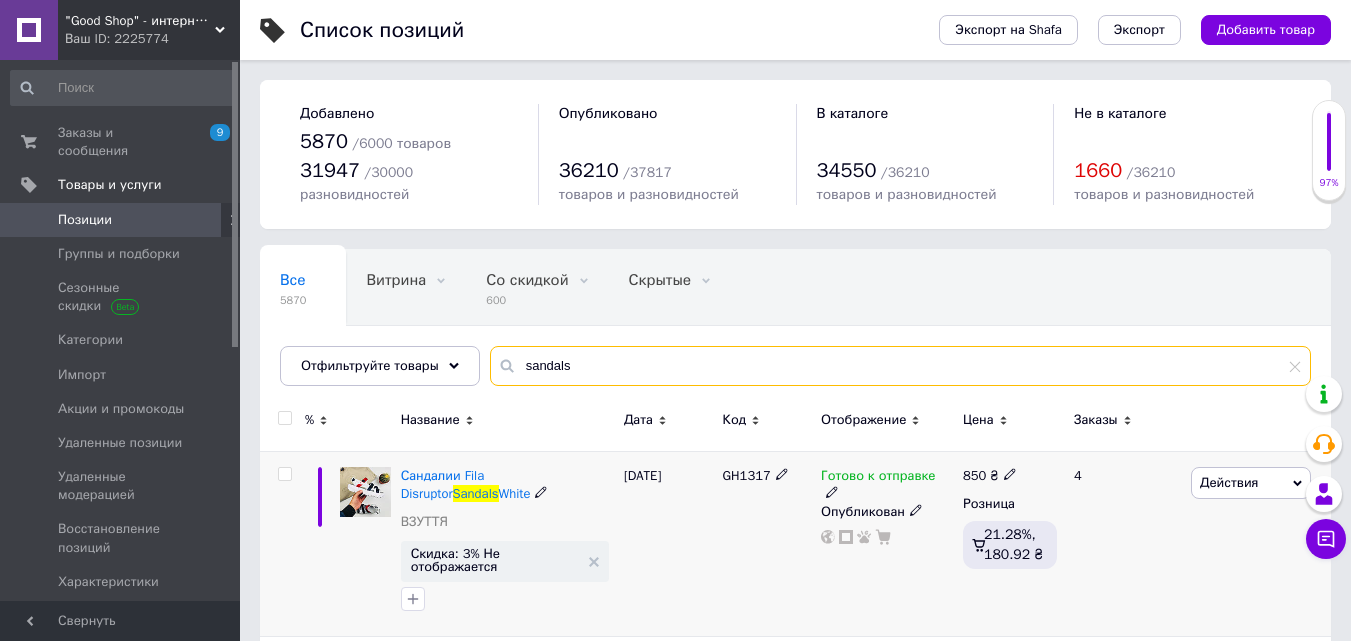 scroll, scrollTop: 181, scrollLeft: 0, axis: vertical 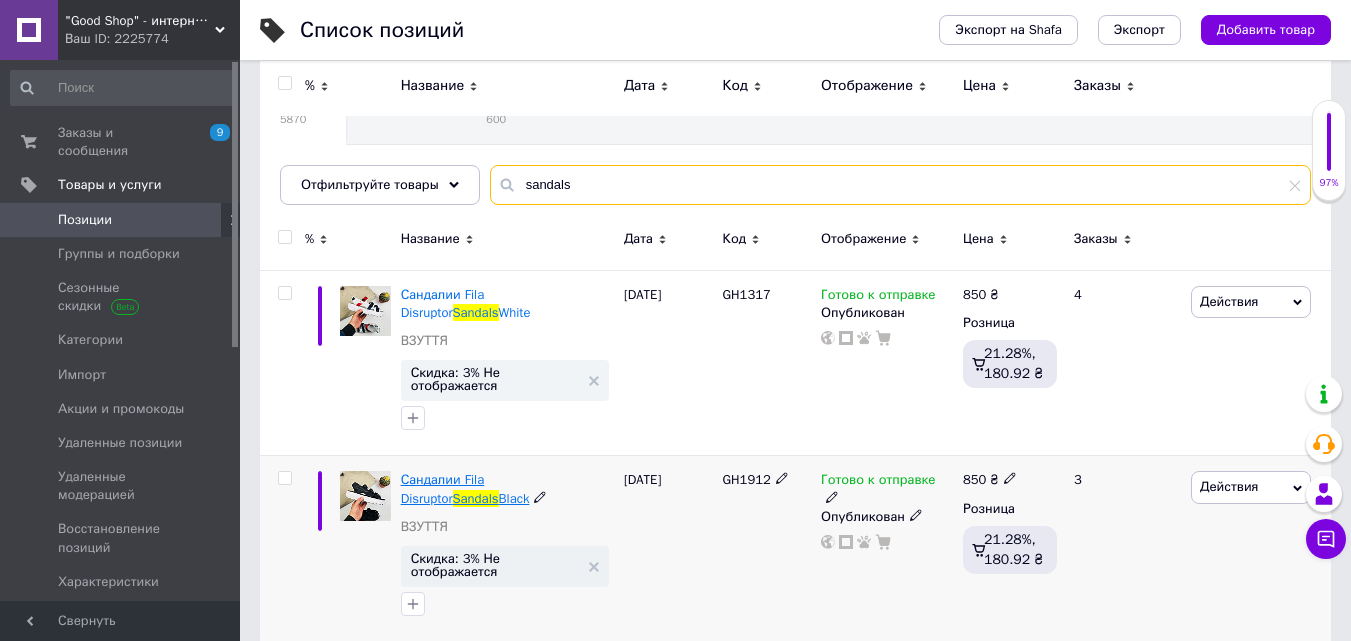 type on "sandals" 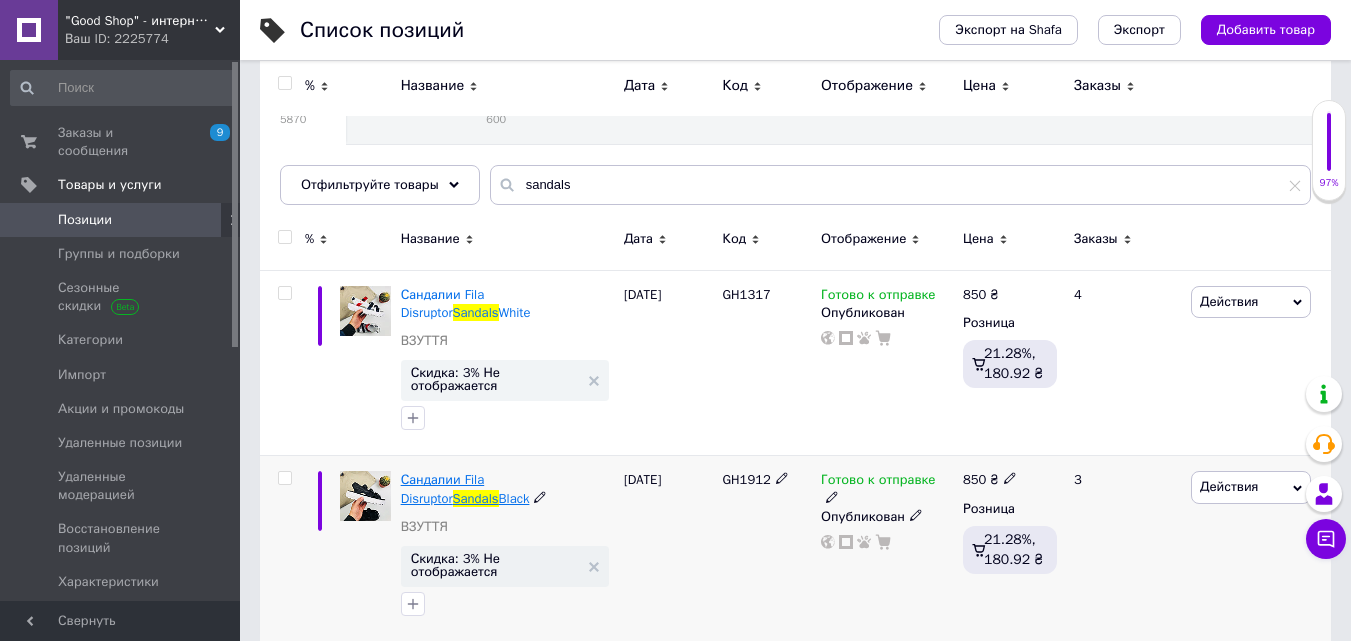 click on "Сандалии Fila Disruptor" at bounding box center (443, 488) 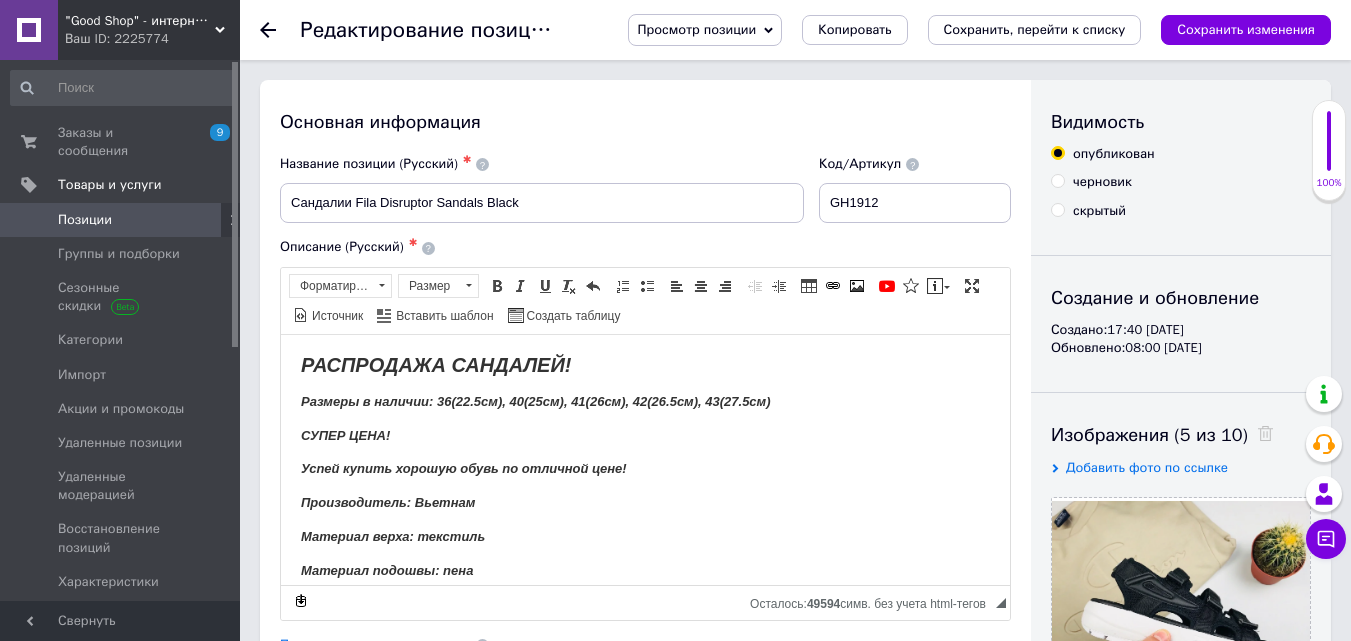 scroll, scrollTop: 0, scrollLeft: 0, axis: both 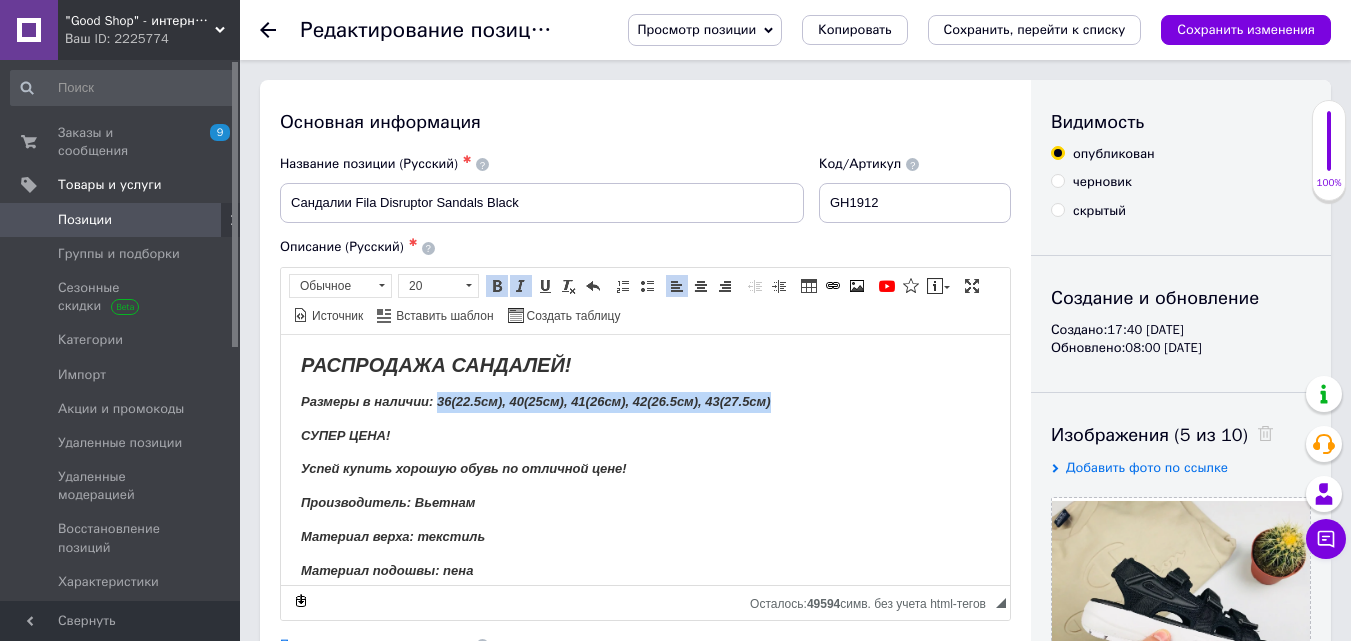 drag, startPoint x: 467, startPoint y: 400, endPoint x: 822, endPoint y: 401, distance: 355.0014 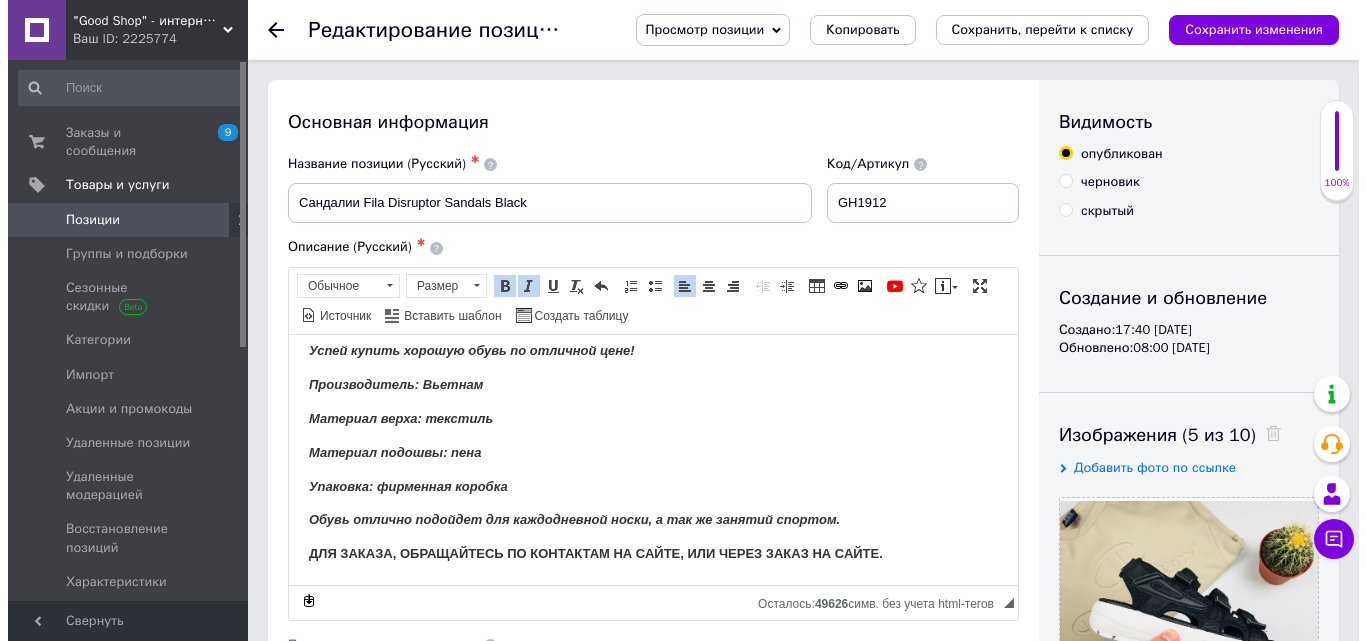 scroll, scrollTop: 100, scrollLeft: 0, axis: vertical 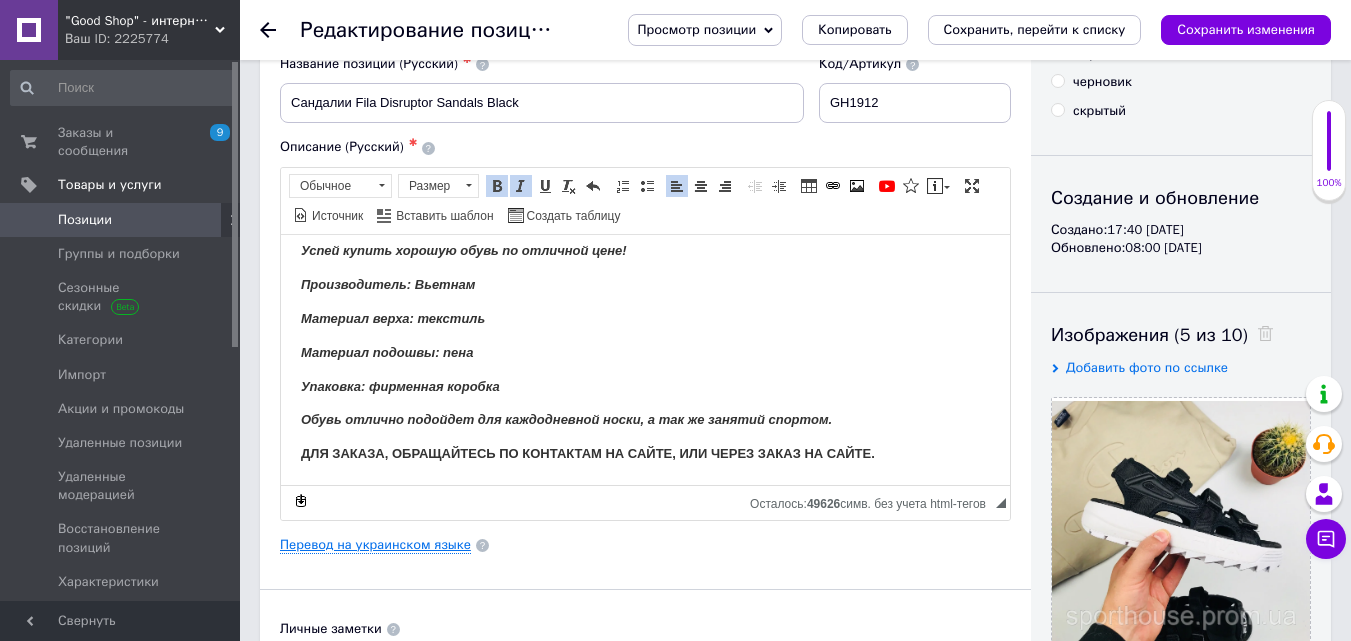 click on "Перевод на украинском языке" at bounding box center [375, 545] 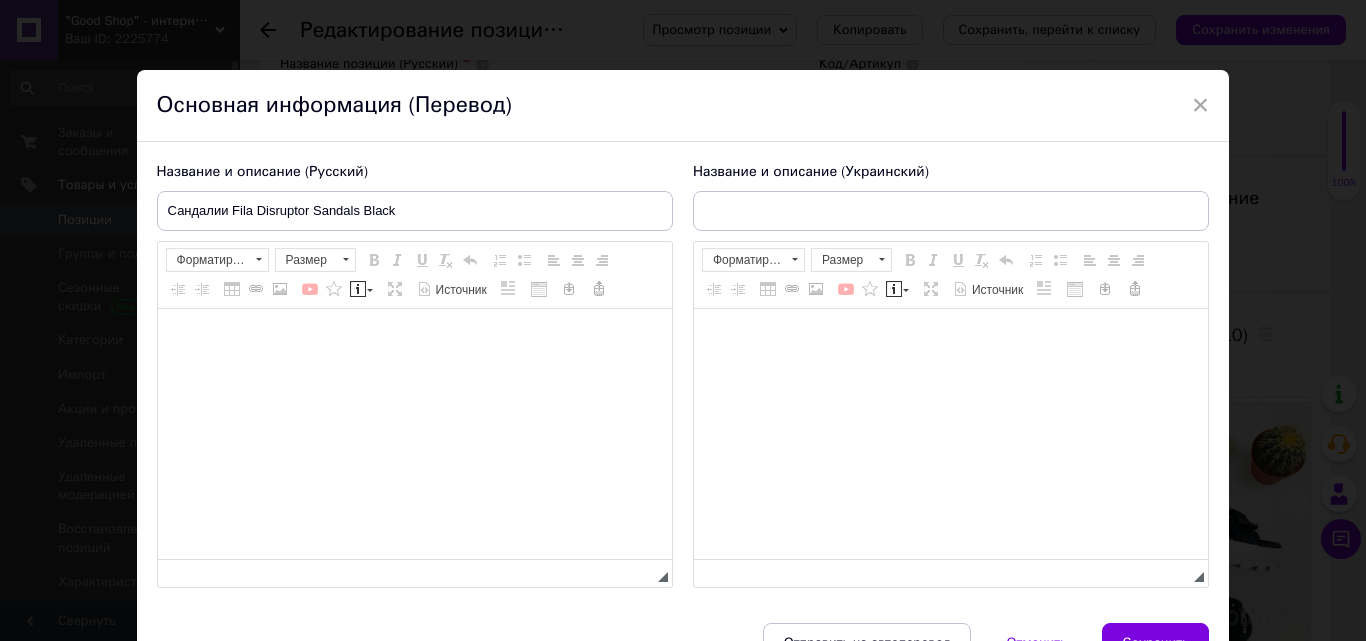 type on "Сандалі Fila Disruptor Sandals Black" 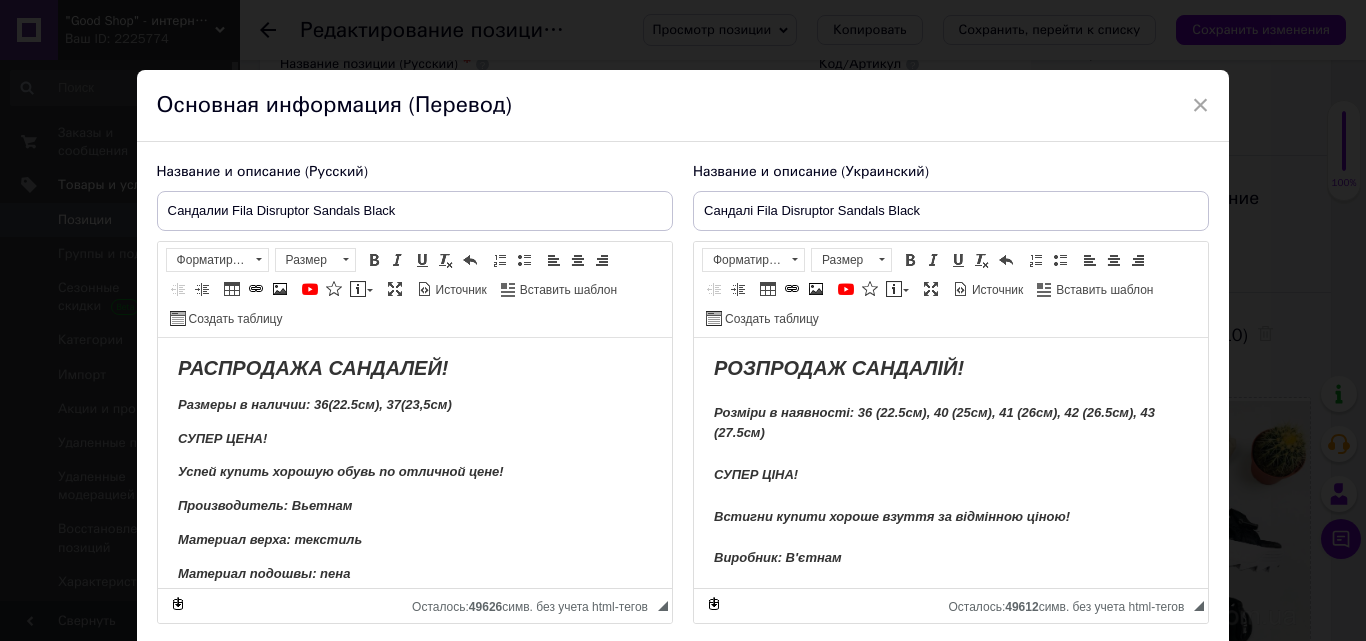 scroll, scrollTop: 0, scrollLeft: 0, axis: both 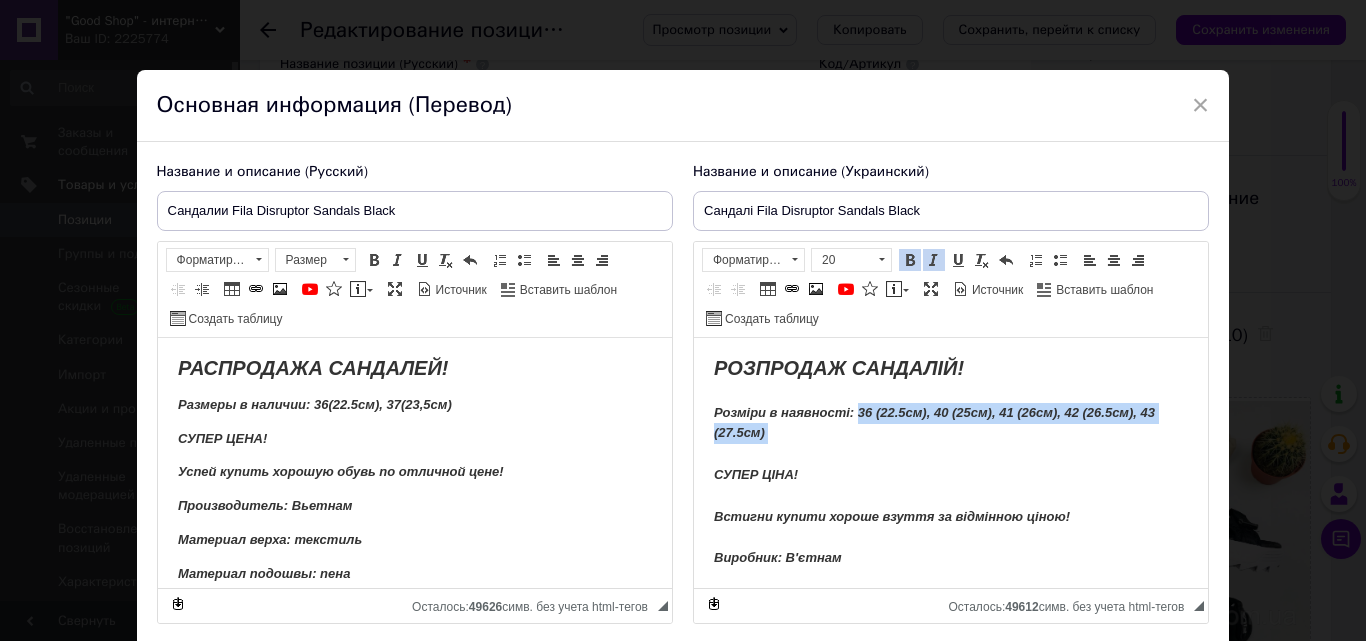 drag, startPoint x: 858, startPoint y: 415, endPoint x: 872, endPoint y: 444, distance: 32.202484 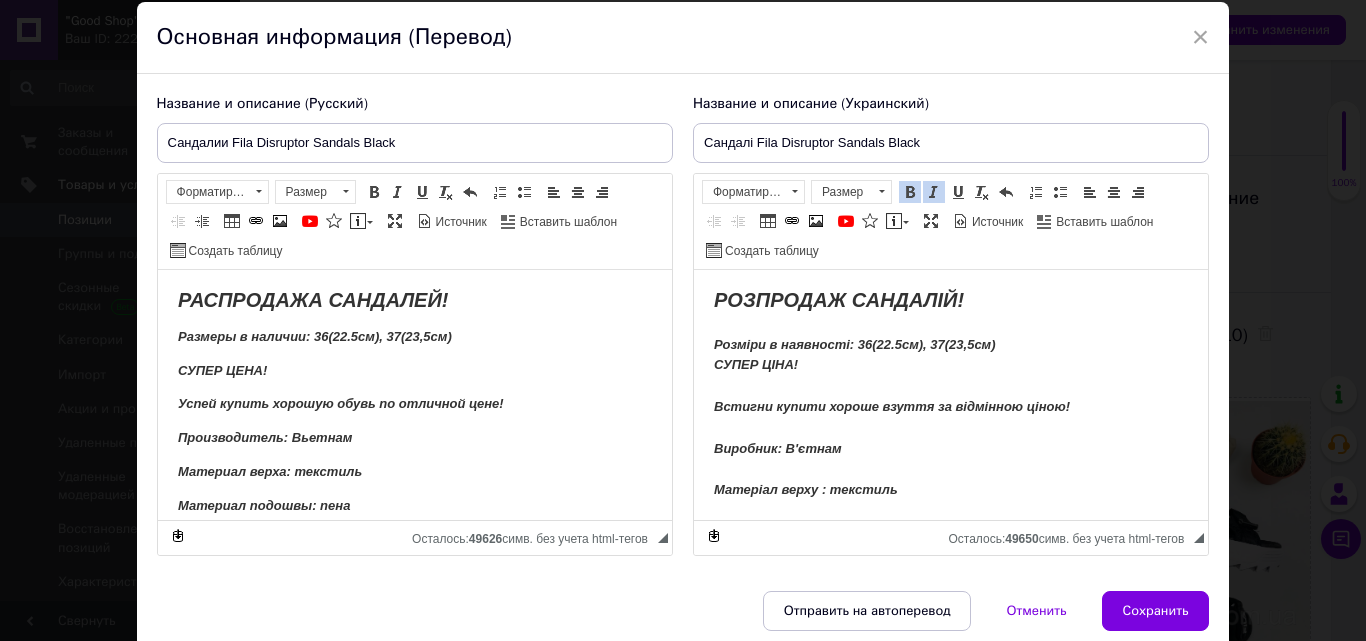 scroll, scrollTop: 148, scrollLeft: 0, axis: vertical 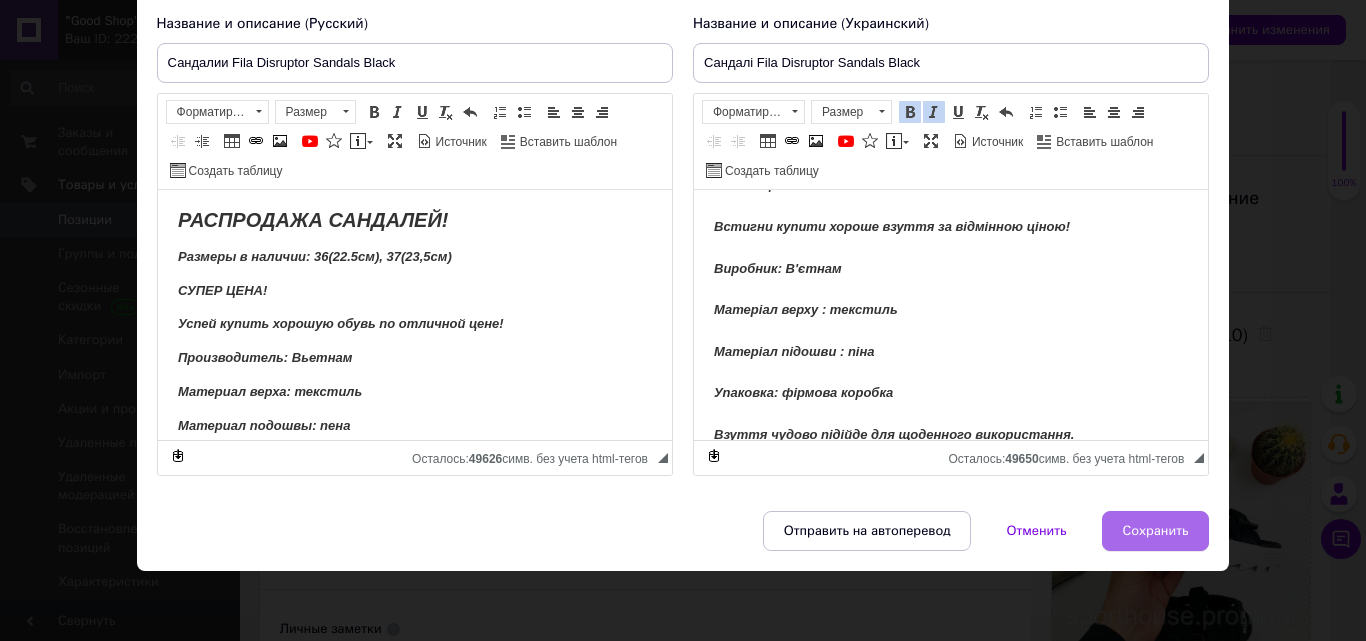 click on "Сохранить" at bounding box center (1156, 531) 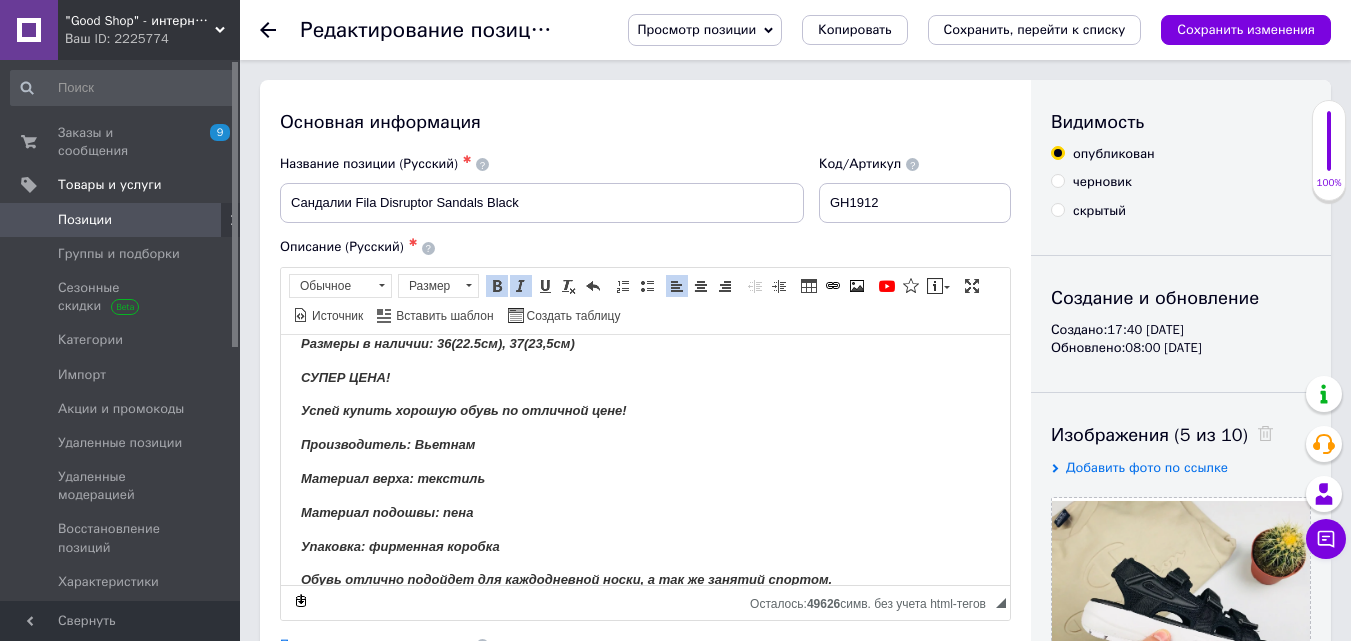 scroll, scrollTop: 0, scrollLeft: 0, axis: both 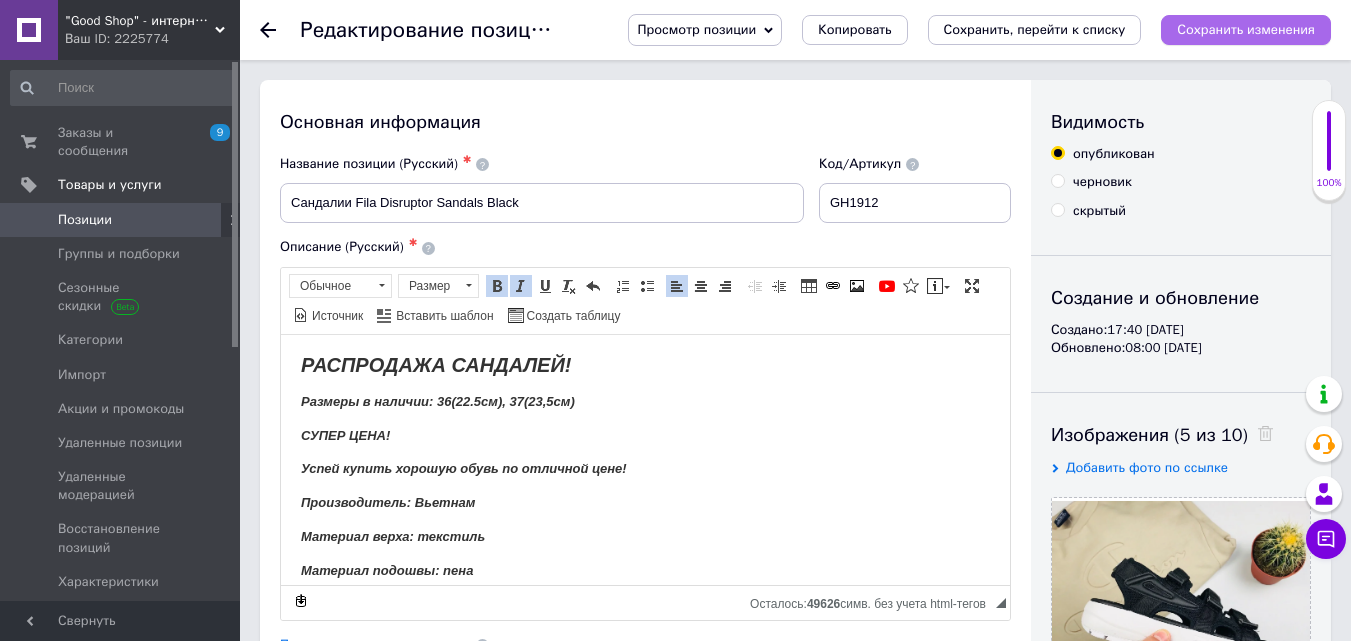 click on "Сохранить изменения" at bounding box center [1246, 29] 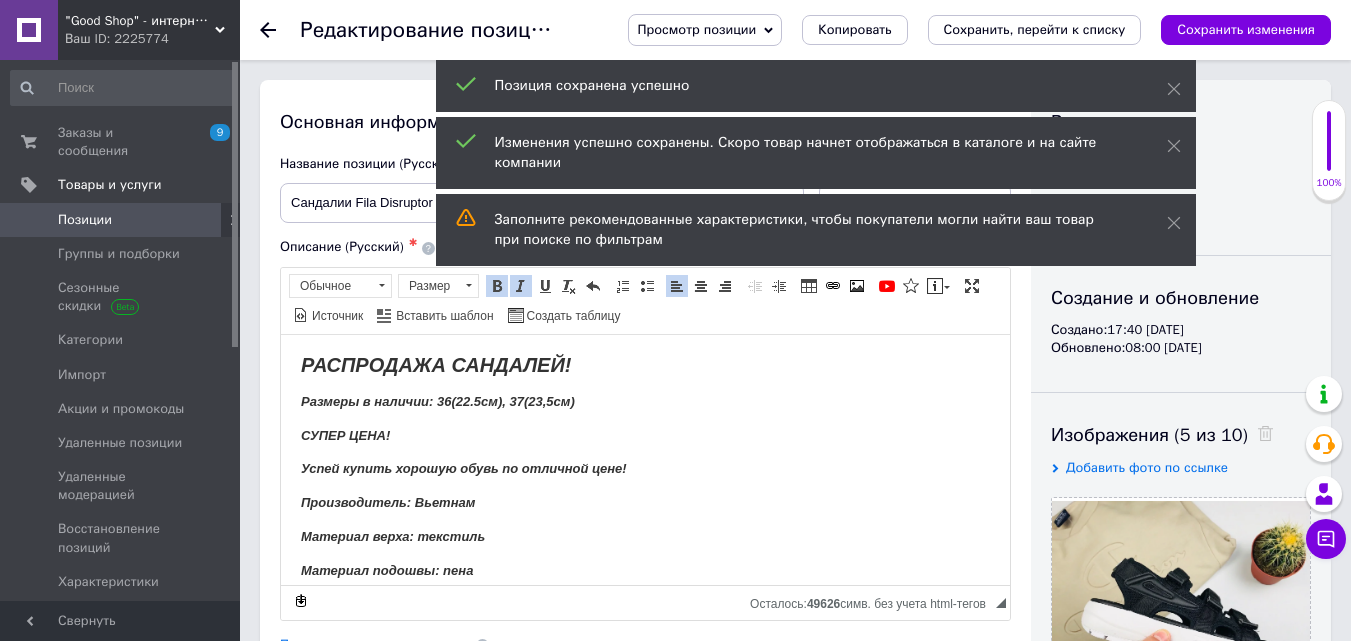 click on "Ваш ID: 2225774" at bounding box center [152, 39] 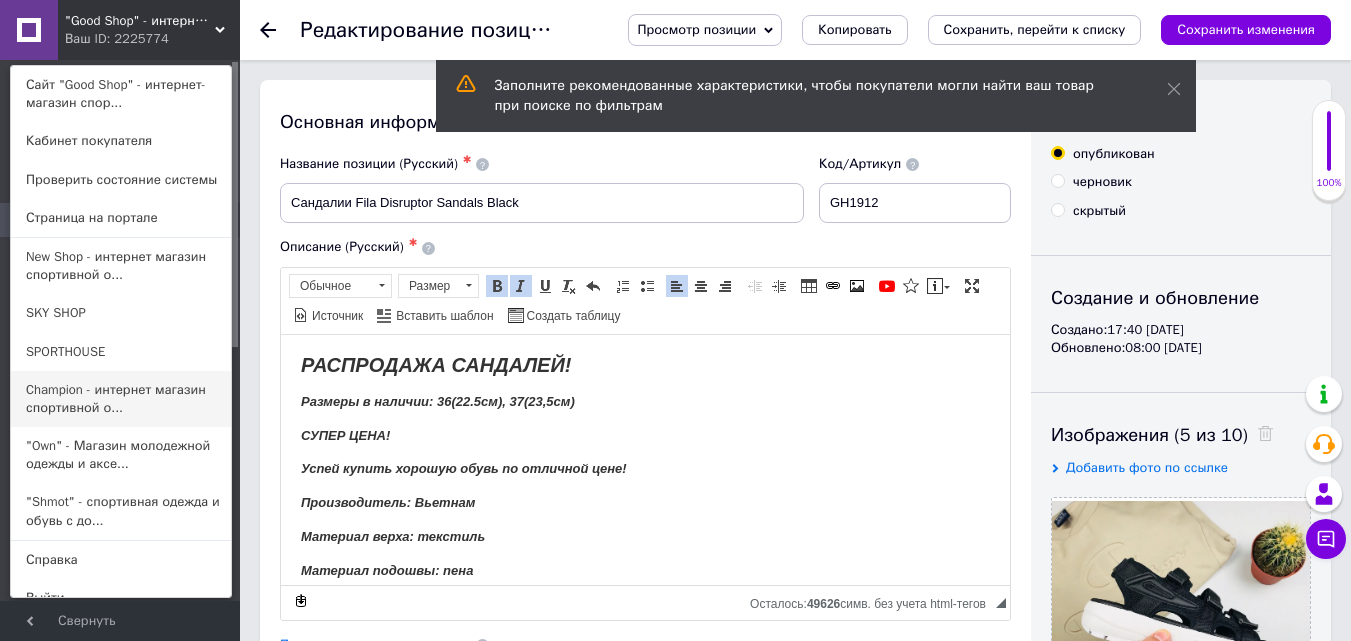 click on "Champion - интернет магазин спортивной о..." at bounding box center [121, 399] 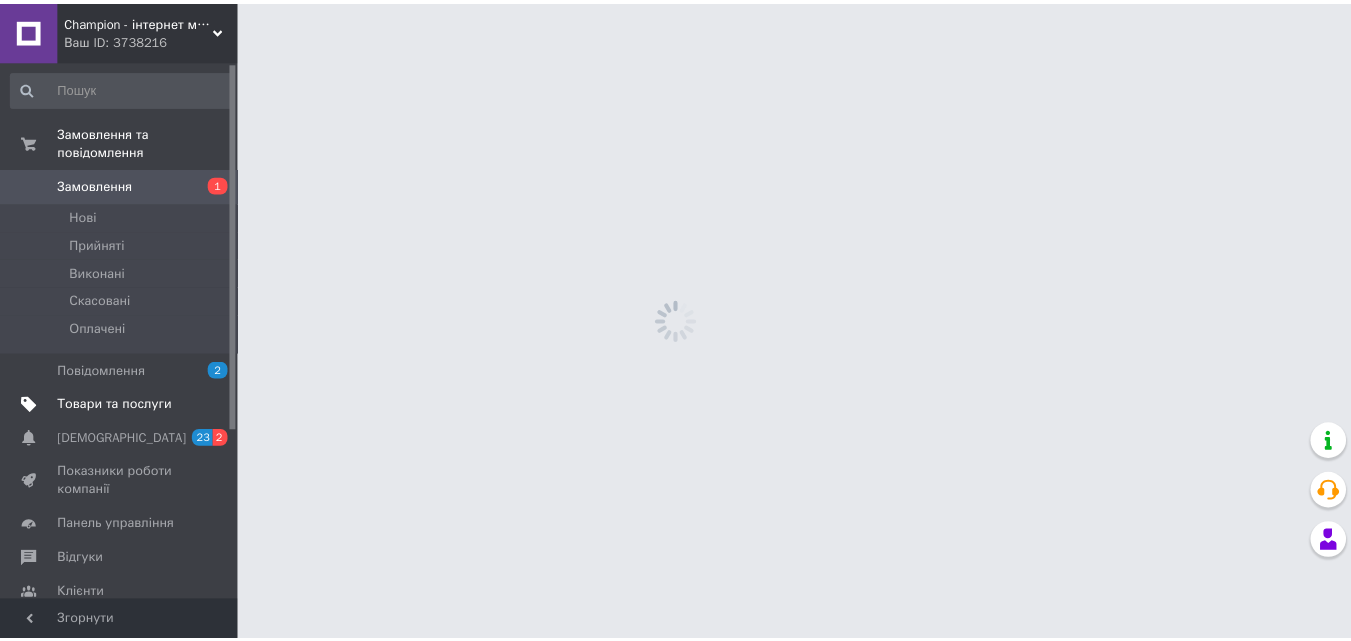 scroll, scrollTop: 0, scrollLeft: 0, axis: both 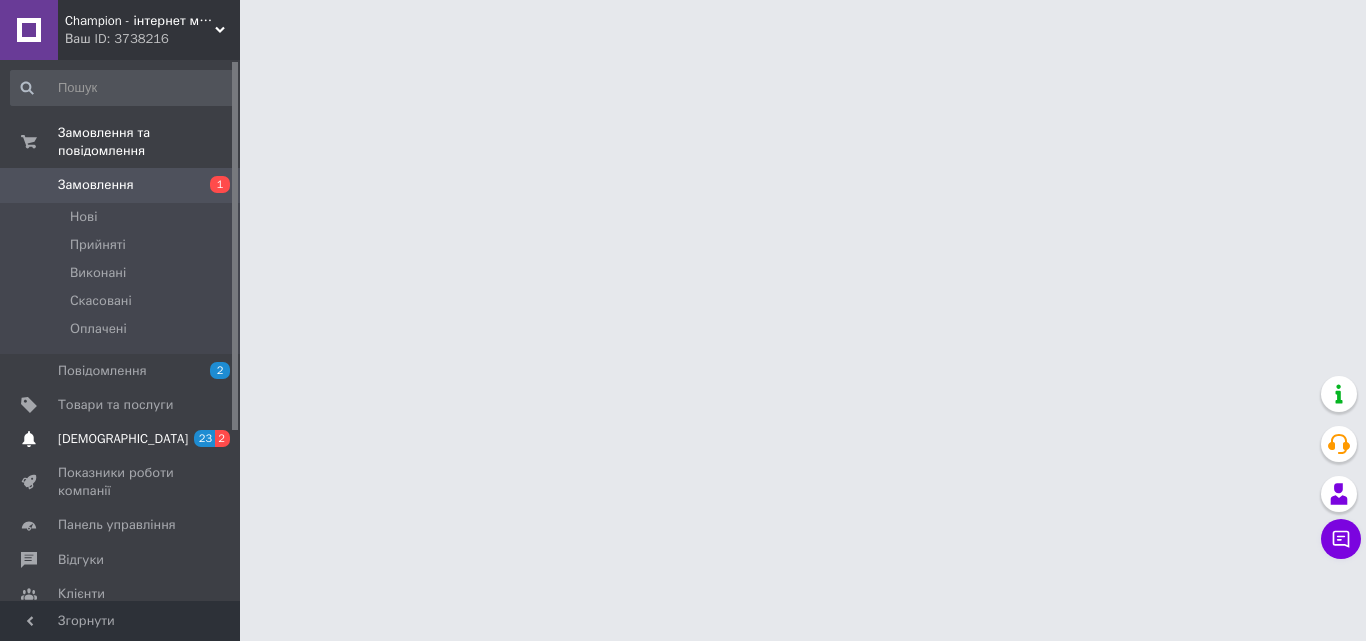 click on "[DEMOGRAPHIC_DATA]" at bounding box center [121, 439] 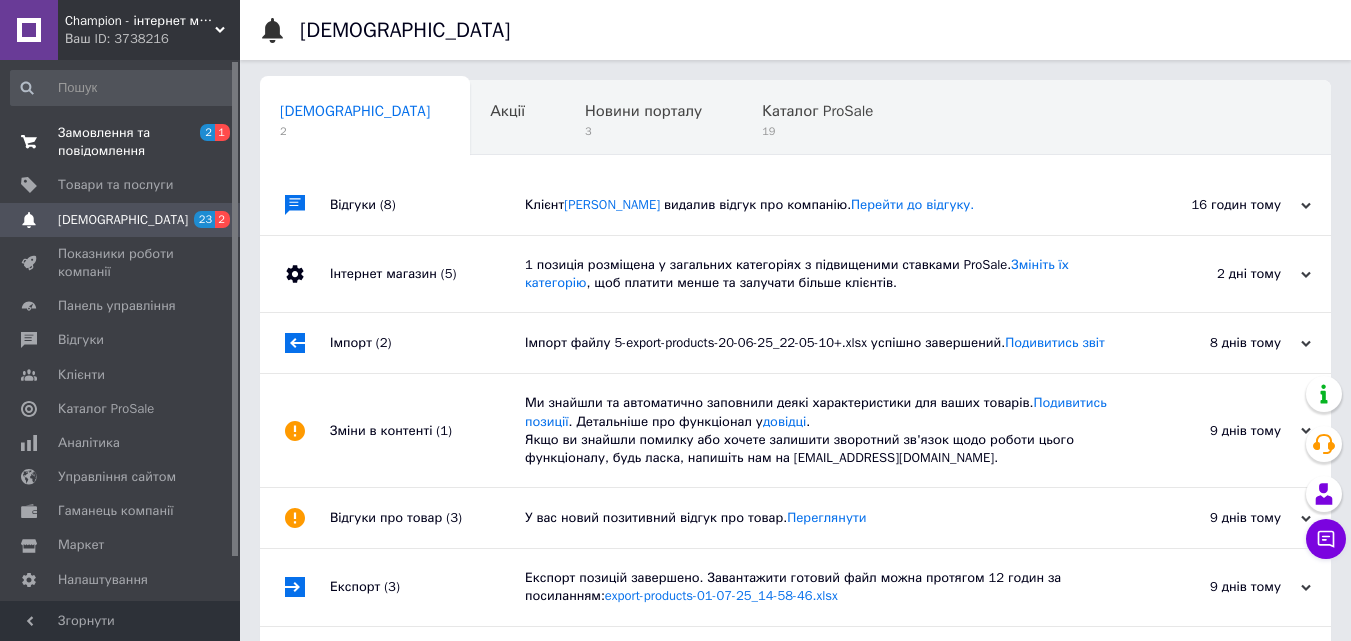click on "Замовлення та повідомлення" at bounding box center [121, 142] 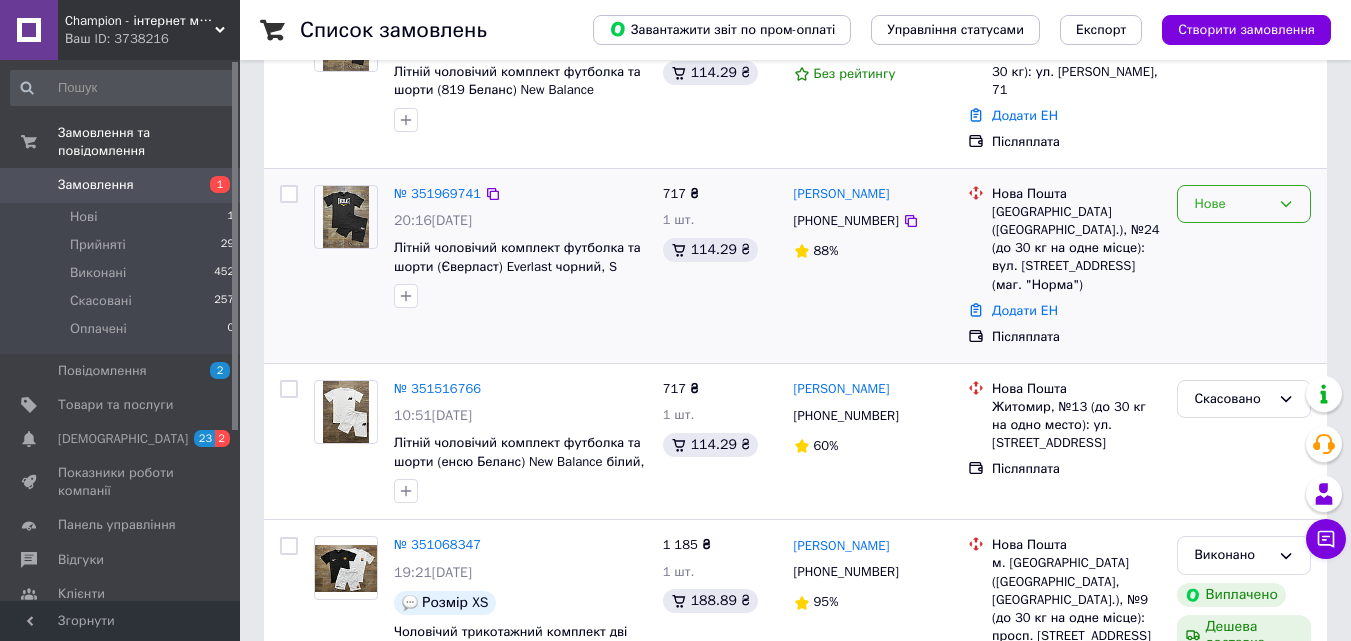 scroll, scrollTop: 400, scrollLeft: 0, axis: vertical 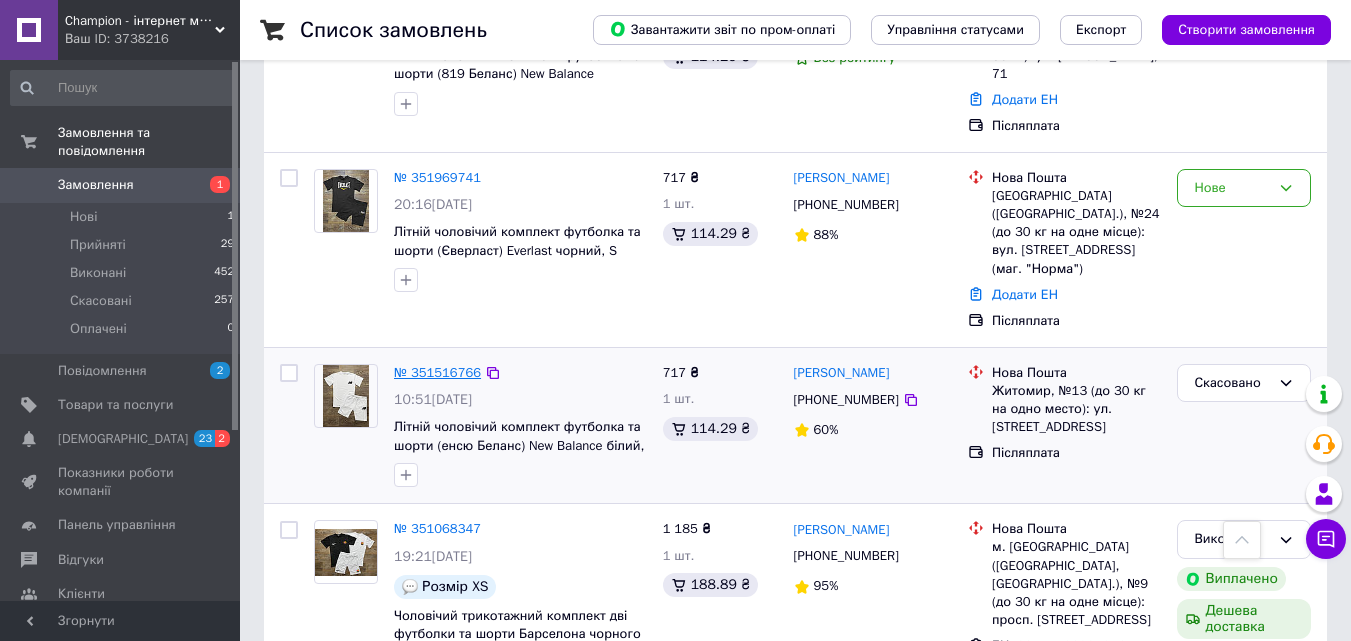 click on "№ 351516766" at bounding box center (437, 372) 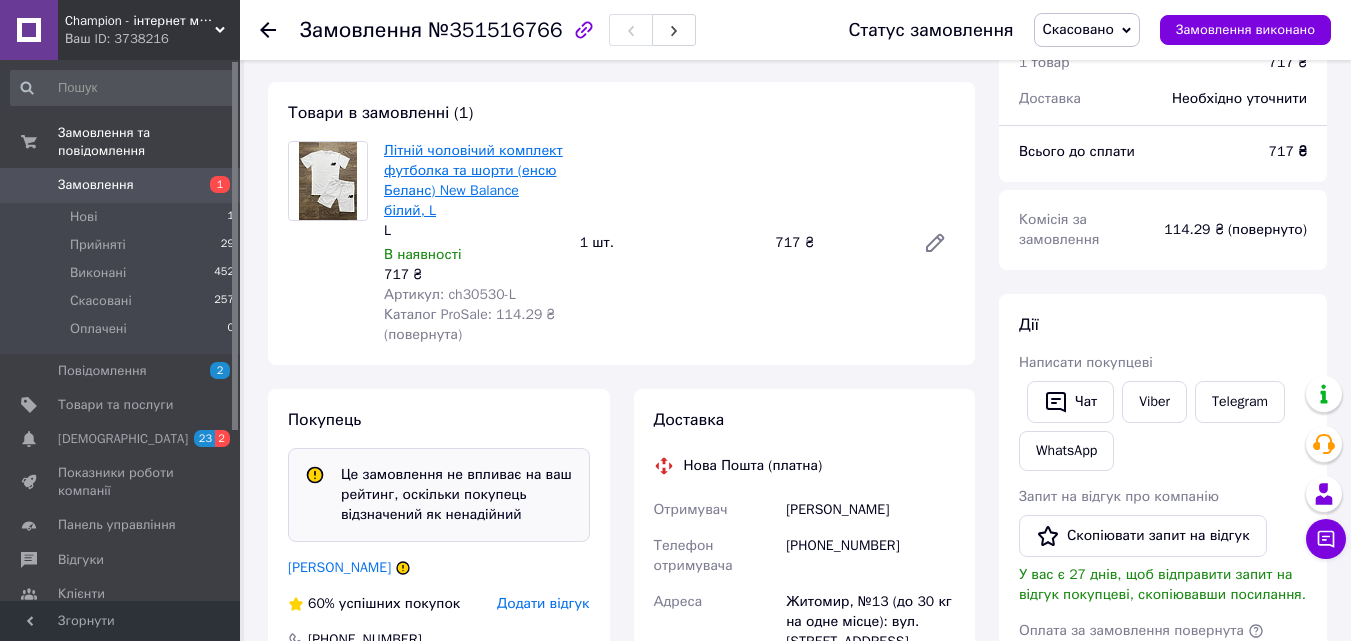 scroll, scrollTop: 0, scrollLeft: 0, axis: both 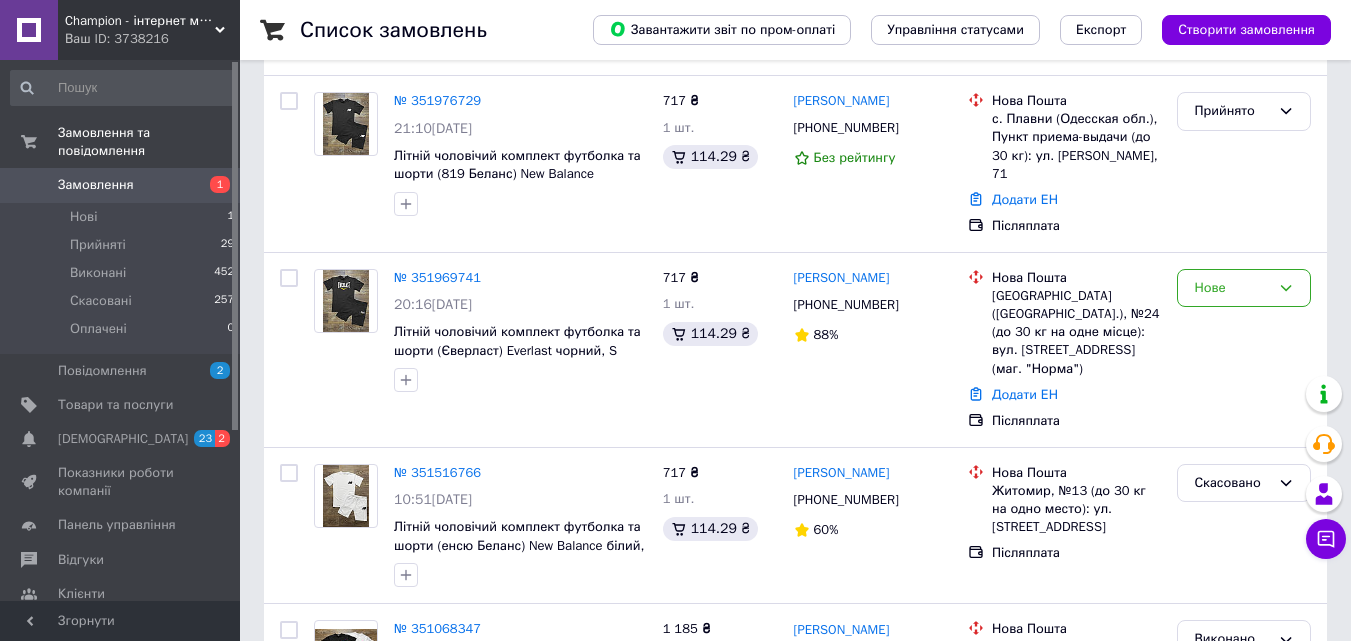 click on "Ваш ID: 3738216" at bounding box center (152, 39) 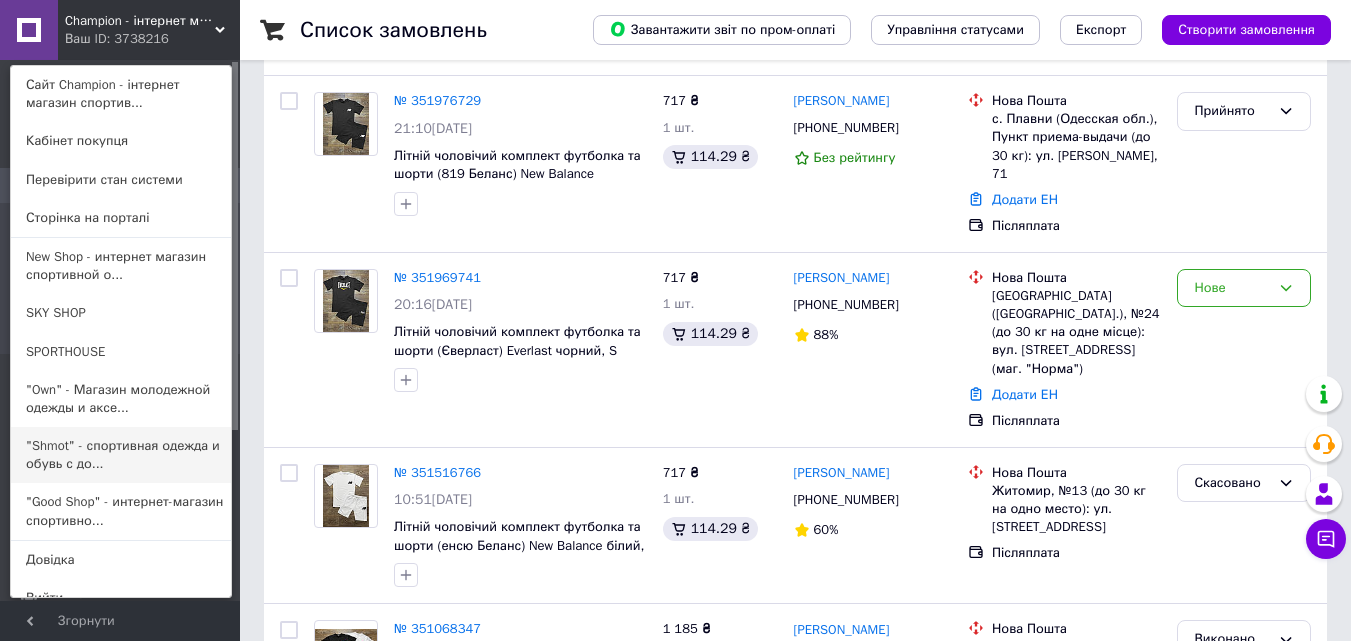 click on ""Shmot" - спортивная одежда и обувь с до..." at bounding box center [121, 455] 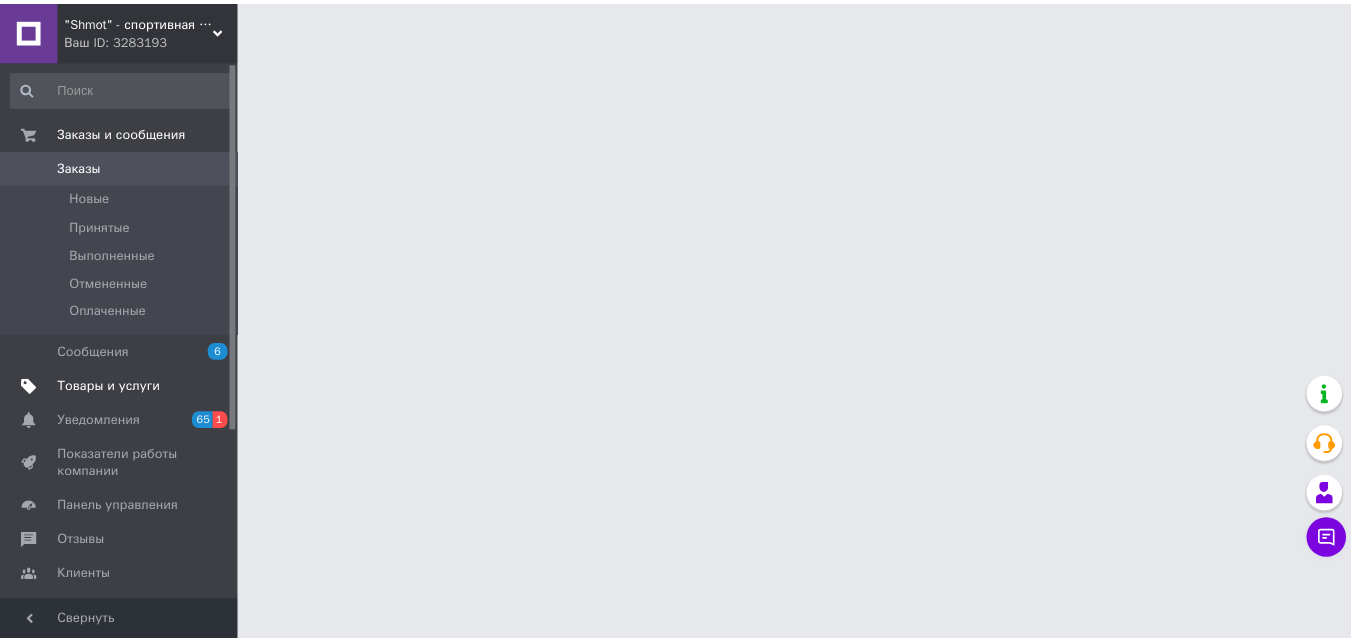 scroll, scrollTop: 0, scrollLeft: 0, axis: both 